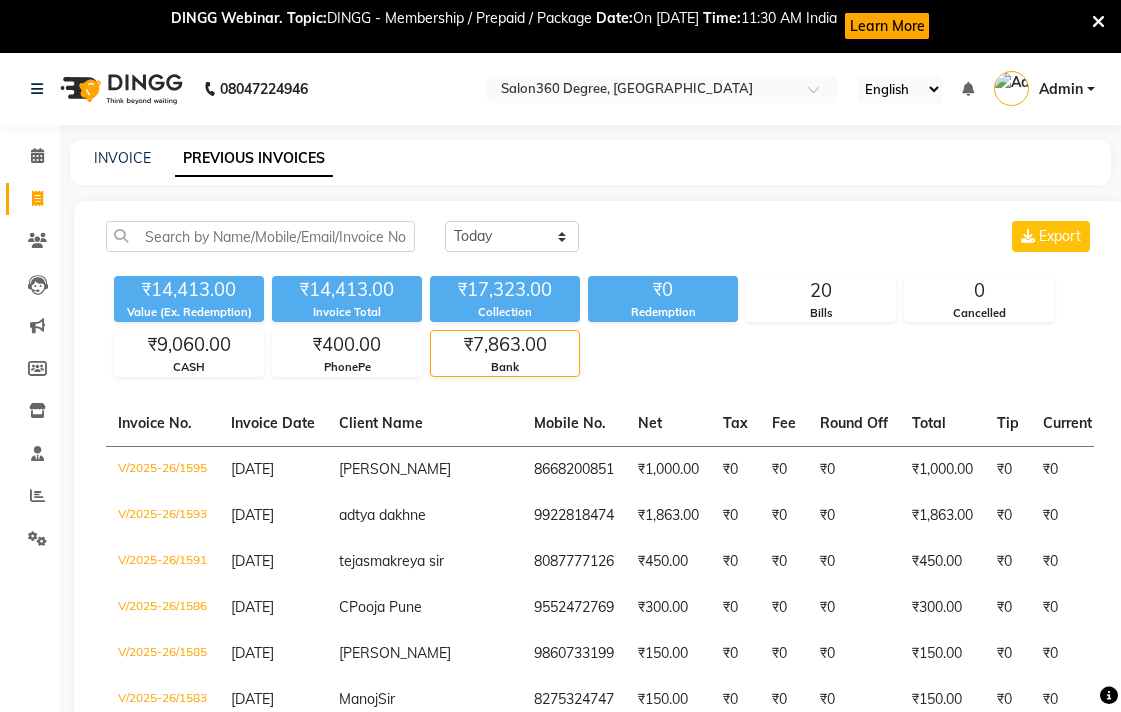 select on "yesterday" 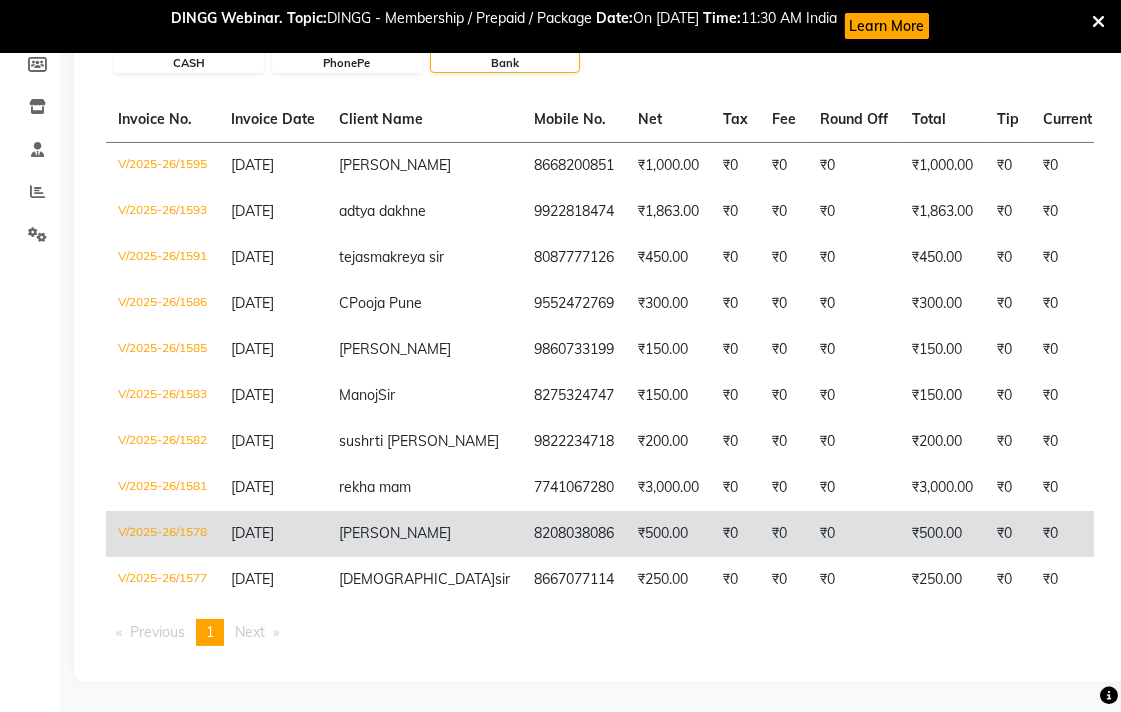 scroll, scrollTop: 0, scrollLeft: 0, axis: both 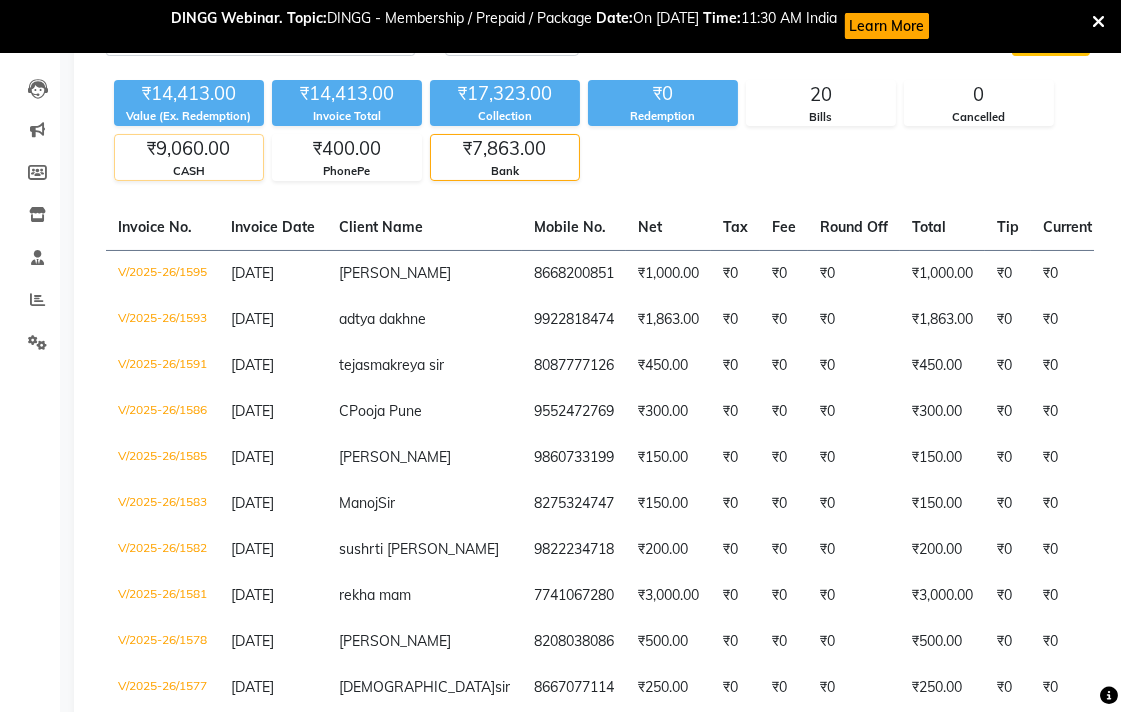 click on "₹9,060.00" 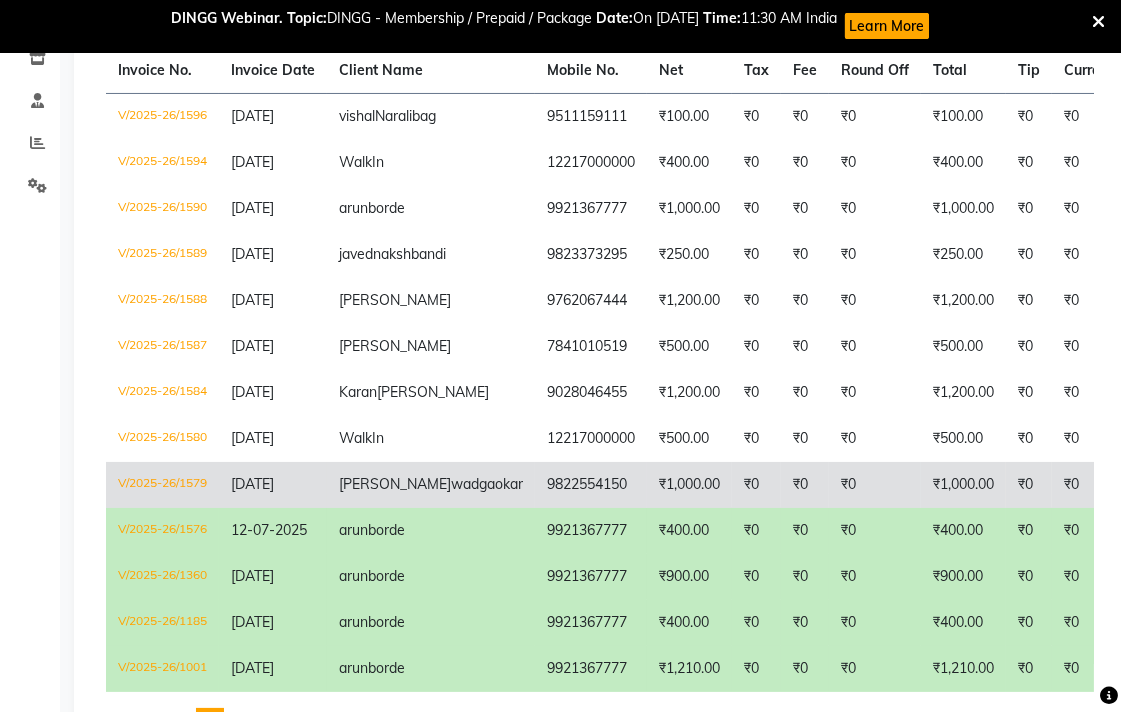 scroll, scrollTop: 0, scrollLeft: 0, axis: both 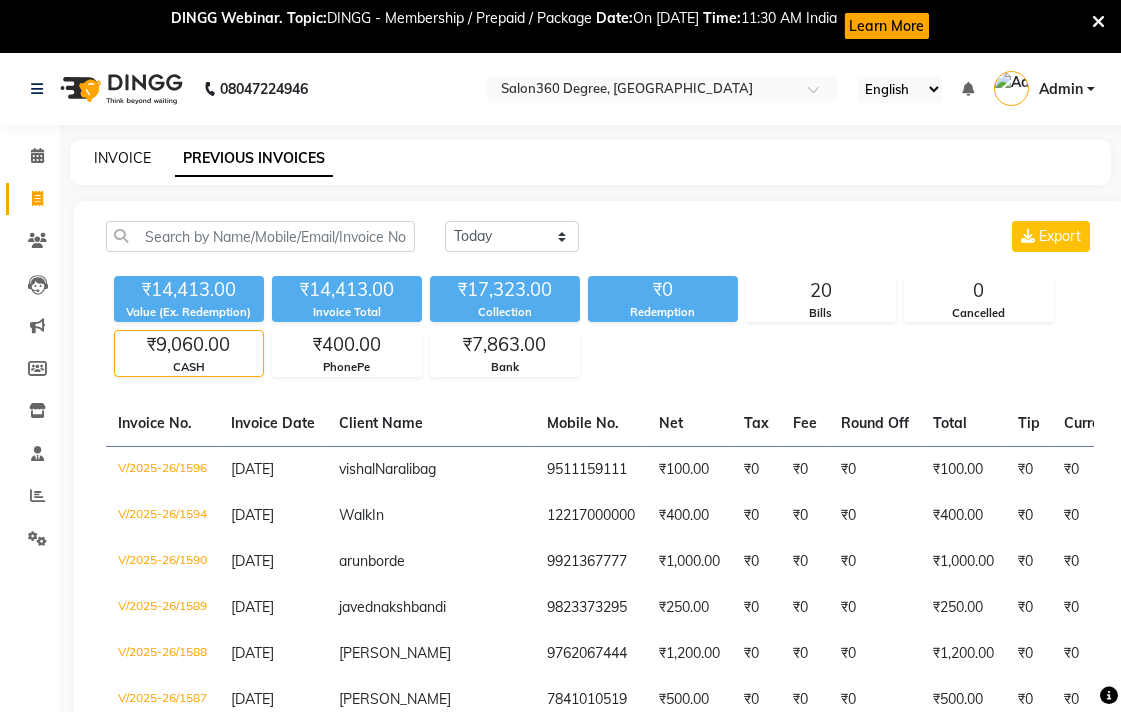 click on "INVOICE" 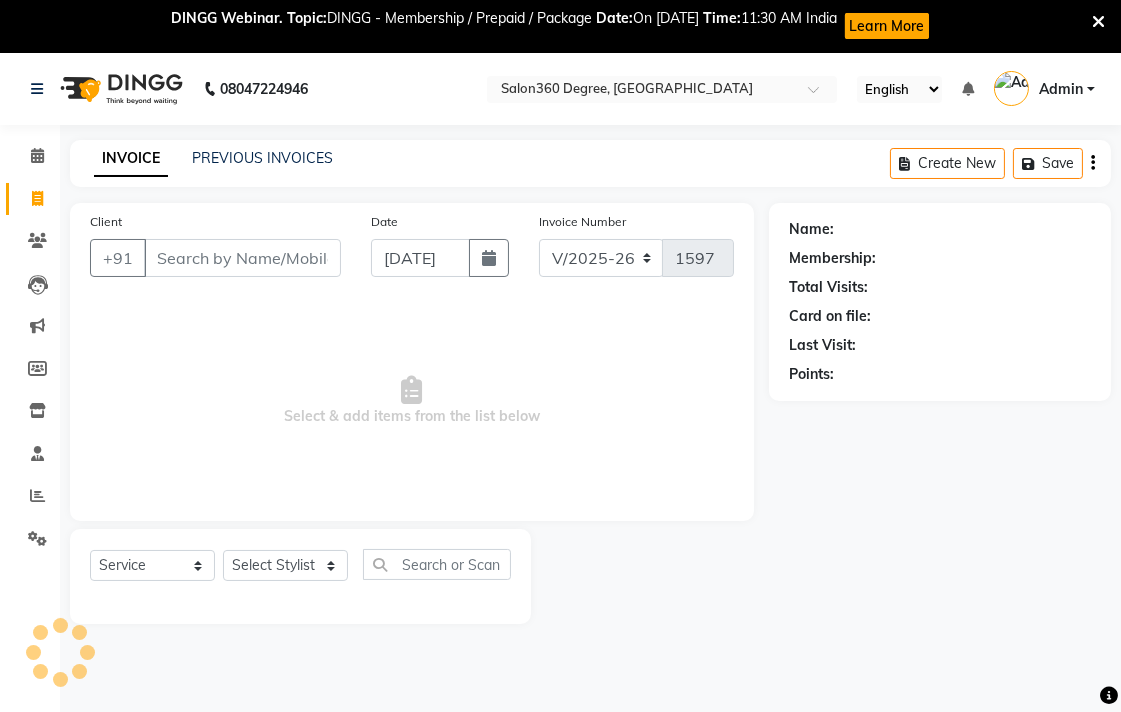 scroll, scrollTop: 53, scrollLeft: 0, axis: vertical 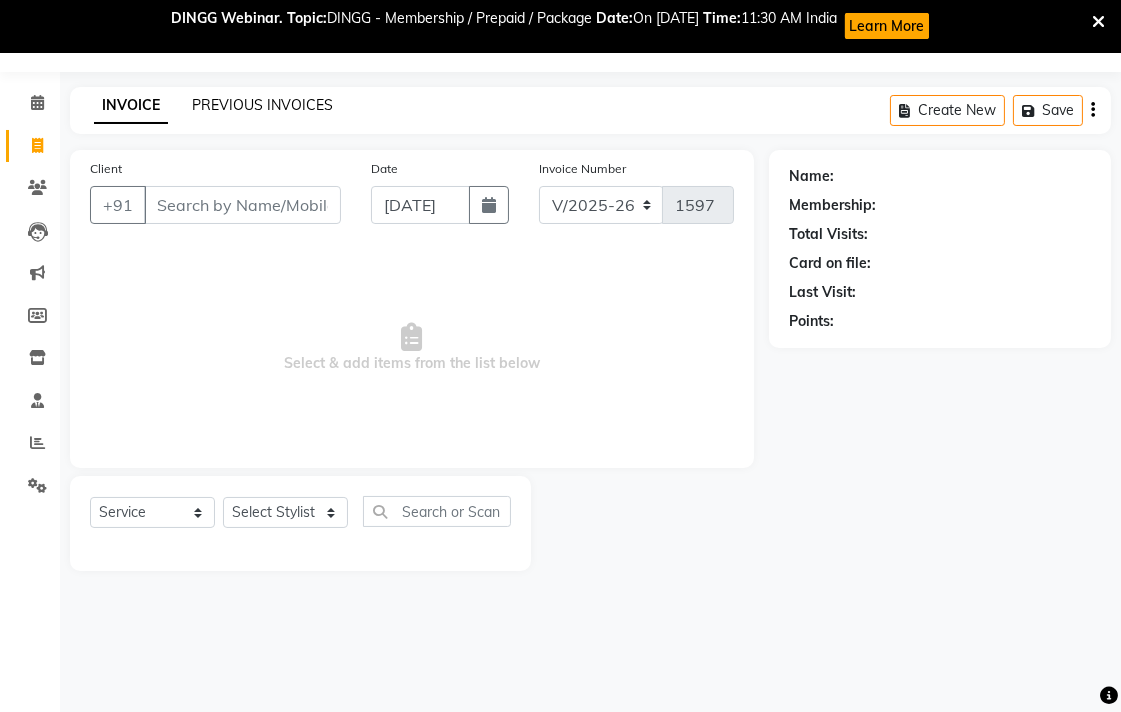 click on "PREVIOUS INVOICES" 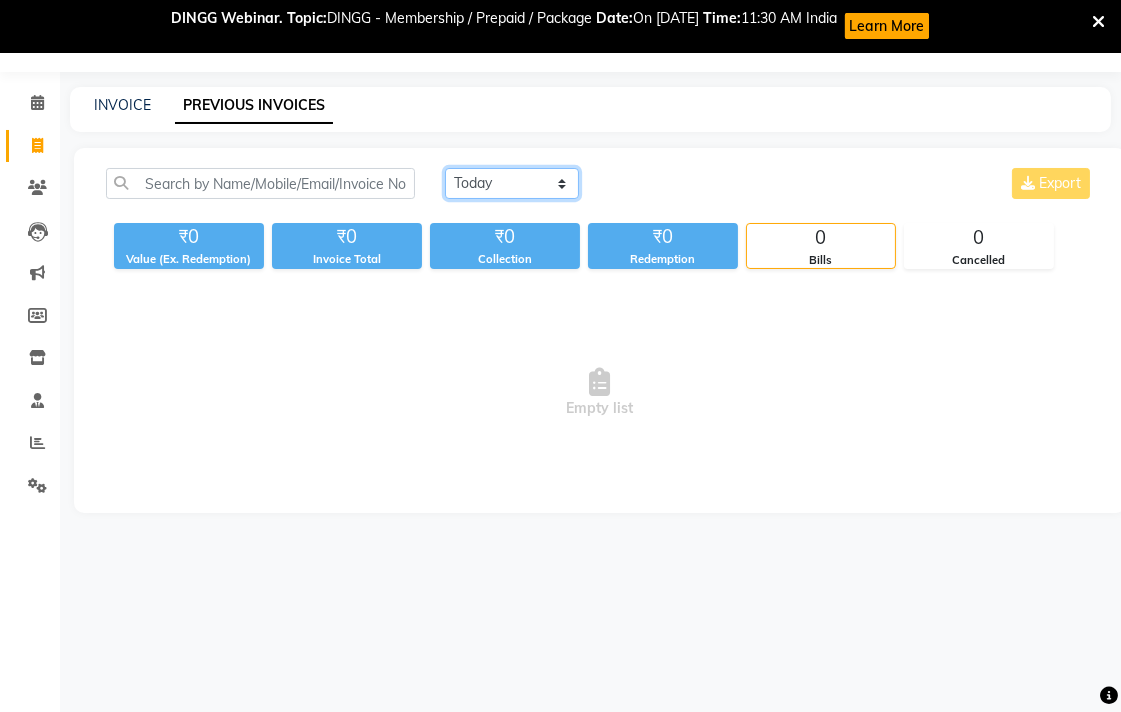 click on "[DATE] [DATE] Custom Range" 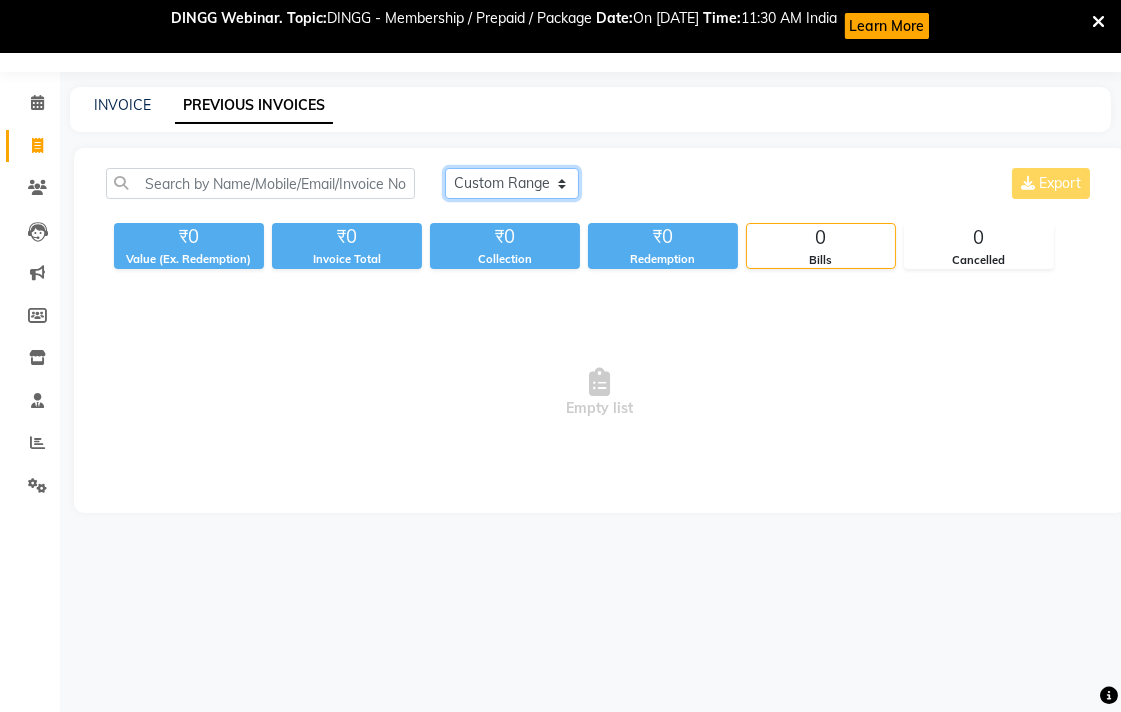 click on "[DATE] [DATE] Custom Range" 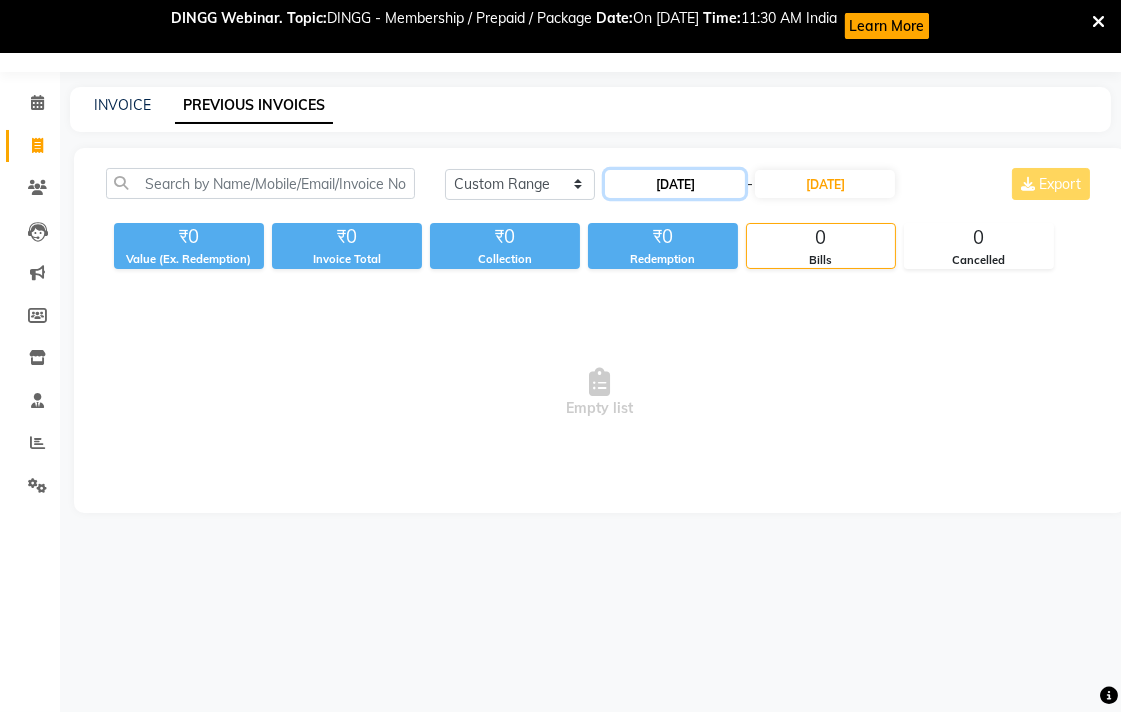 click on "[DATE]" 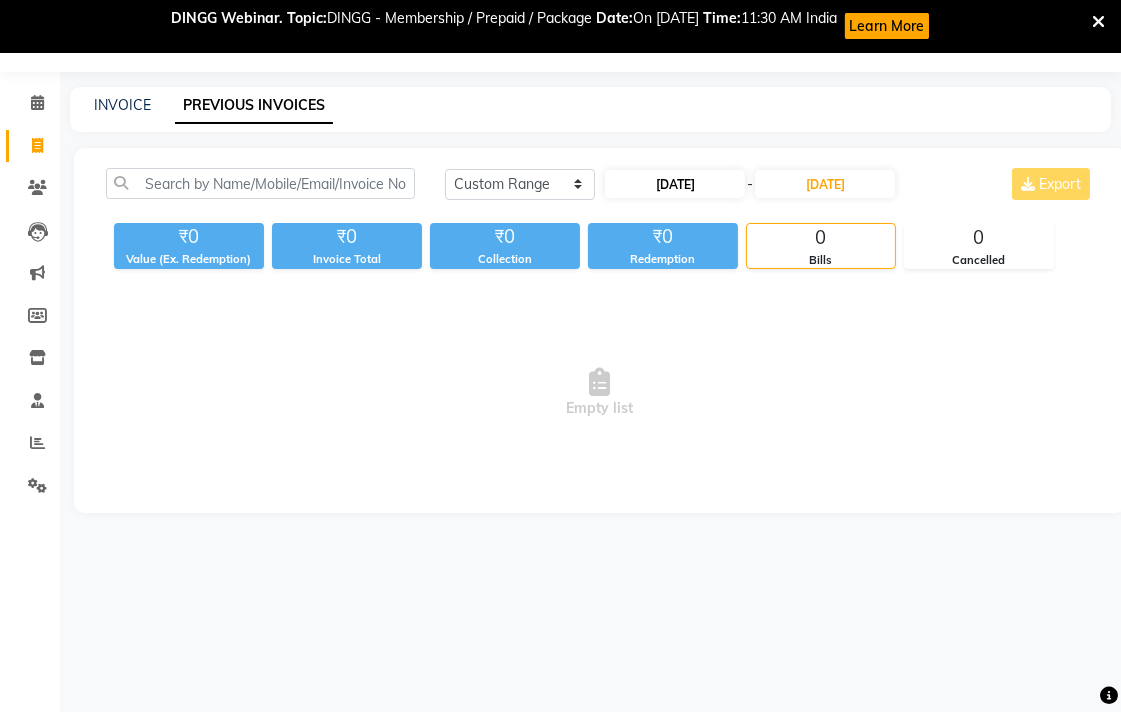 select on "7" 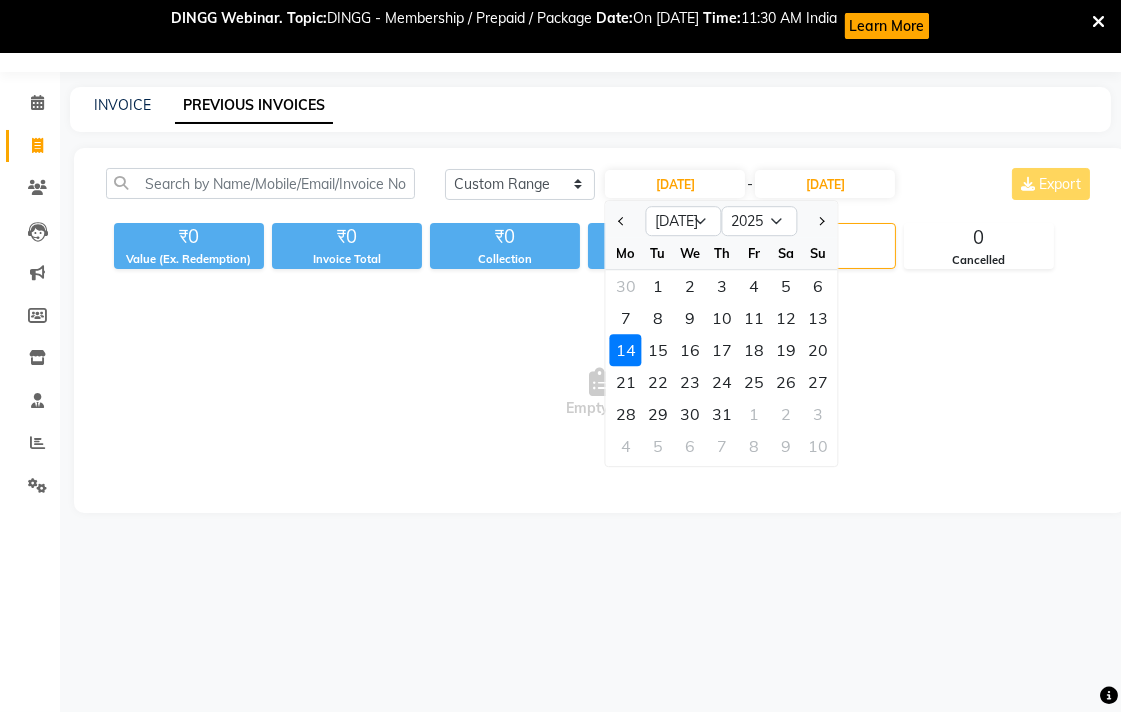 drag, startPoint x: 793, startPoint y: 316, endPoint x: 797, endPoint y: 305, distance: 11.7046995 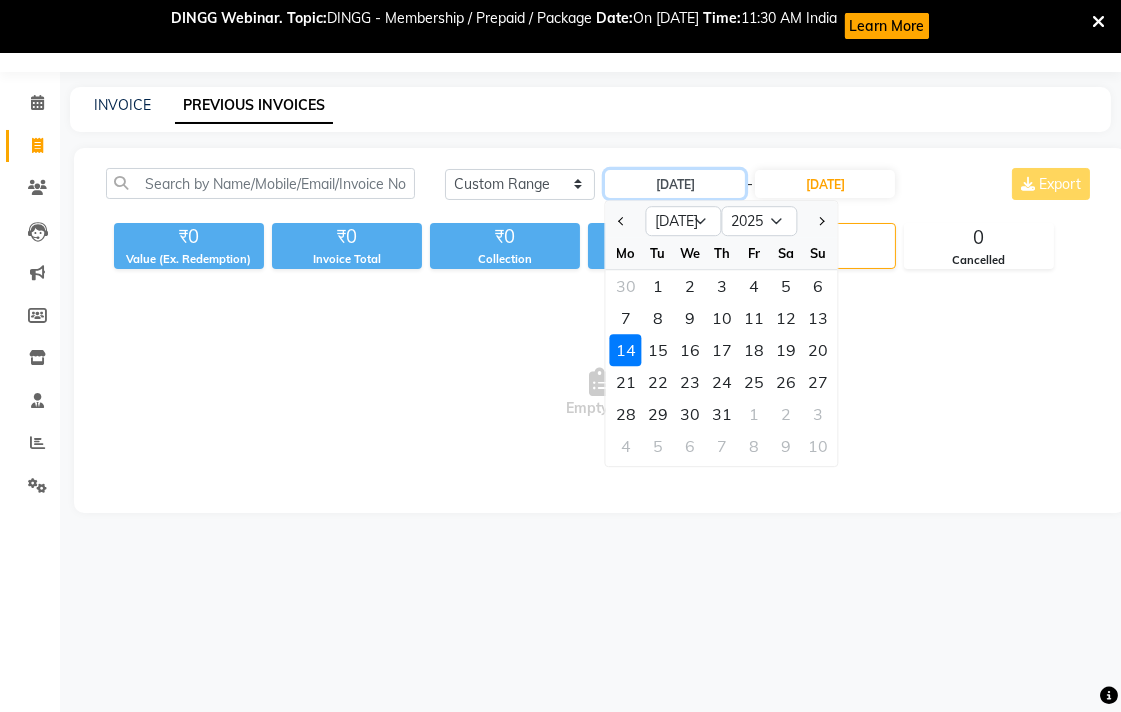 type on "12-07-2025" 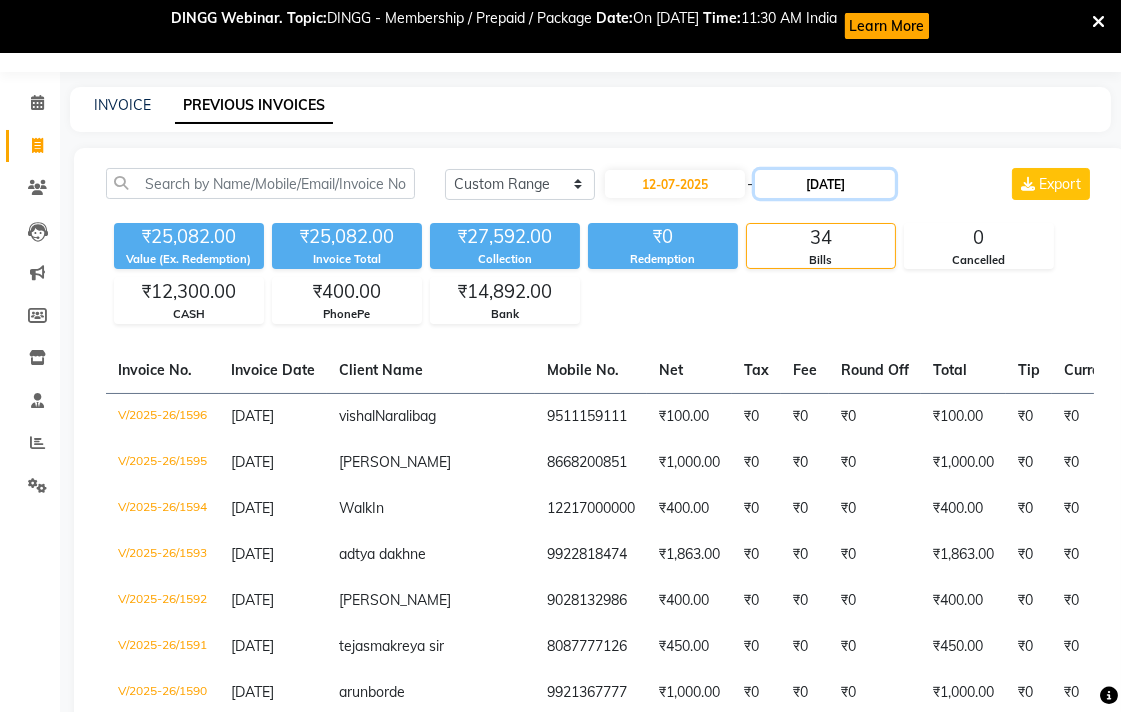 click on "[DATE]" 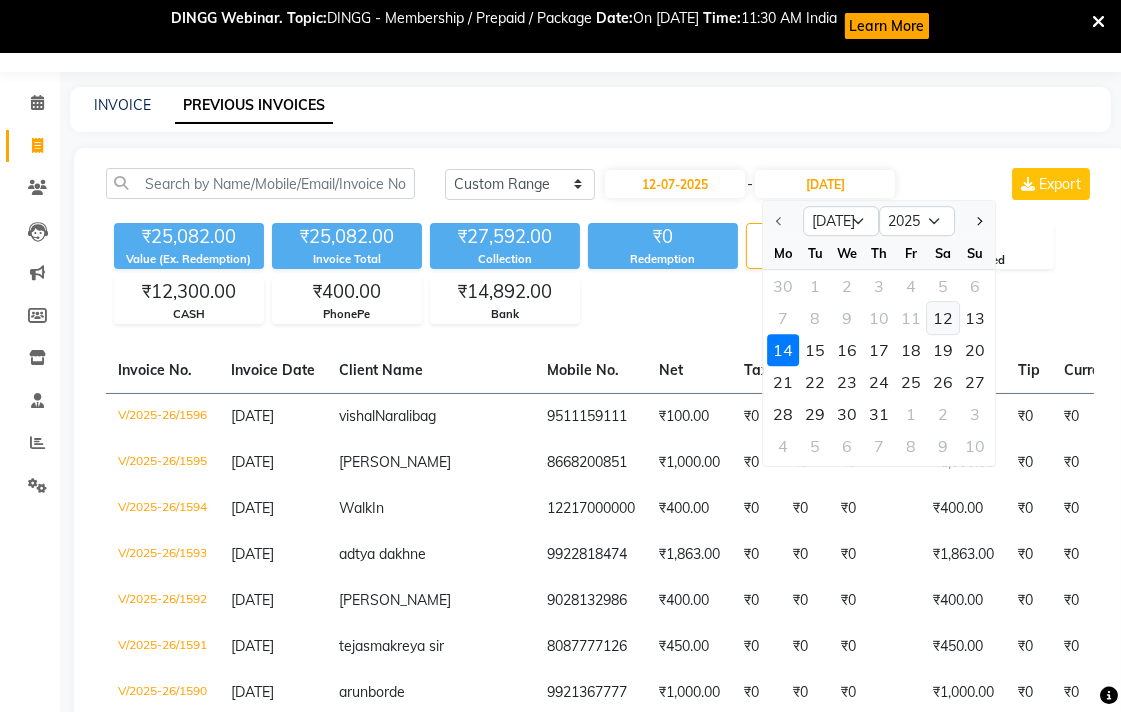click on "12" 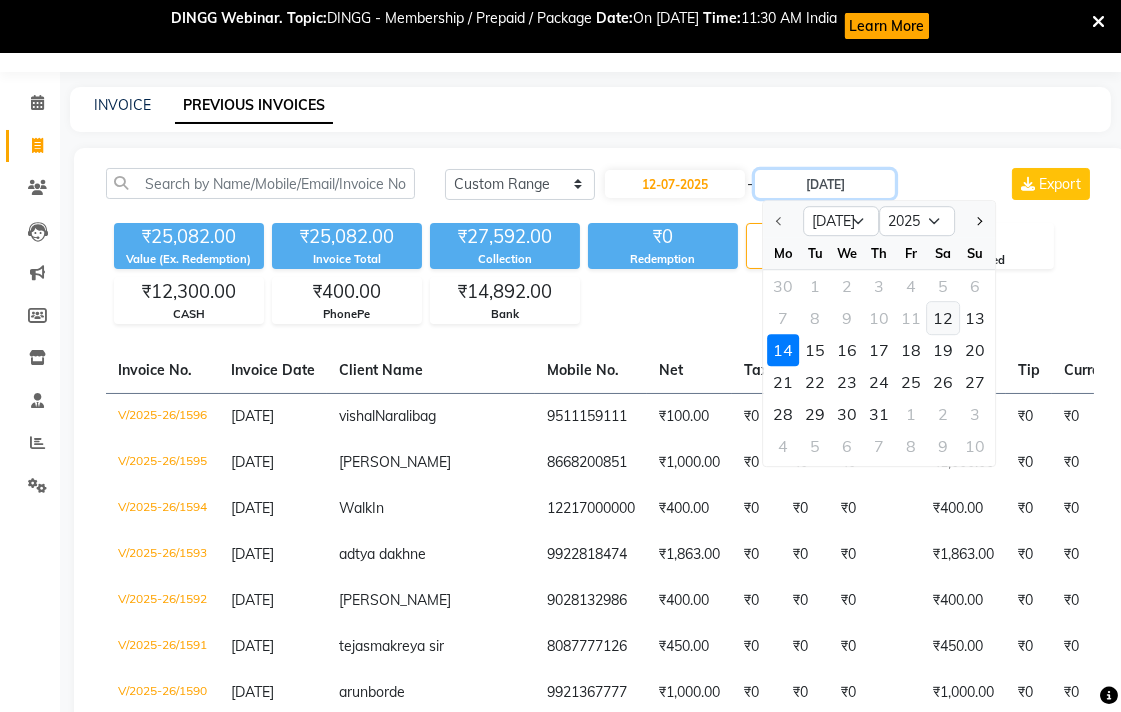 type on "12-07-2025" 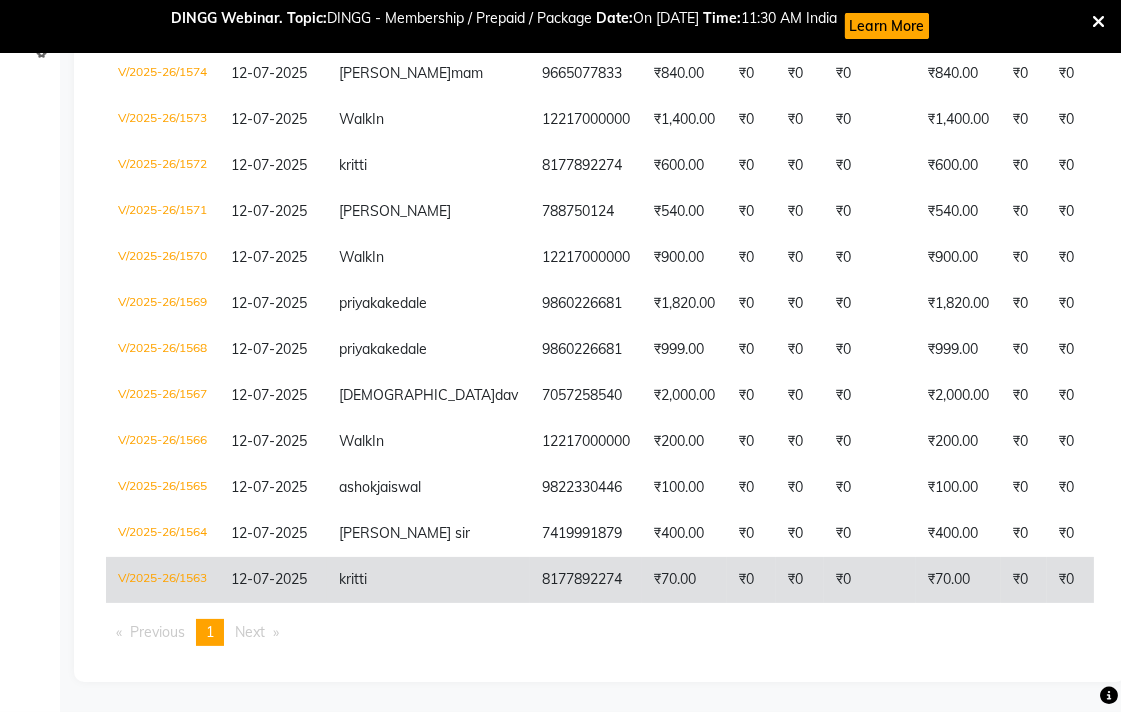 scroll, scrollTop: 581, scrollLeft: 0, axis: vertical 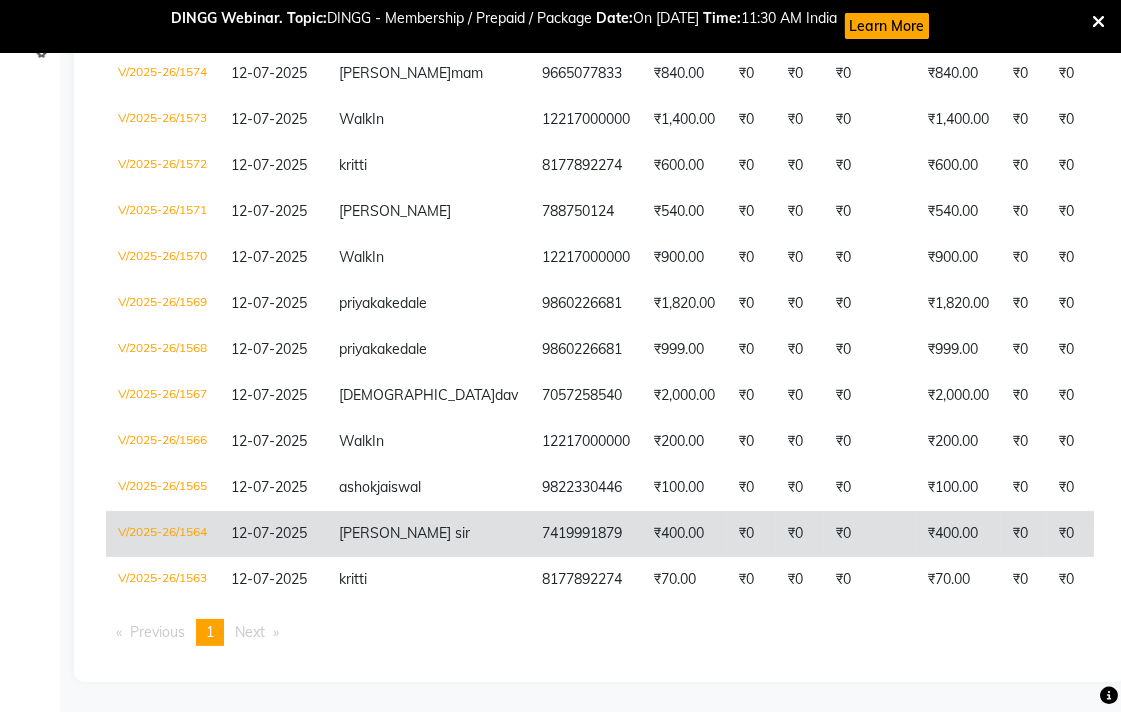 click on "V/2025-26/1564" 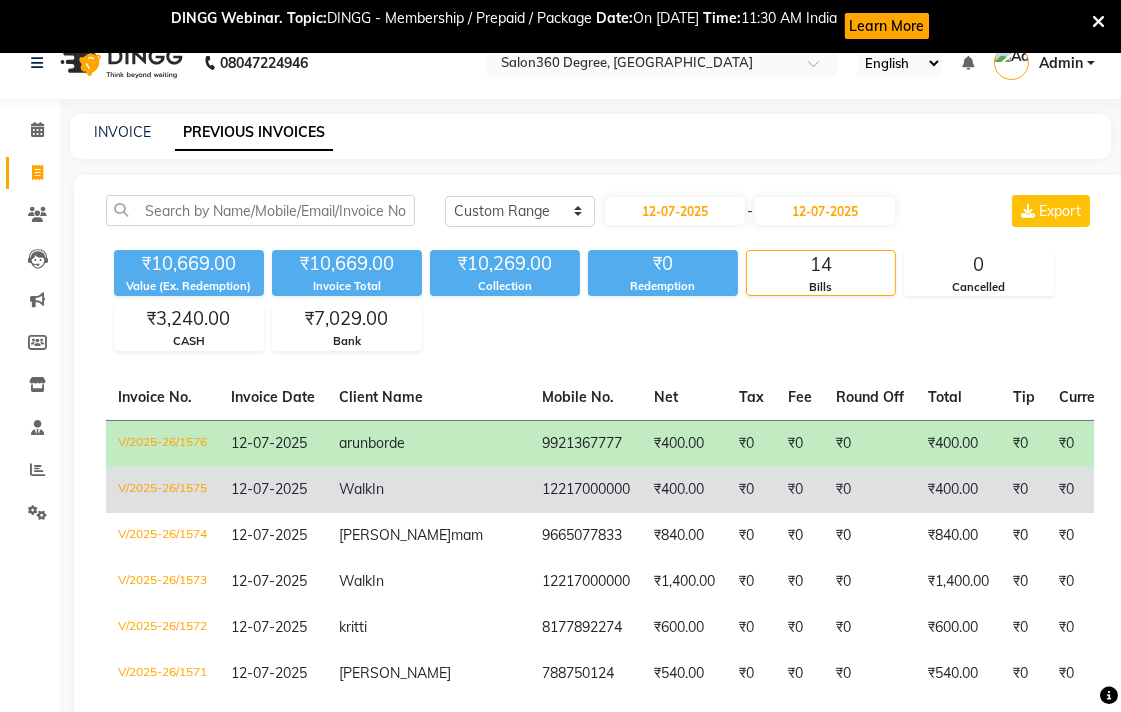 scroll, scrollTop: 25, scrollLeft: 0, axis: vertical 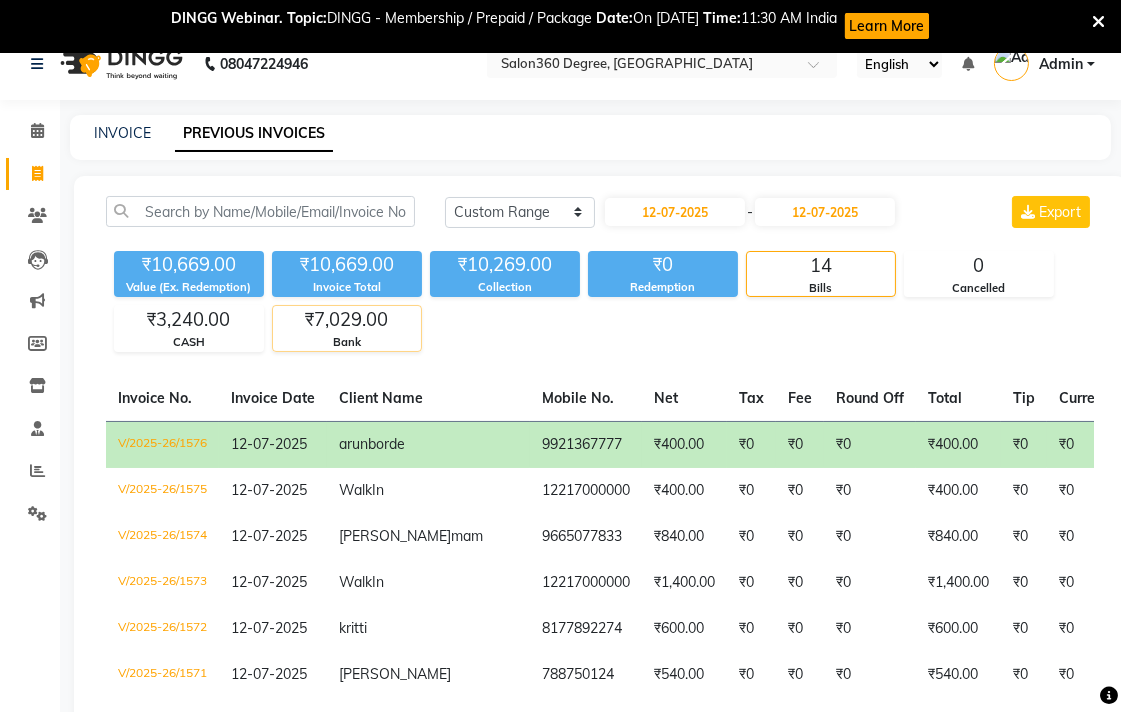 click on "₹7,029.00" 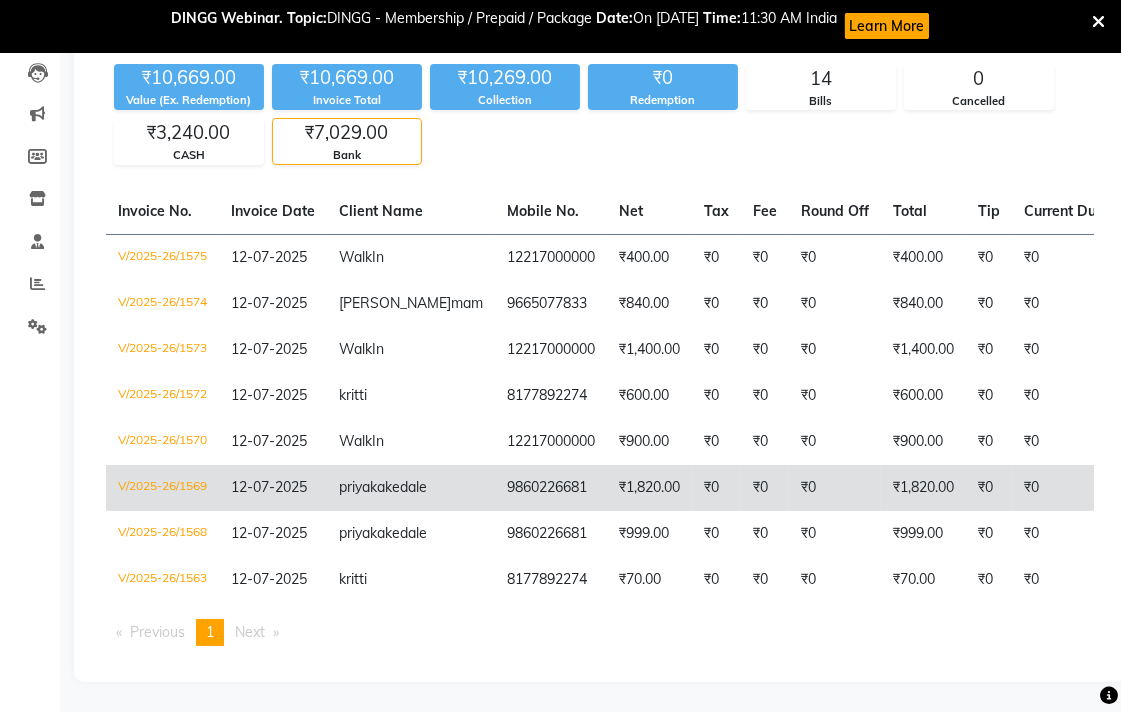 scroll, scrollTop: 286, scrollLeft: 0, axis: vertical 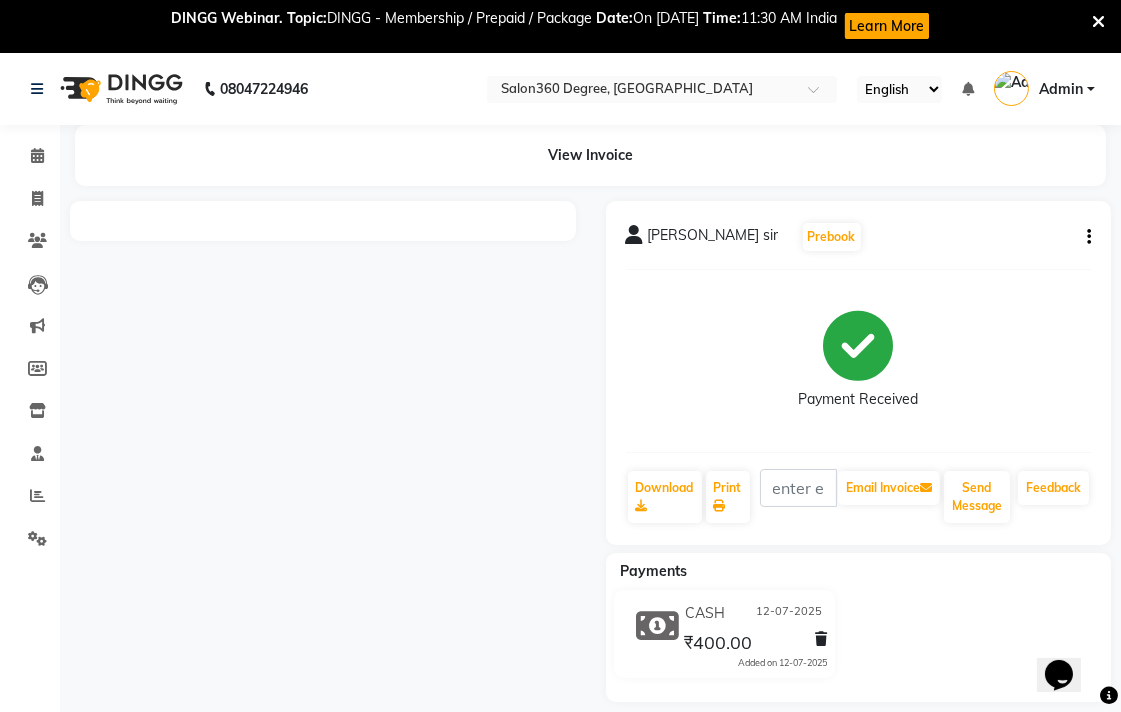 click on "shambhu sir   Prebook   Payment Received  Download  Print   Email Invoice   Send Message Feedback" 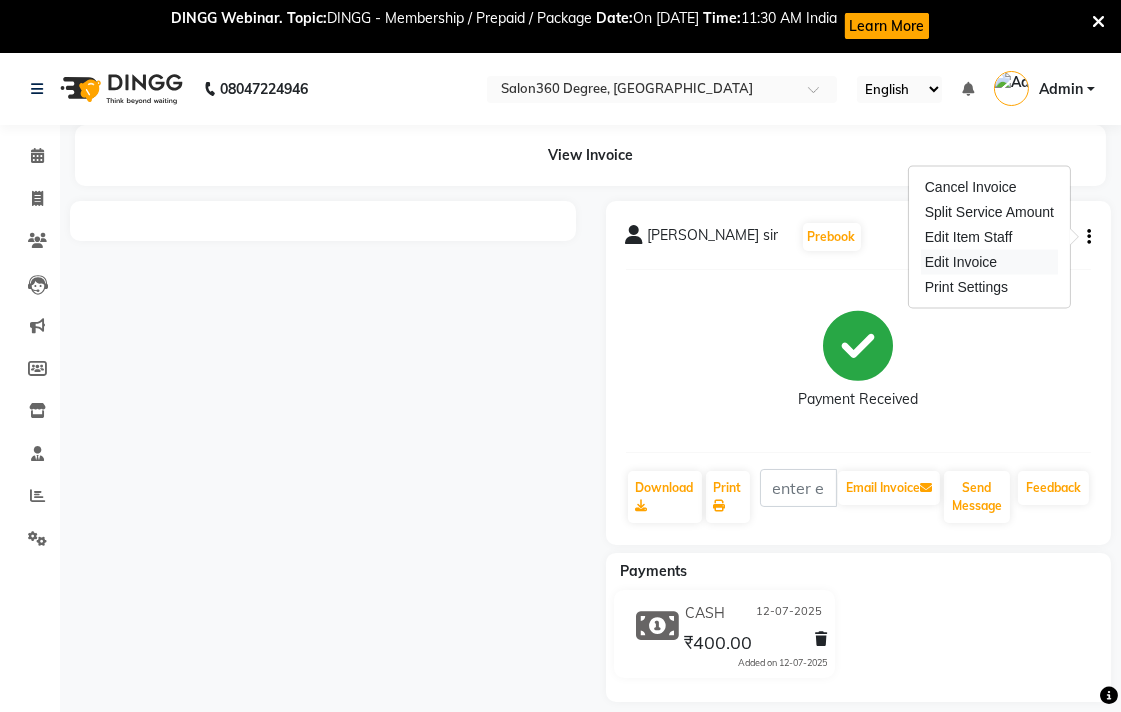 click on "Edit Invoice" at bounding box center [989, 262] 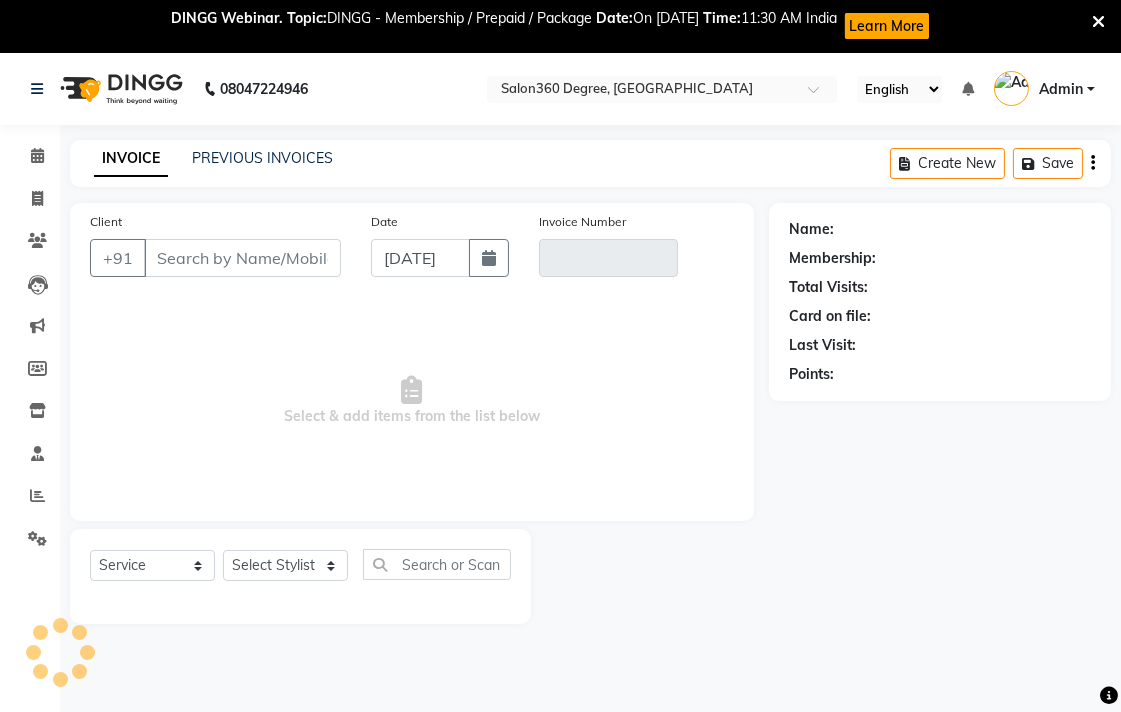 scroll, scrollTop: 53, scrollLeft: 0, axis: vertical 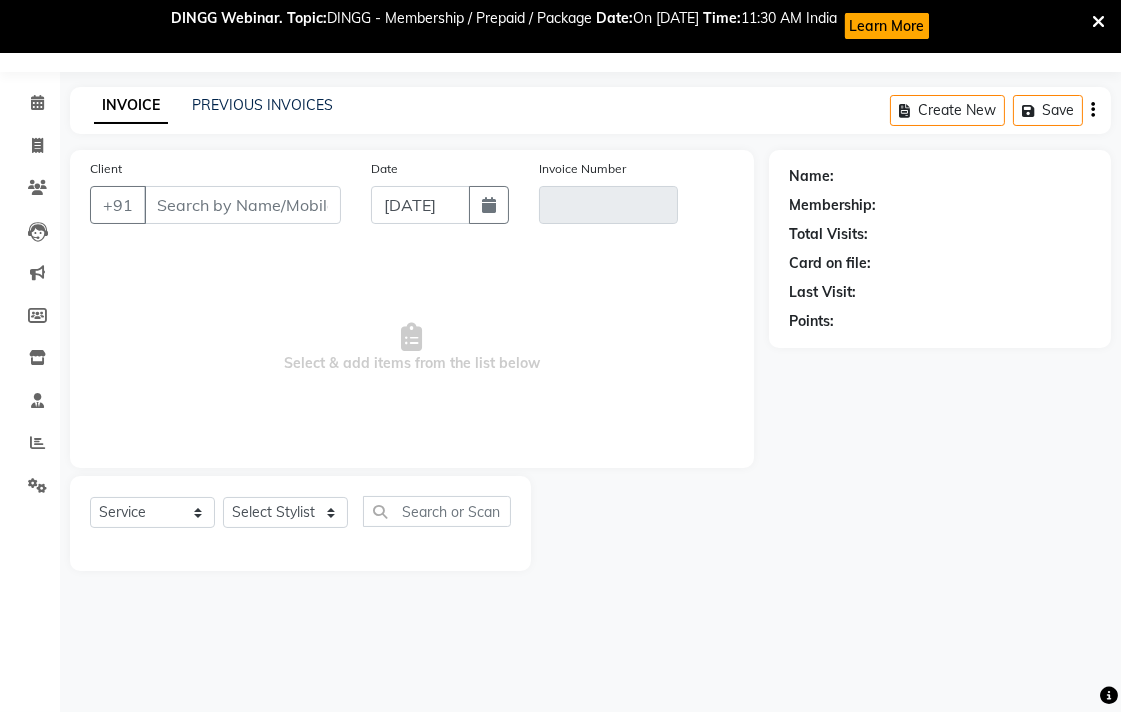 type on "7419991879" 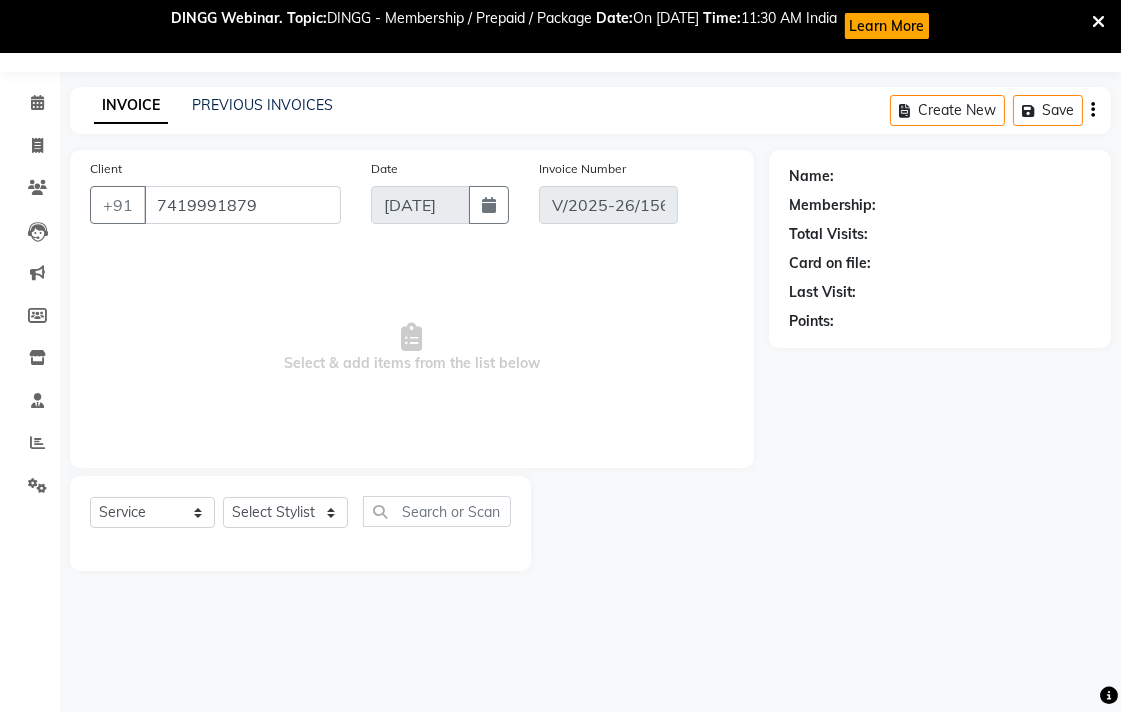 type on "12-07-2025" 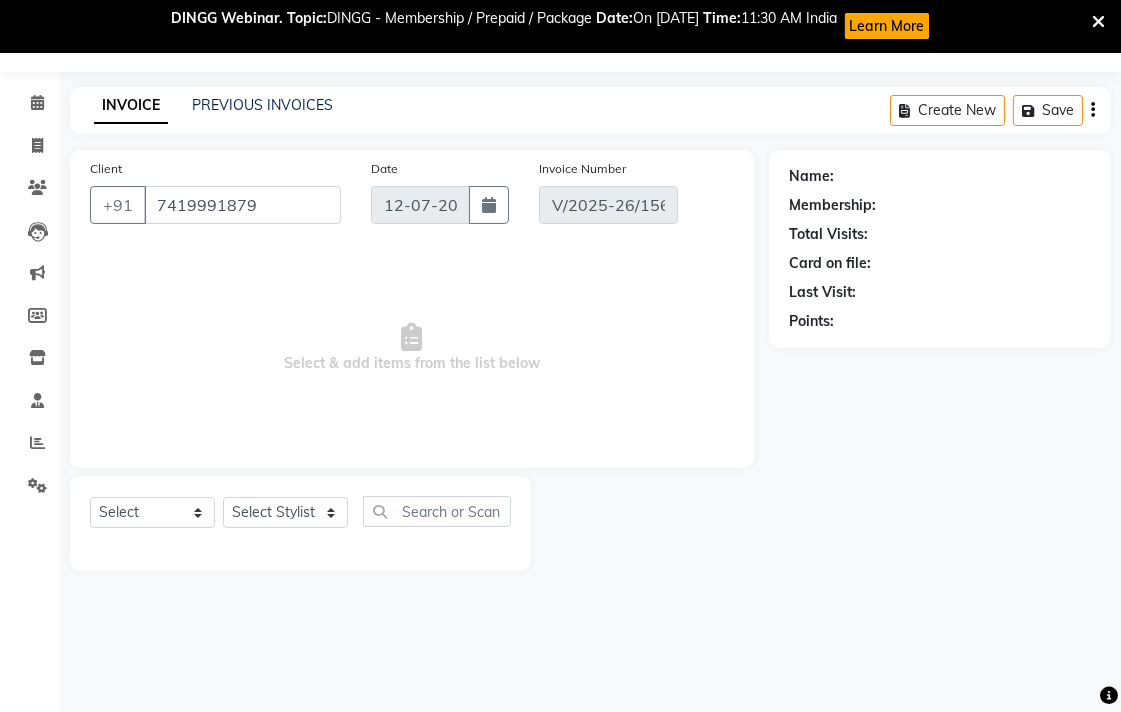 select on "1: Object" 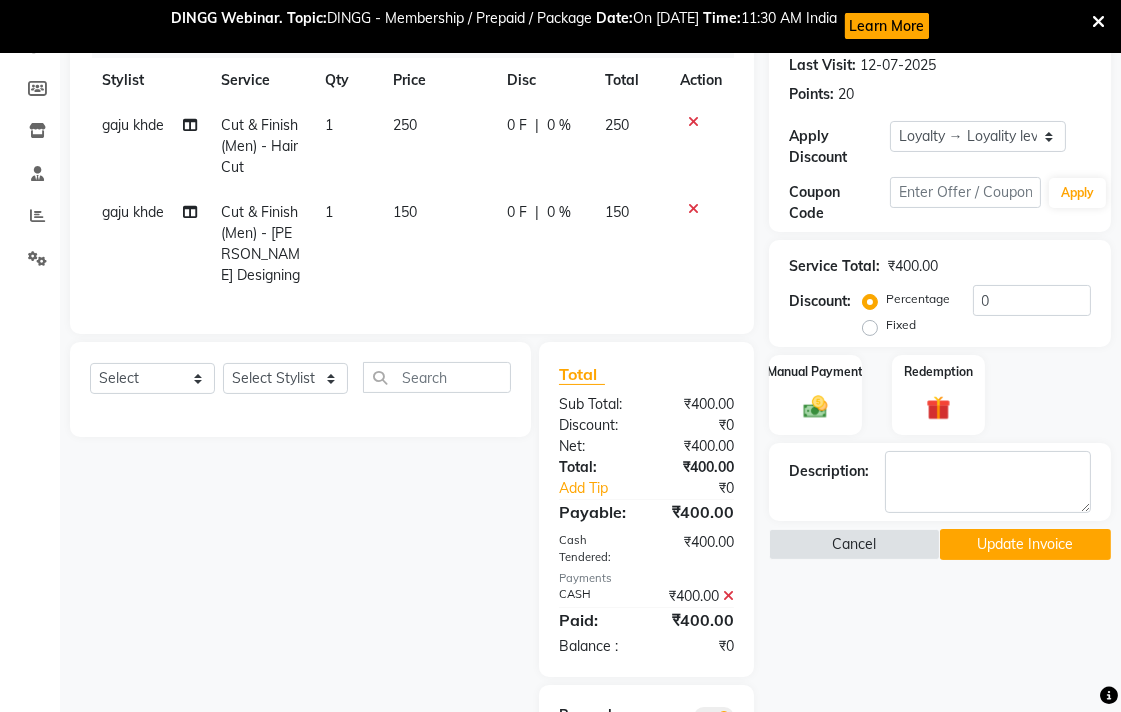 scroll, scrollTop: 432, scrollLeft: 0, axis: vertical 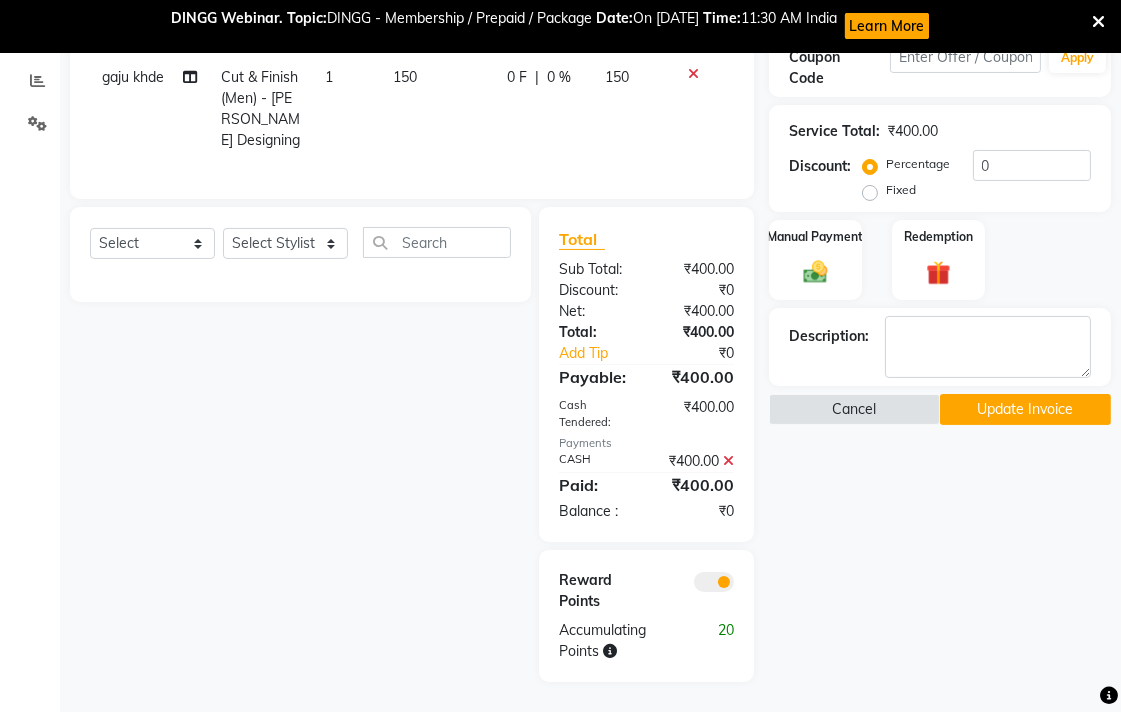 click 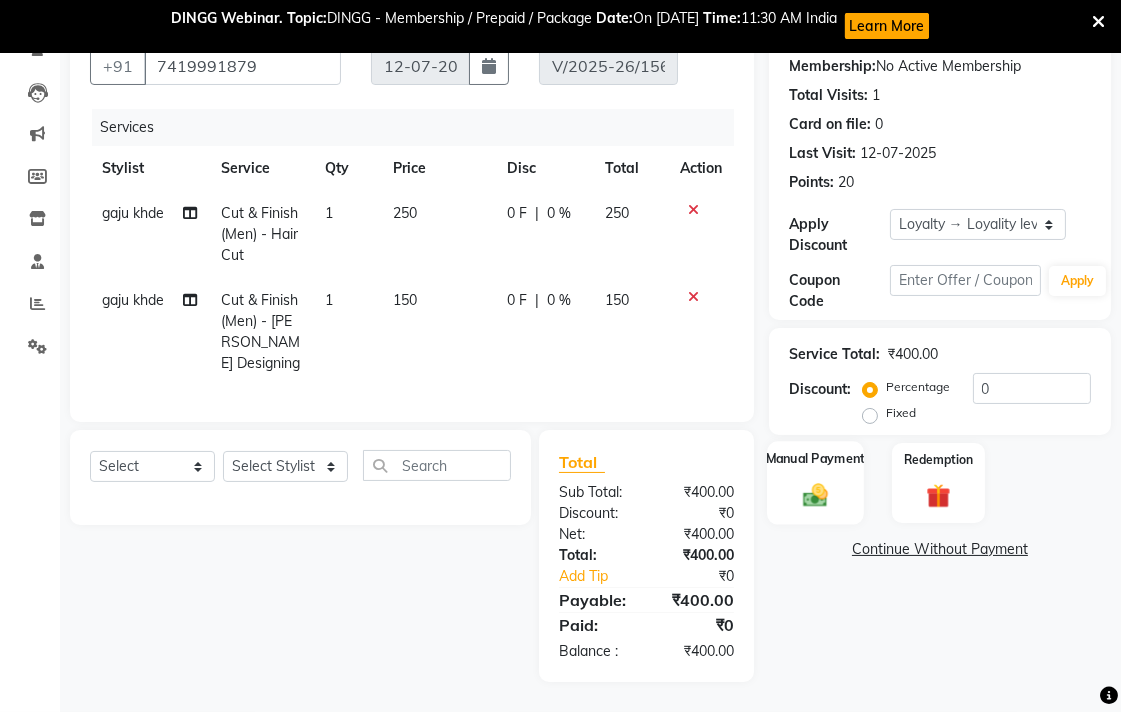 click on "Manual Payment" 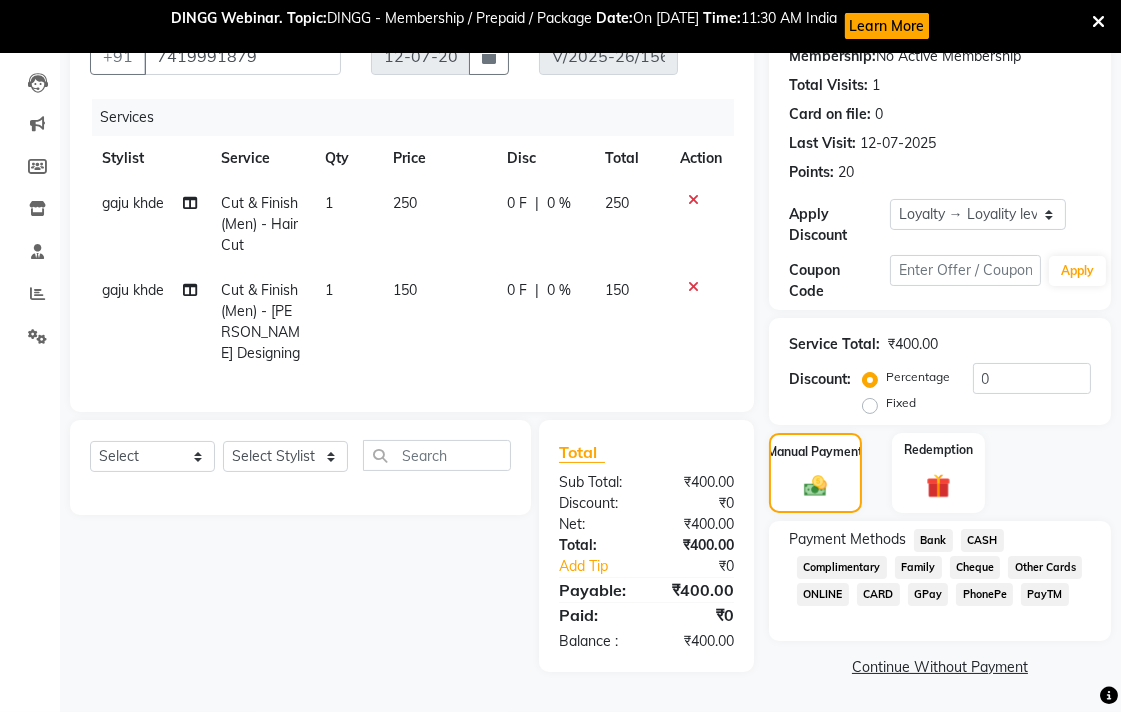 click on "Bank" 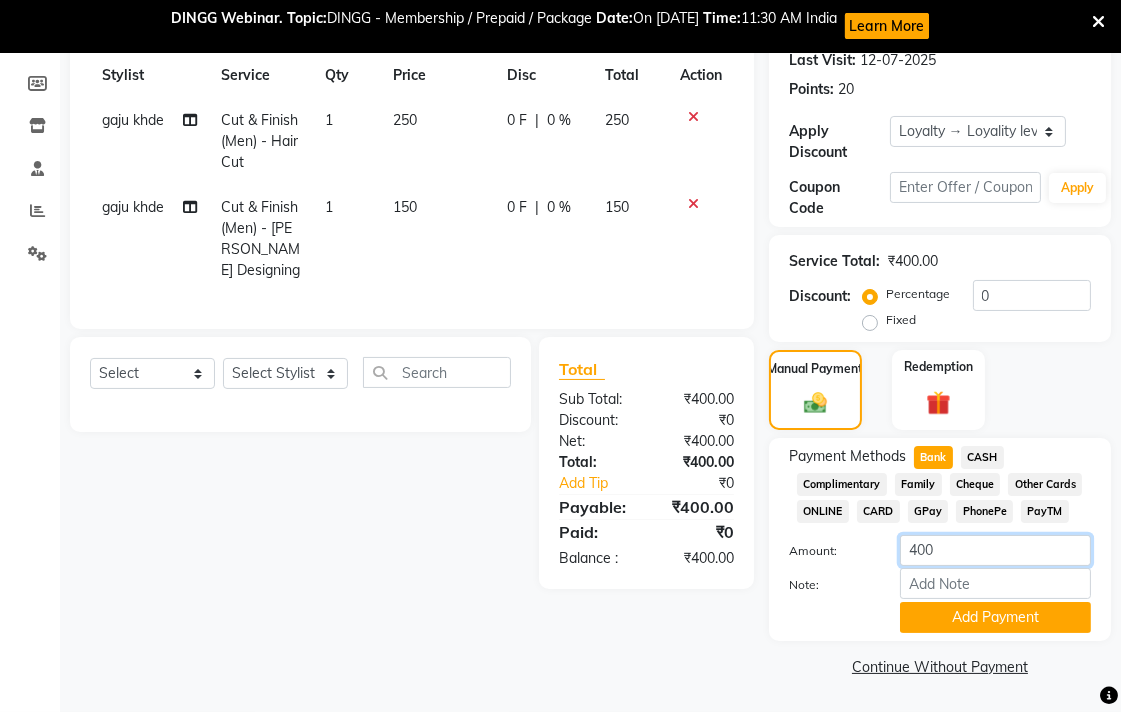 click on "400" 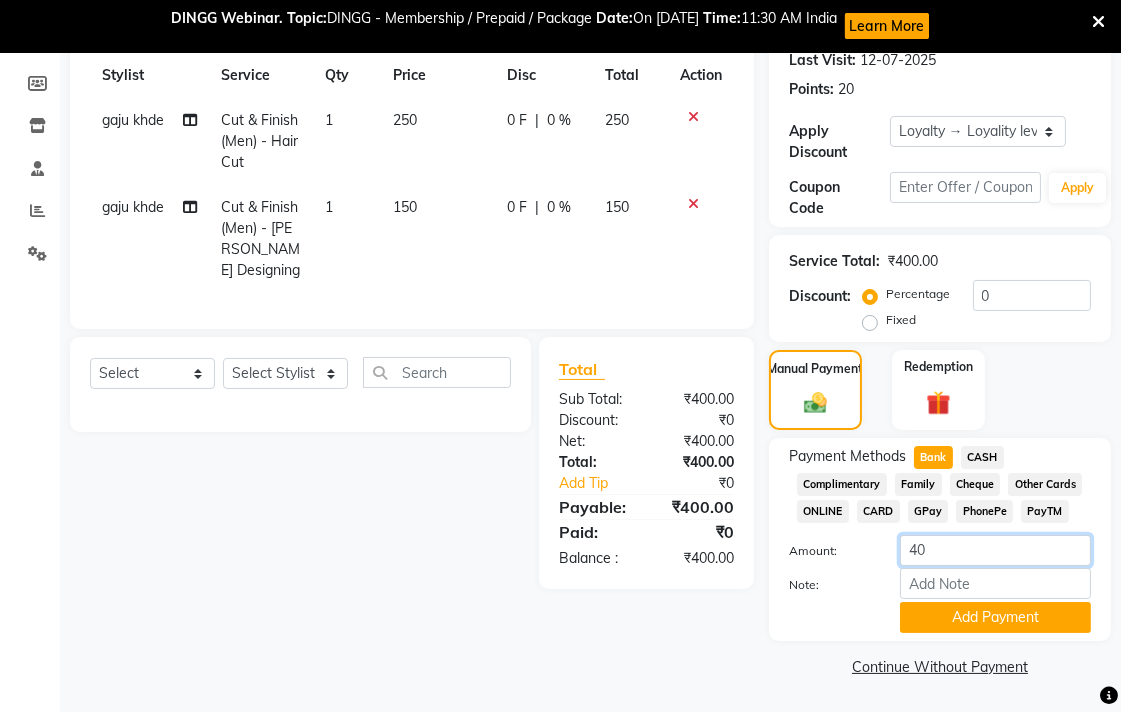 type on "4" 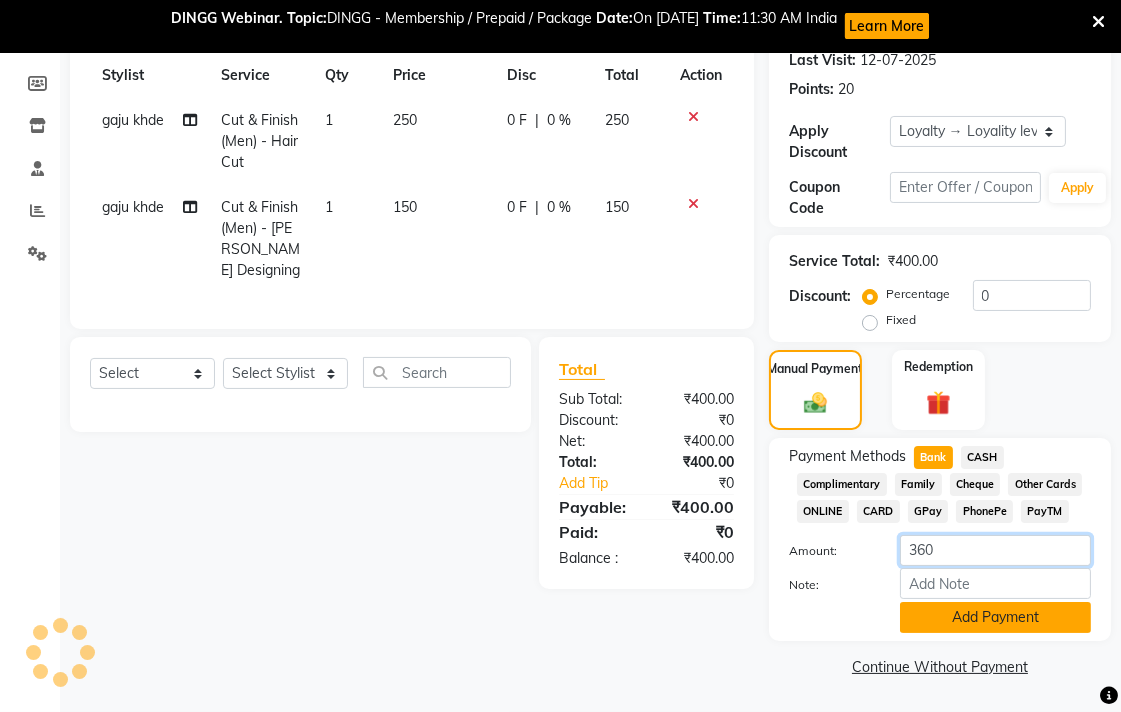 type on "360" 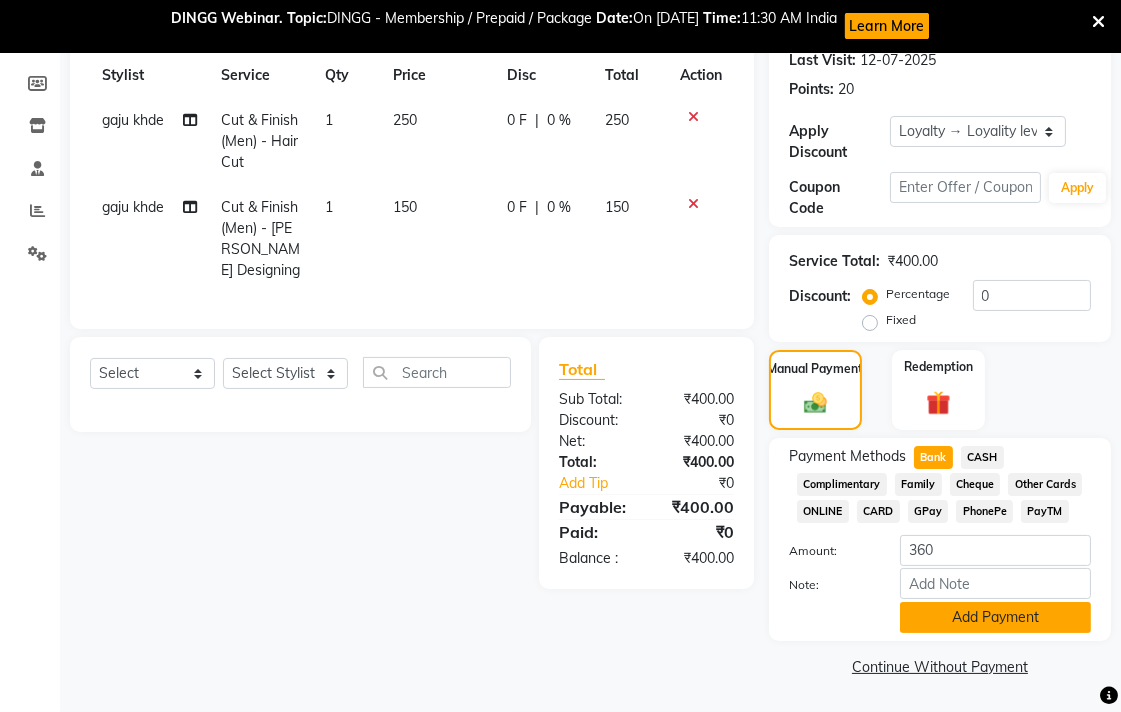 click on "Add Payment" 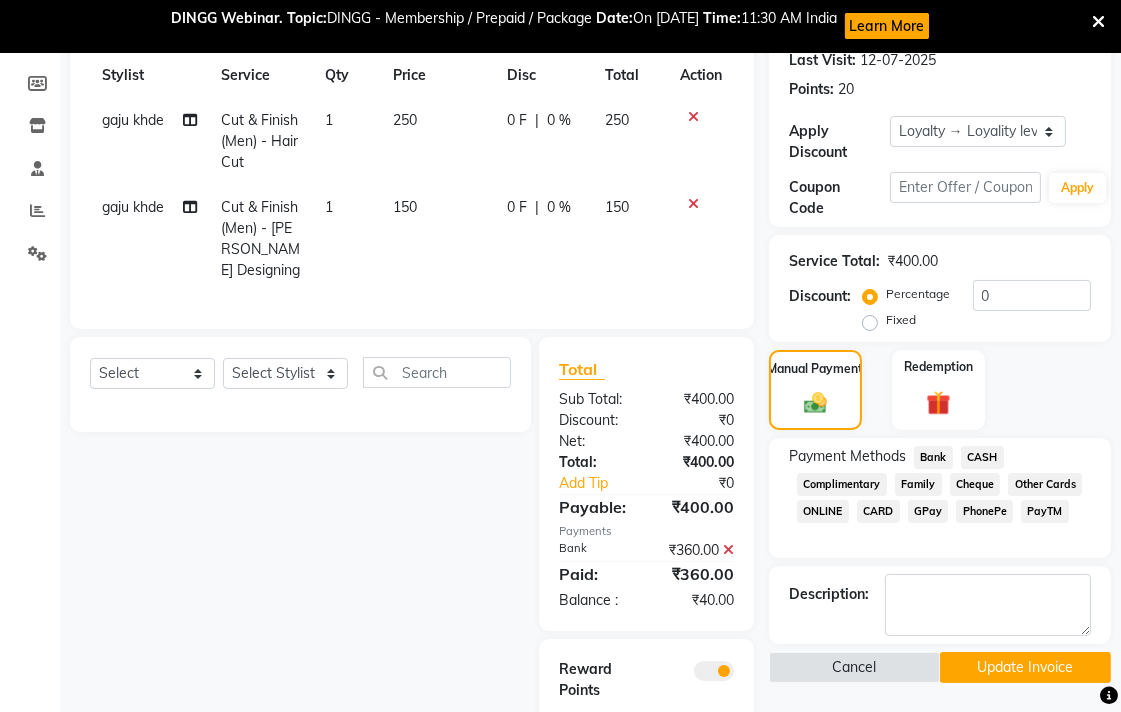 click on "CASH" 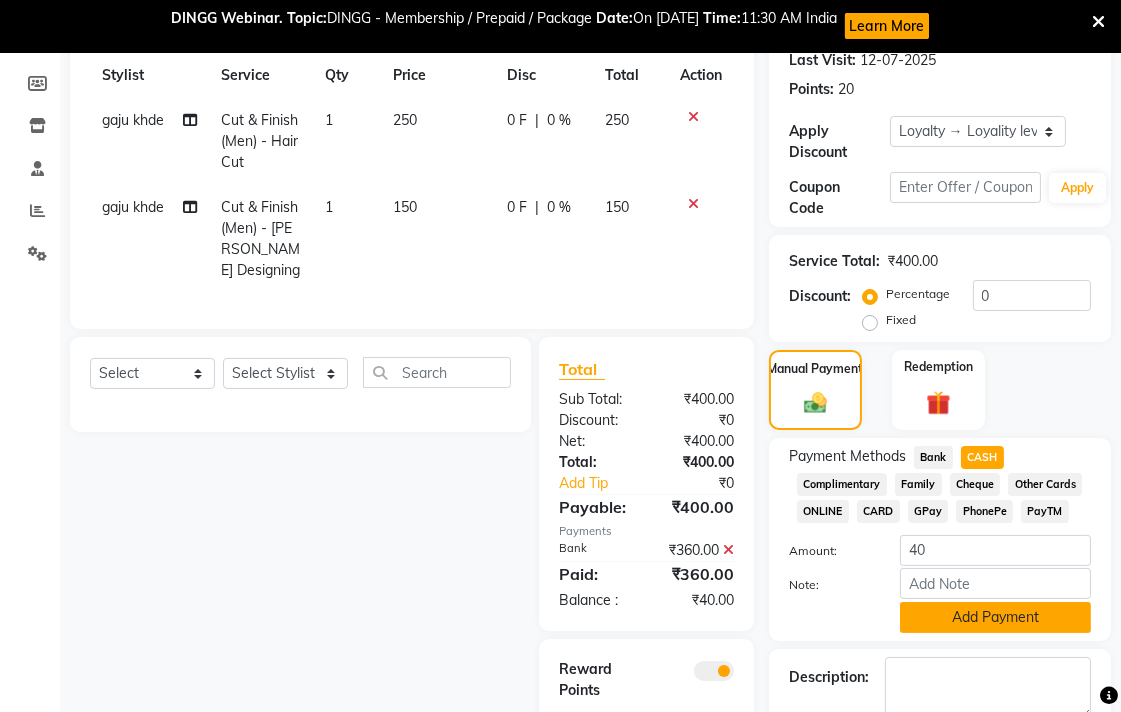 click on "Add Payment" 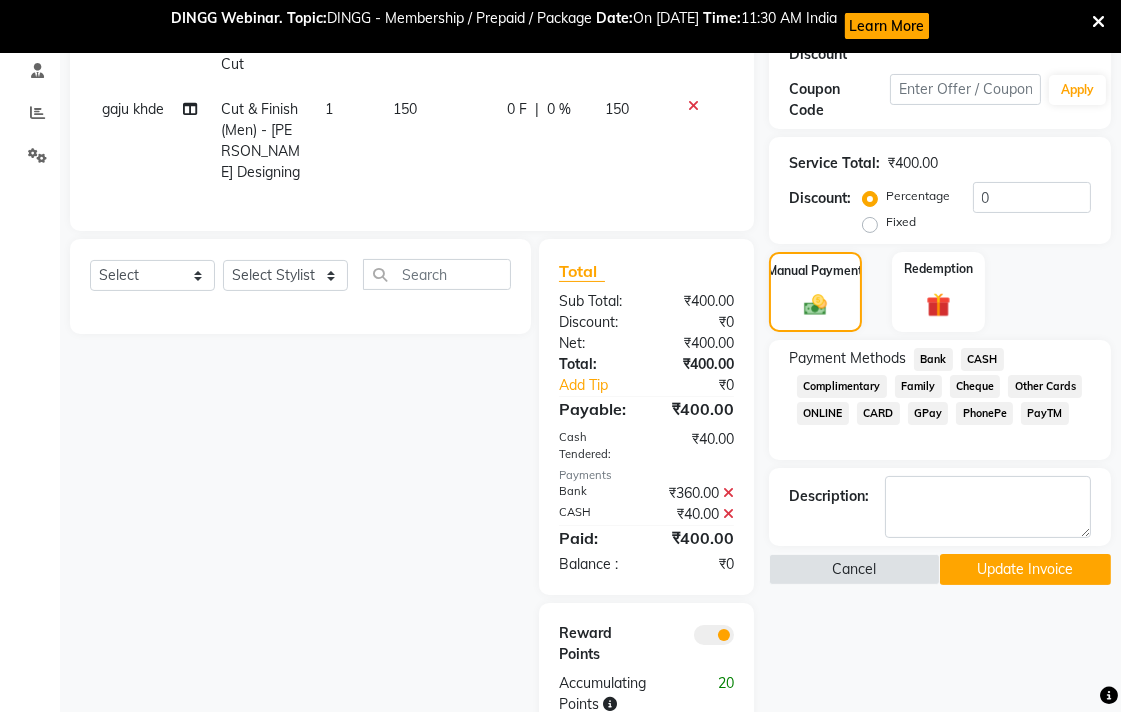 scroll, scrollTop: 453, scrollLeft: 0, axis: vertical 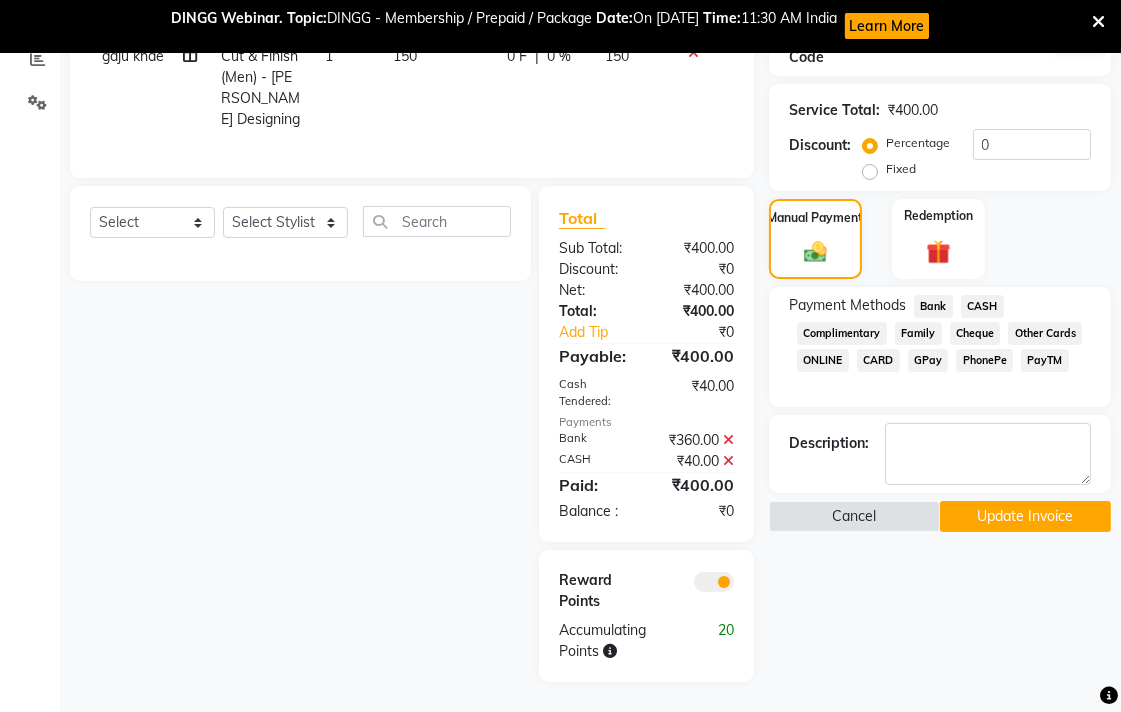 click on "Update Invoice" 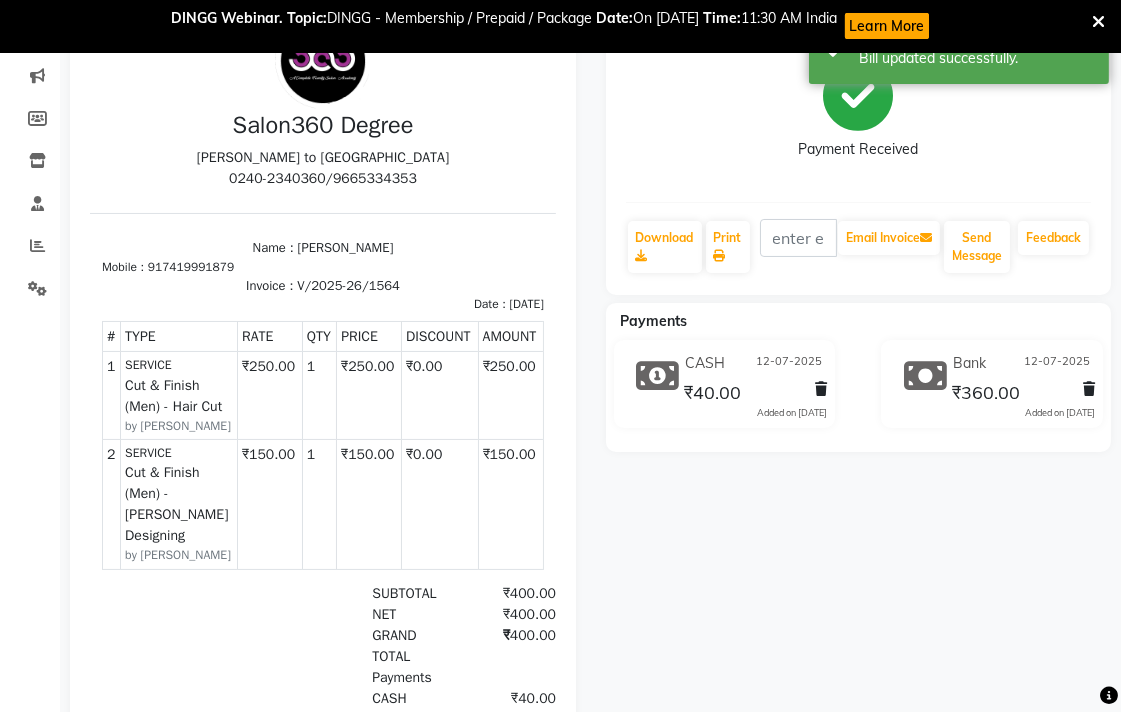 scroll, scrollTop: 0, scrollLeft: 0, axis: both 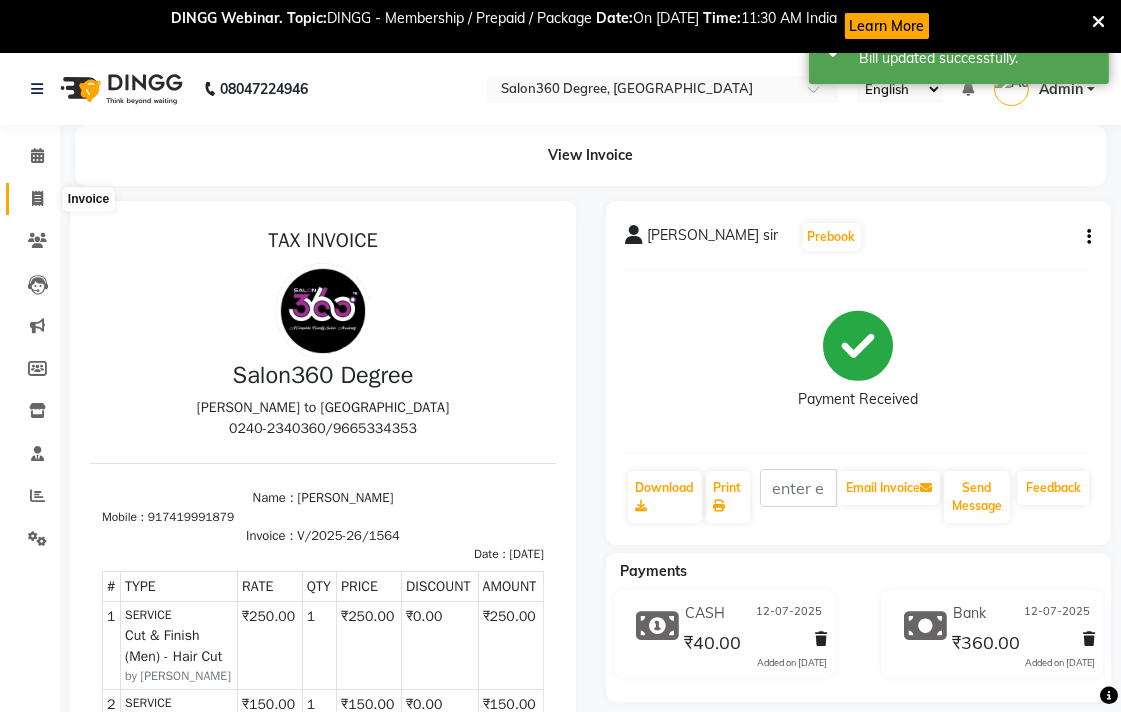click 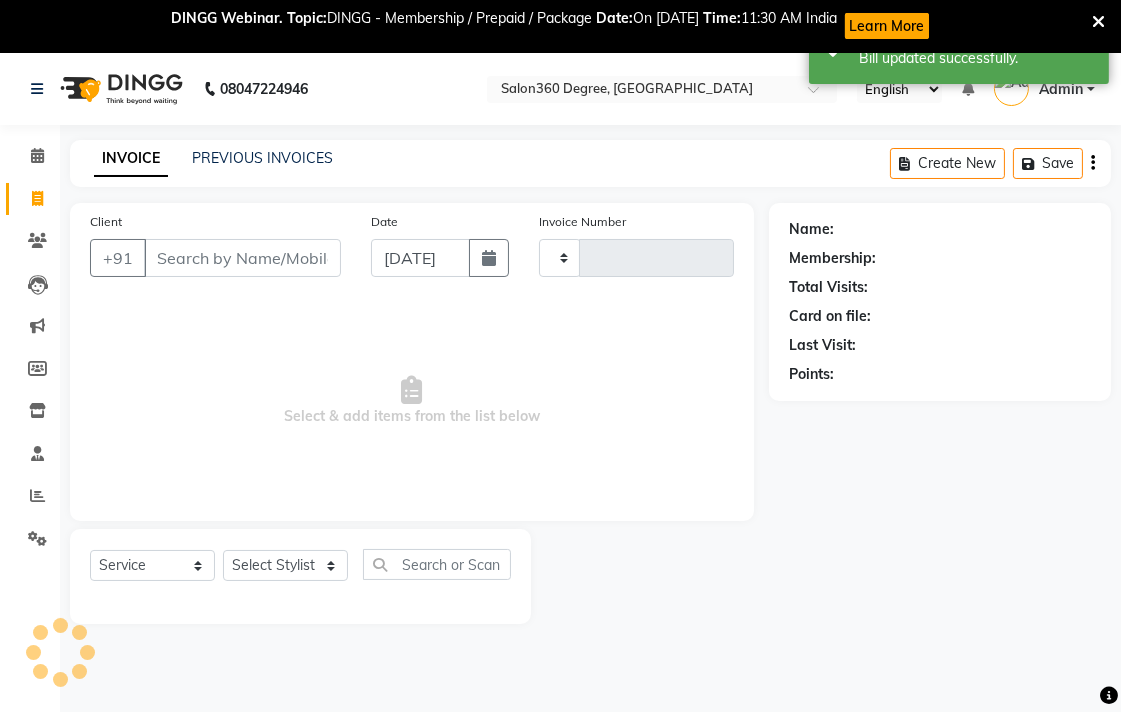 type on "1597" 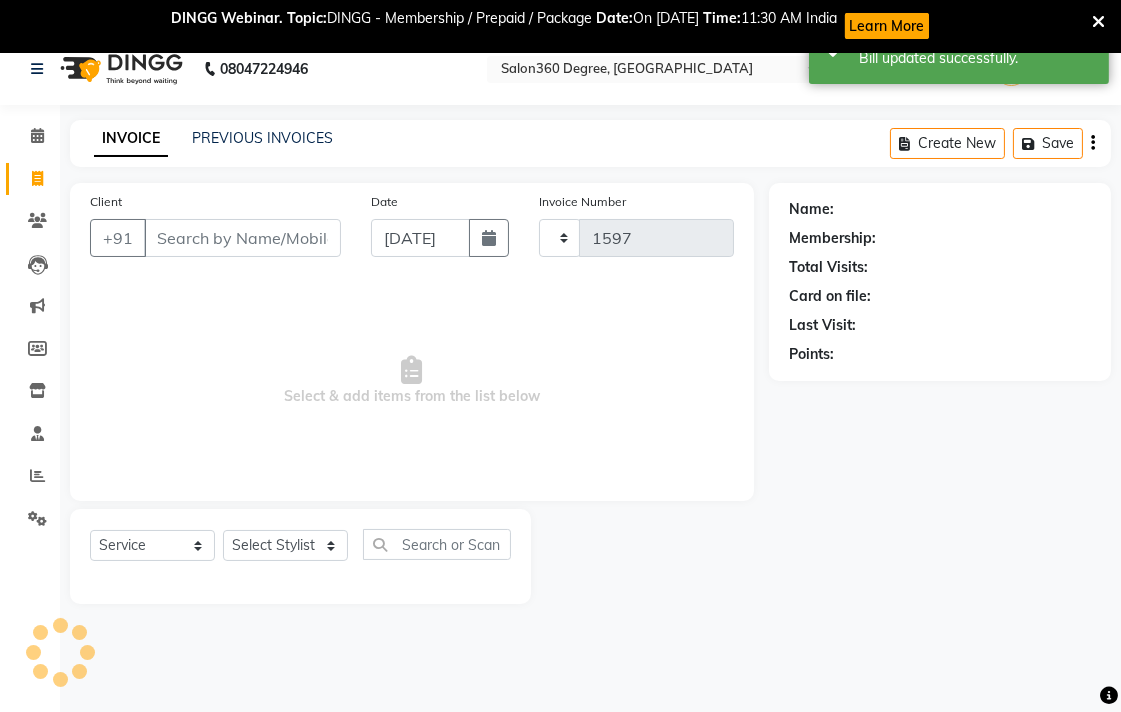 select on "5215" 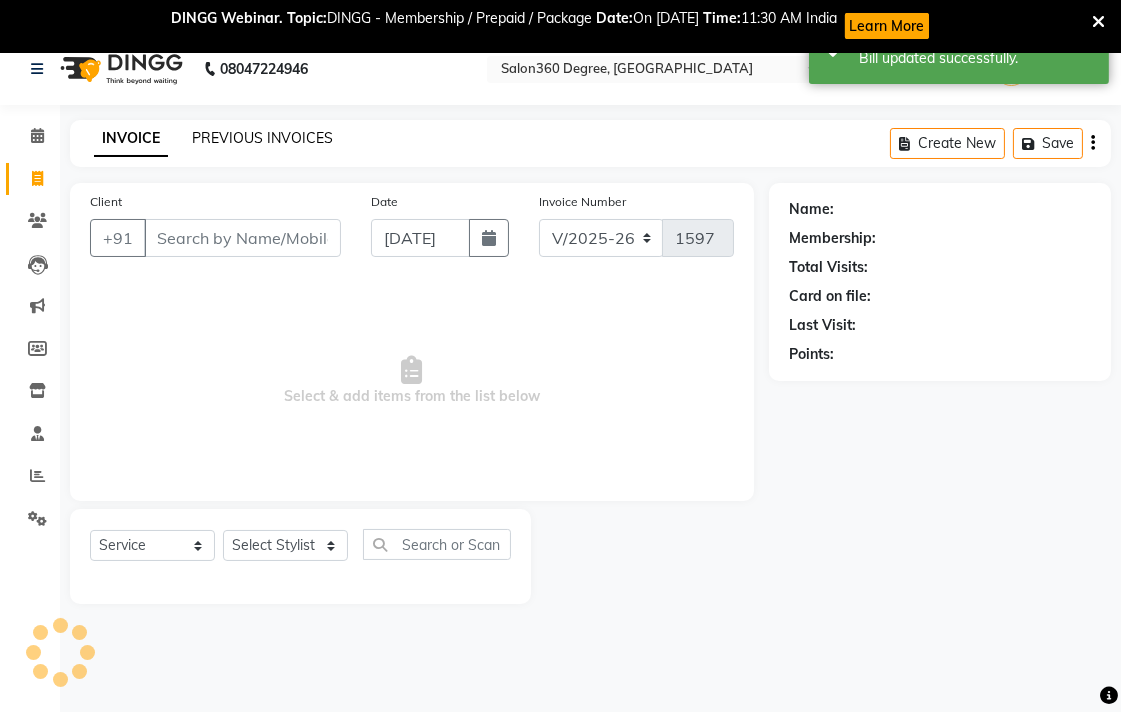 scroll, scrollTop: 53, scrollLeft: 0, axis: vertical 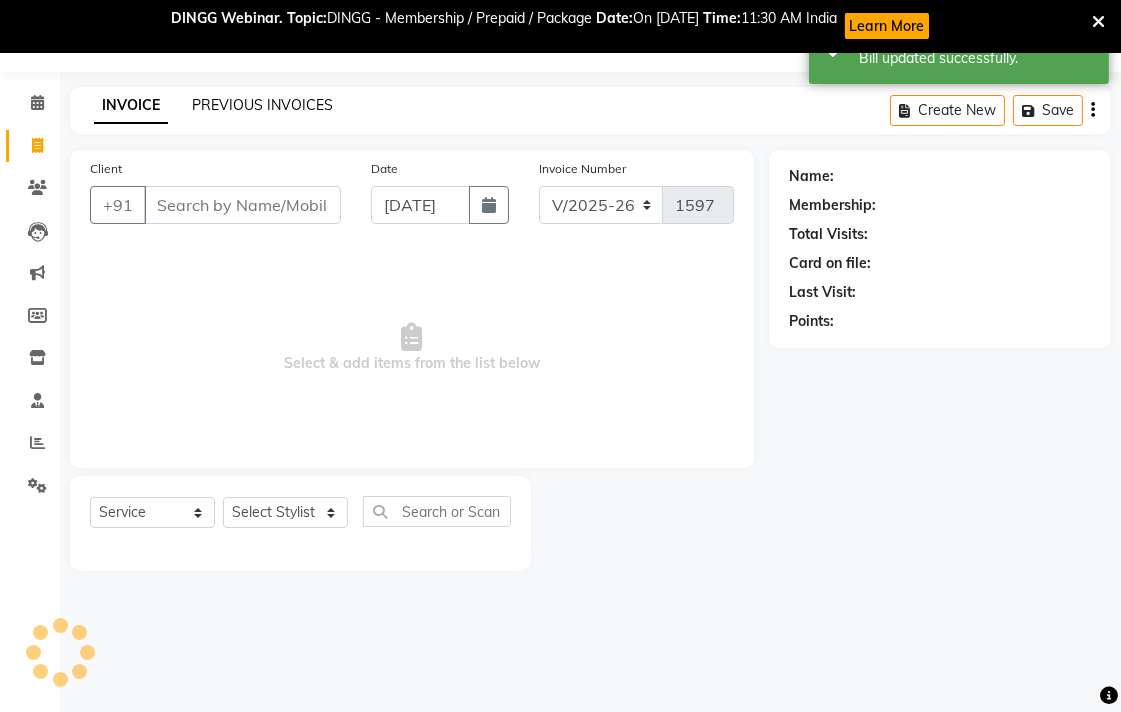 click on "PREVIOUS INVOICES" 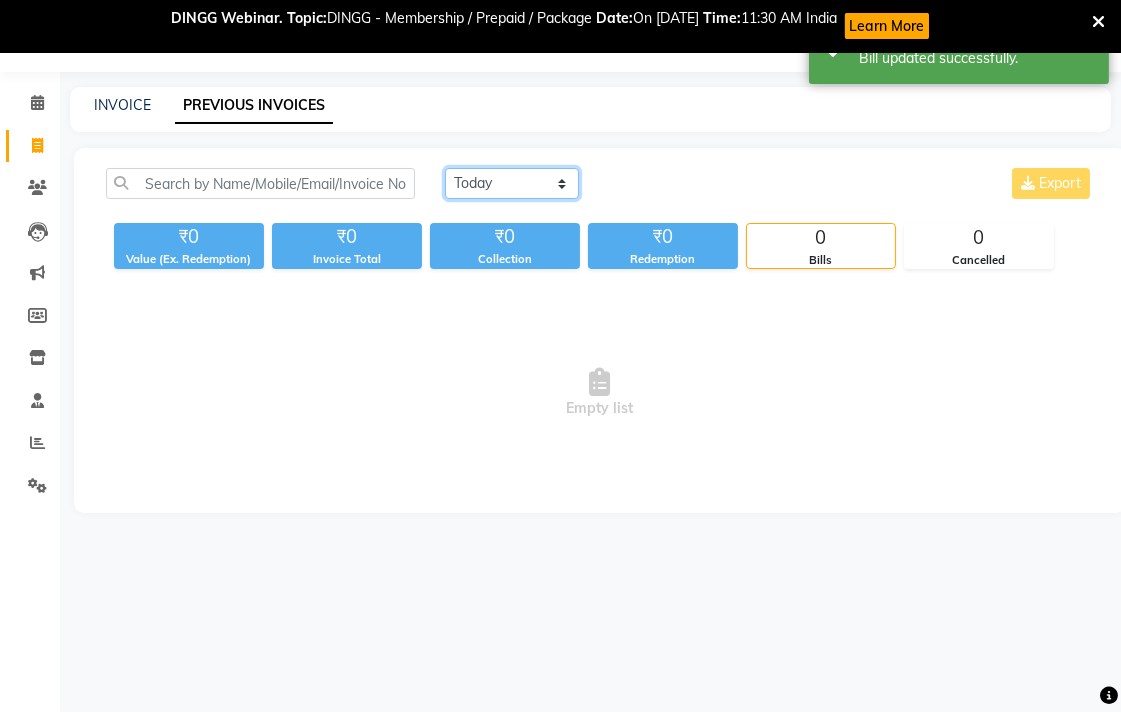 click on "[DATE] [DATE] Custom Range" 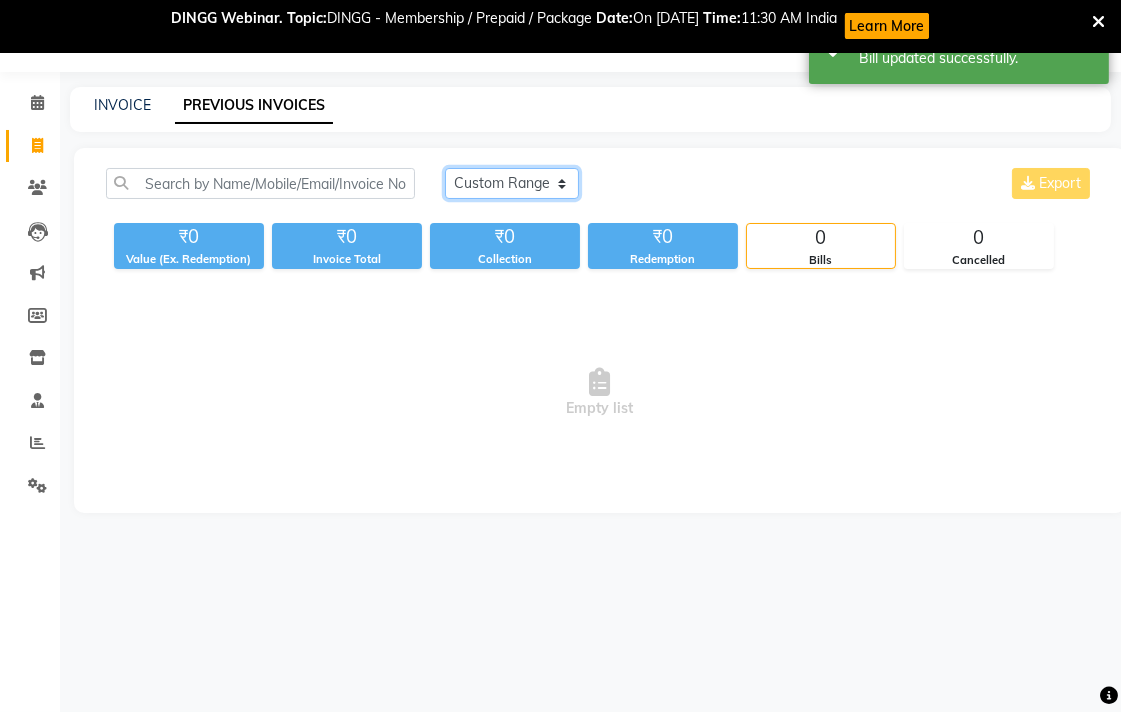 click on "[DATE] [DATE] Custom Range" 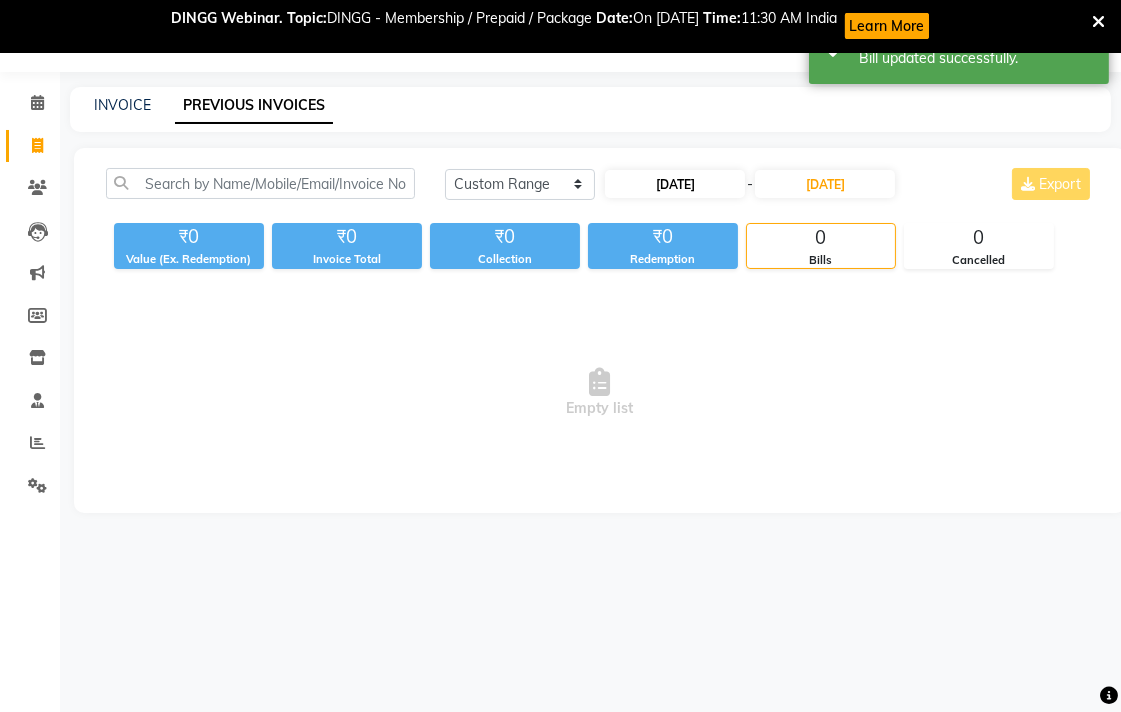 click on "14-07-2025 - 14-07-2025" 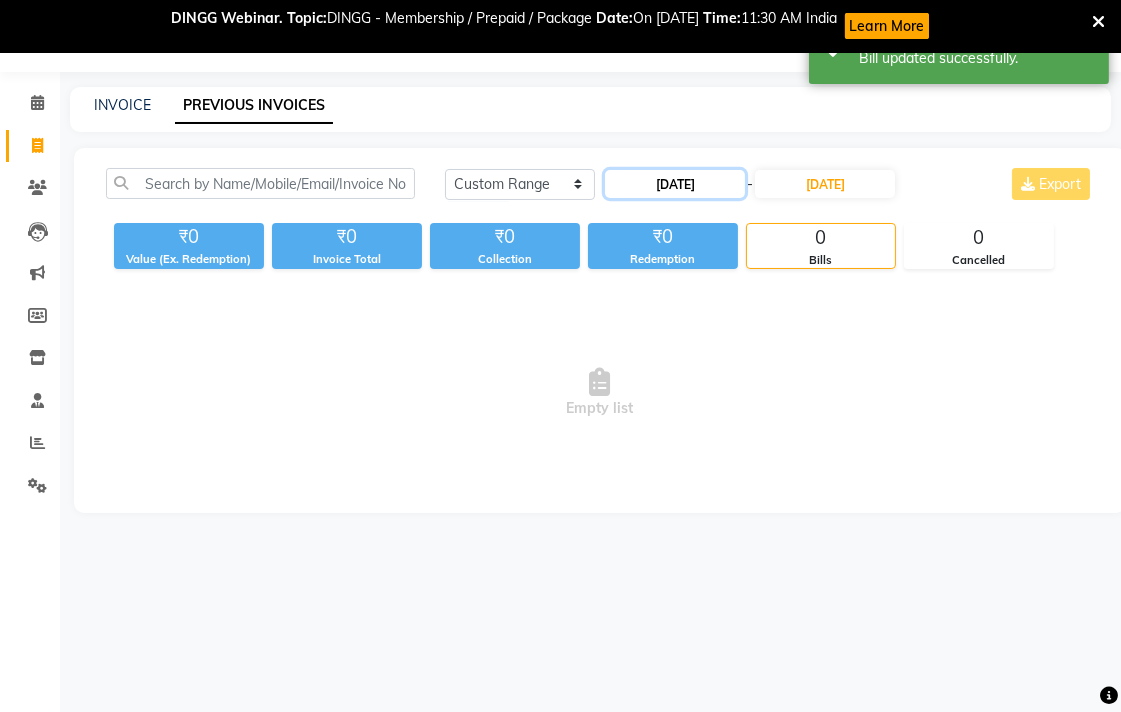 click on "[DATE]" 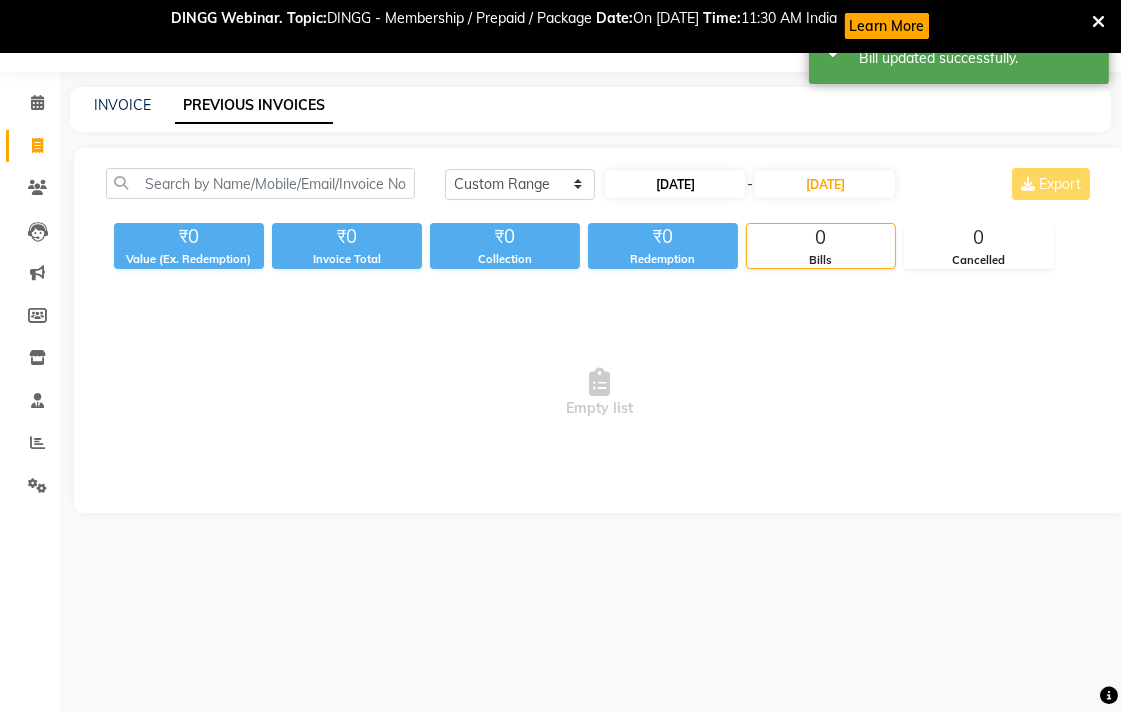select on "7" 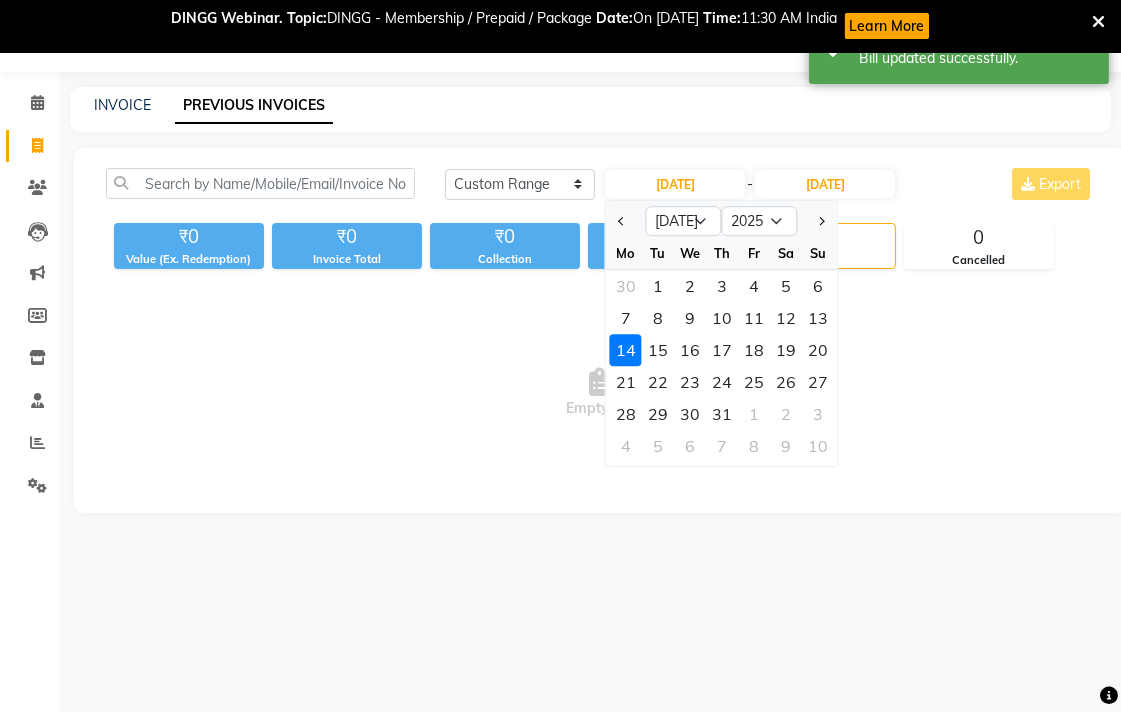 drag, startPoint x: 793, startPoint y: 317, endPoint x: 832, endPoint y: 241, distance: 85.42248 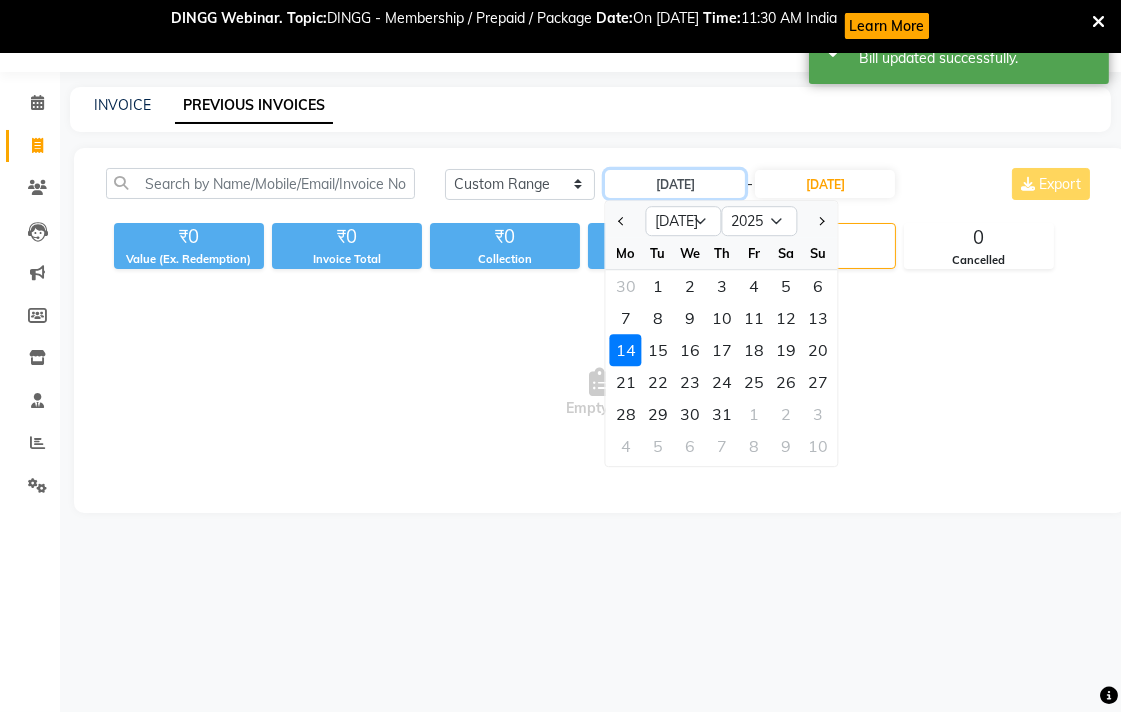type on "12-07-2025" 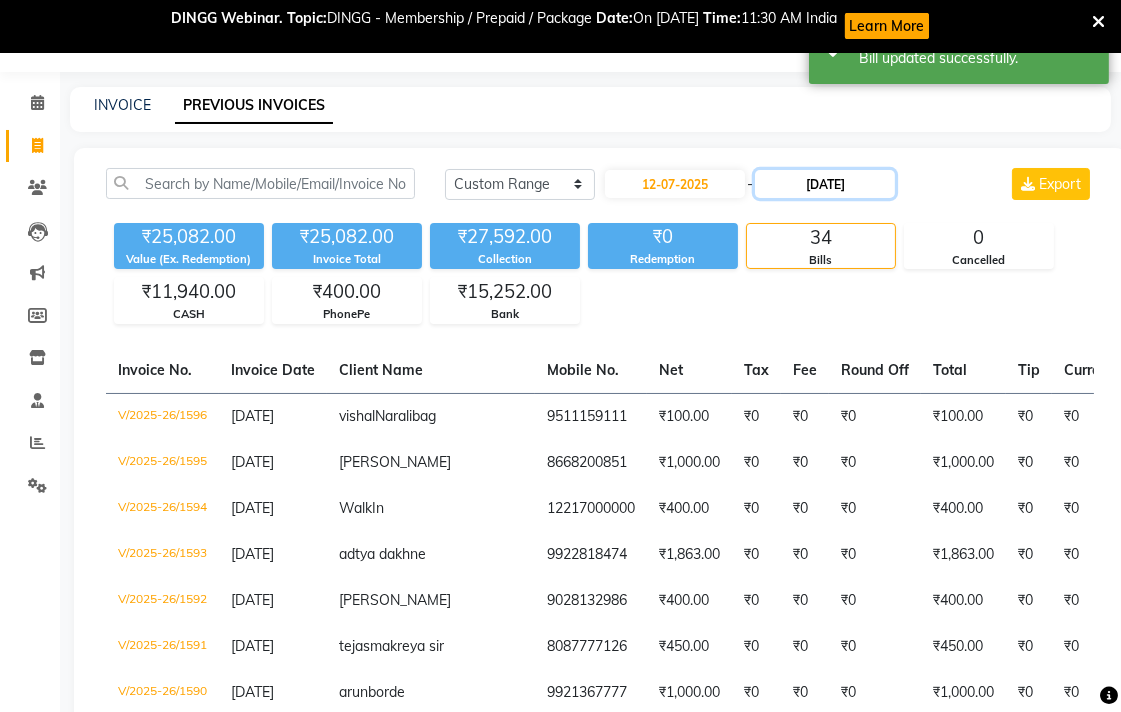 click on "[DATE]" 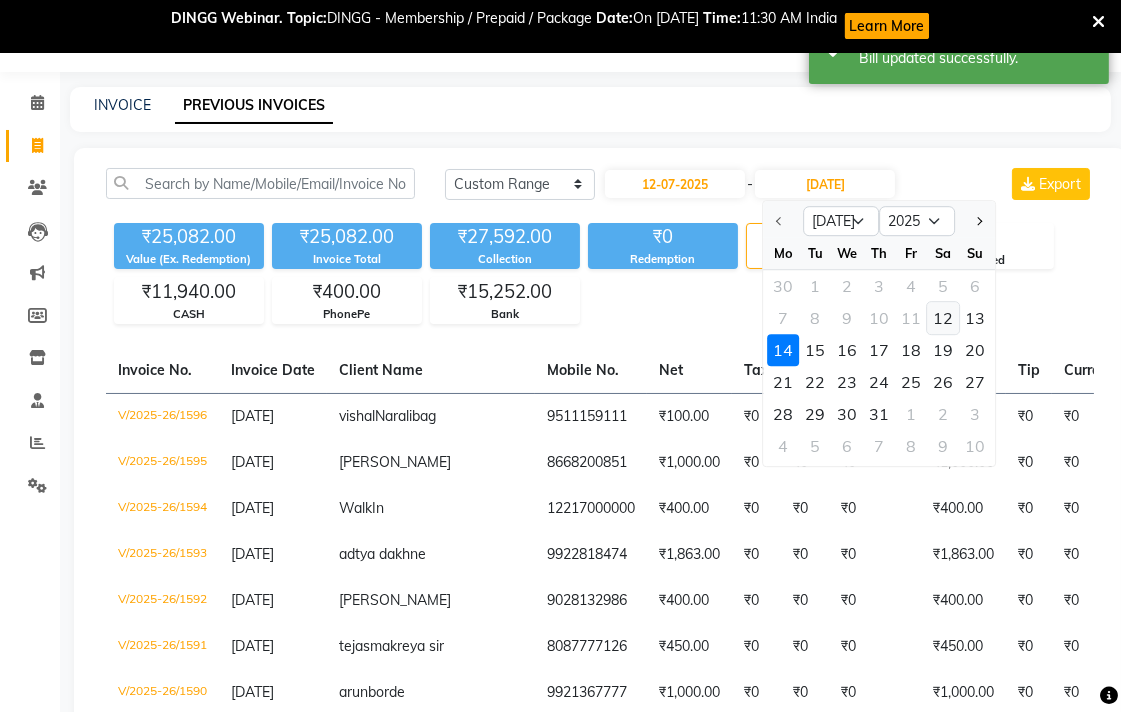 click on "12" 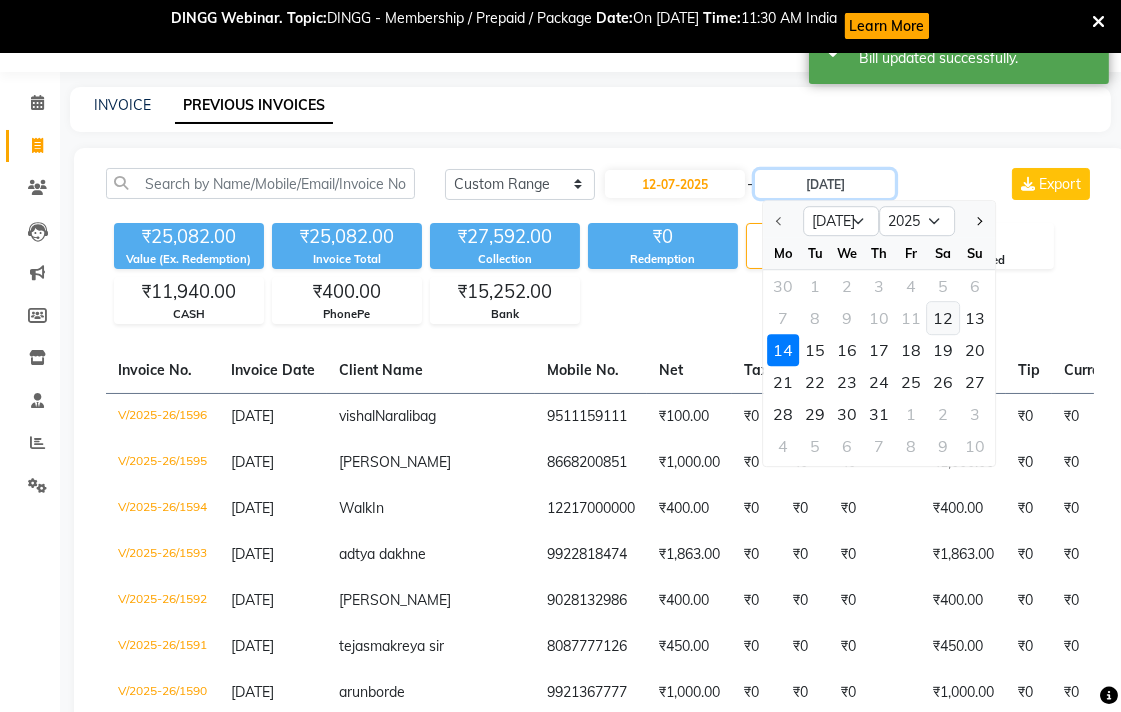 type on "12-07-2025" 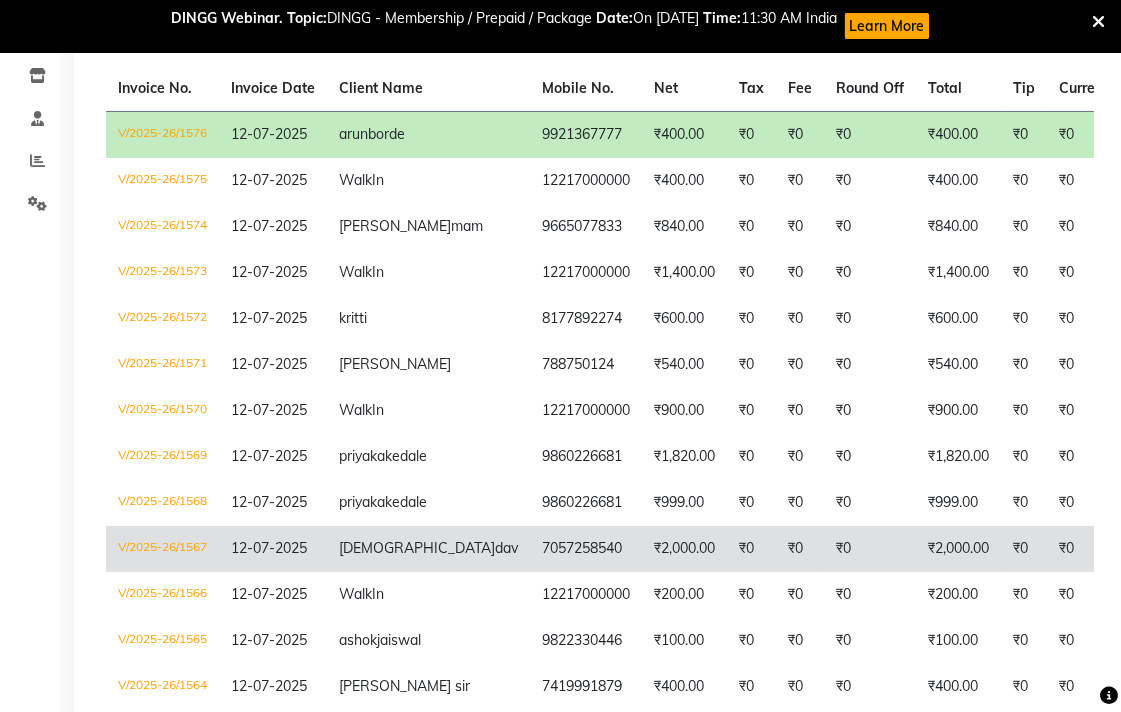 scroll, scrollTop: 581, scrollLeft: 0, axis: vertical 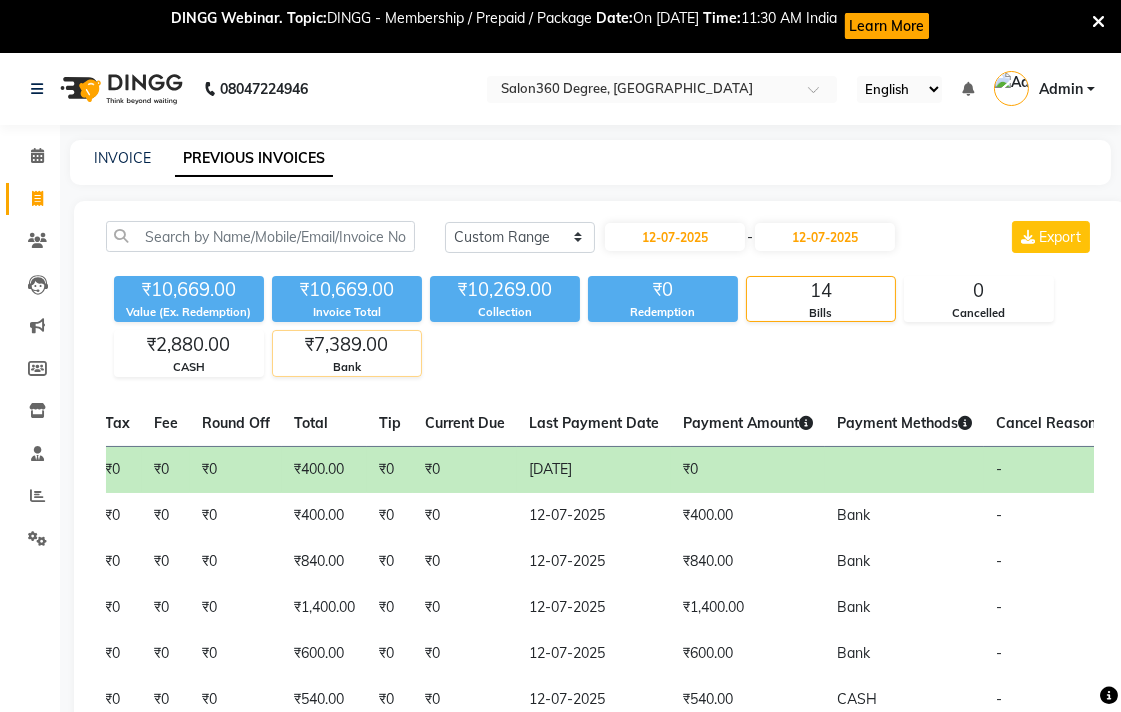 click on "₹7,389.00" 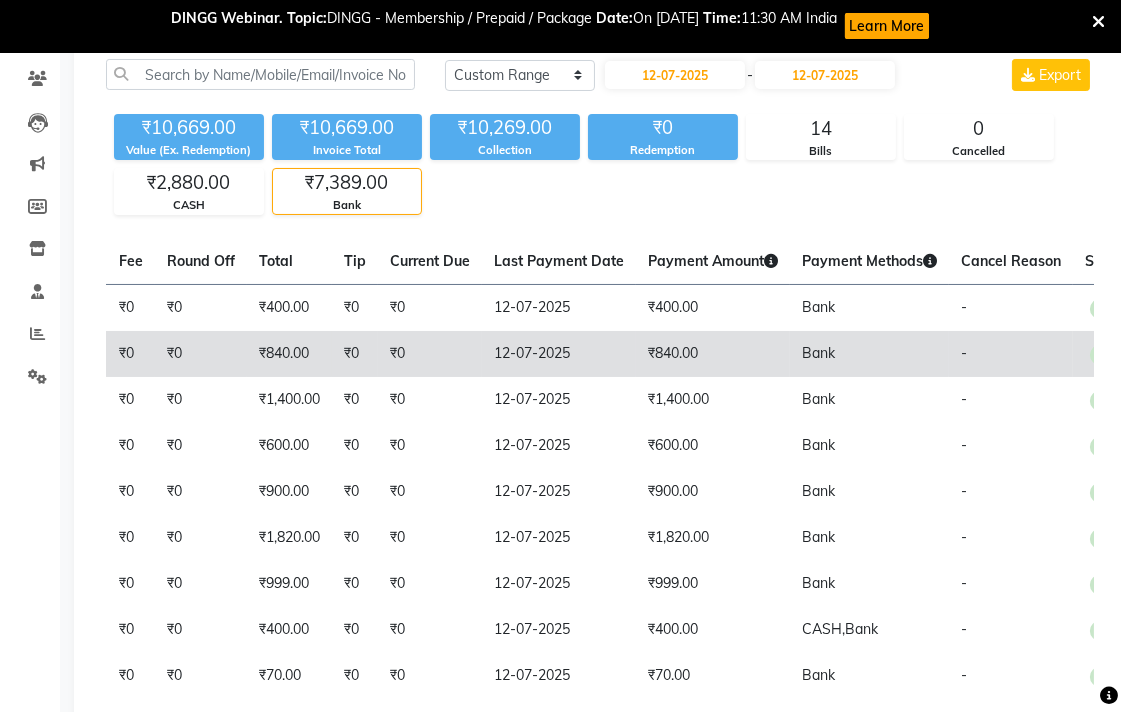 scroll, scrollTop: 0, scrollLeft: 0, axis: both 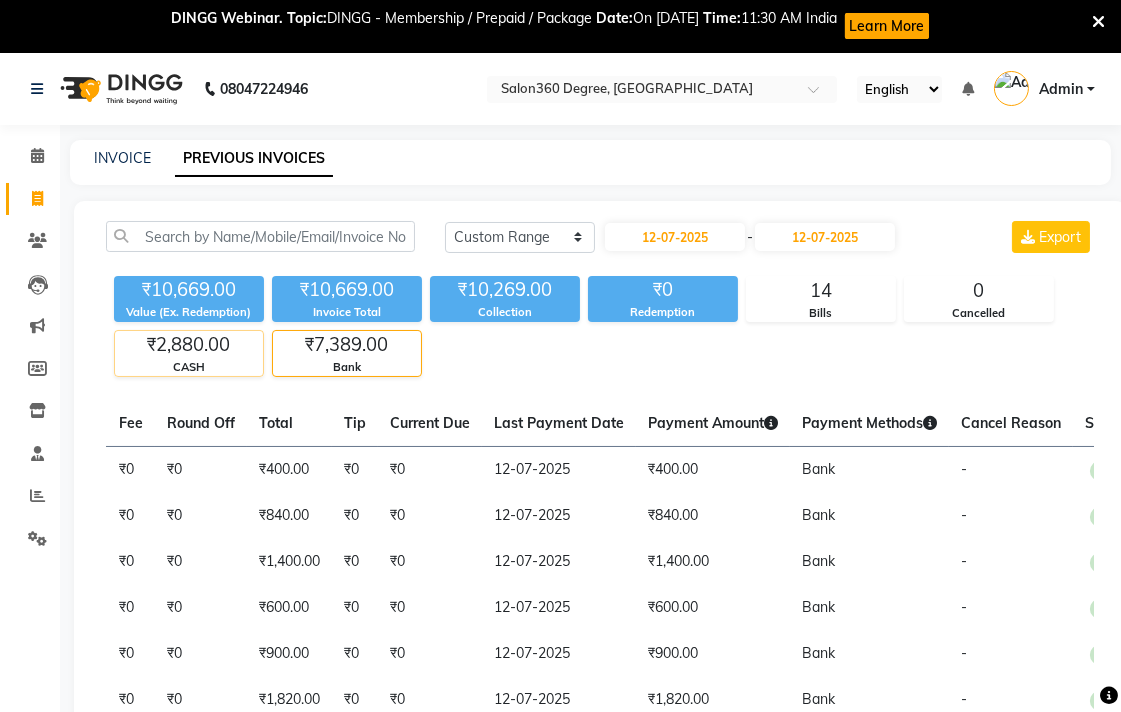 click on "CASH" 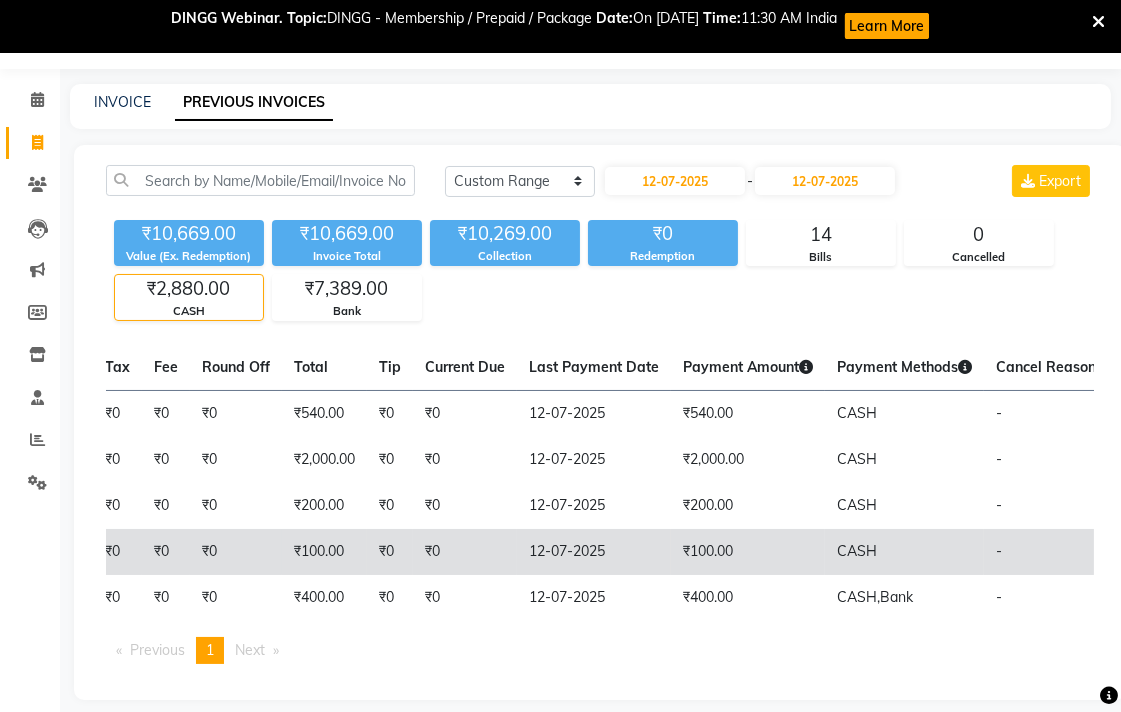 scroll, scrollTop: 108, scrollLeft: 0, axis: vertical 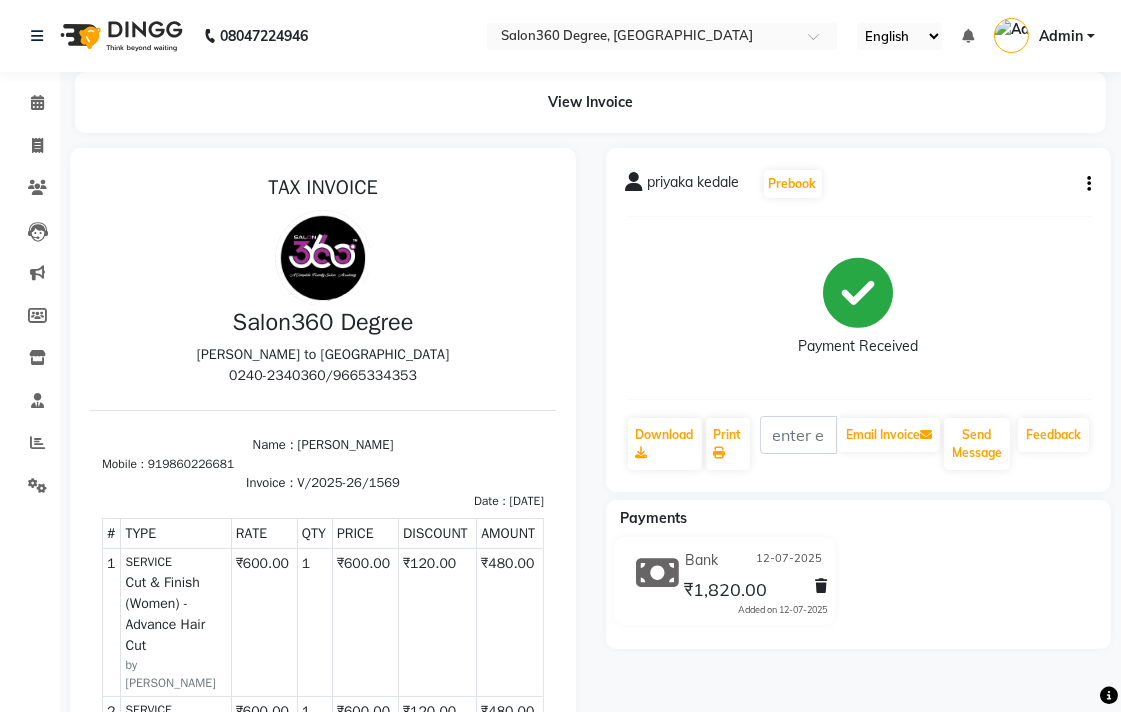 click 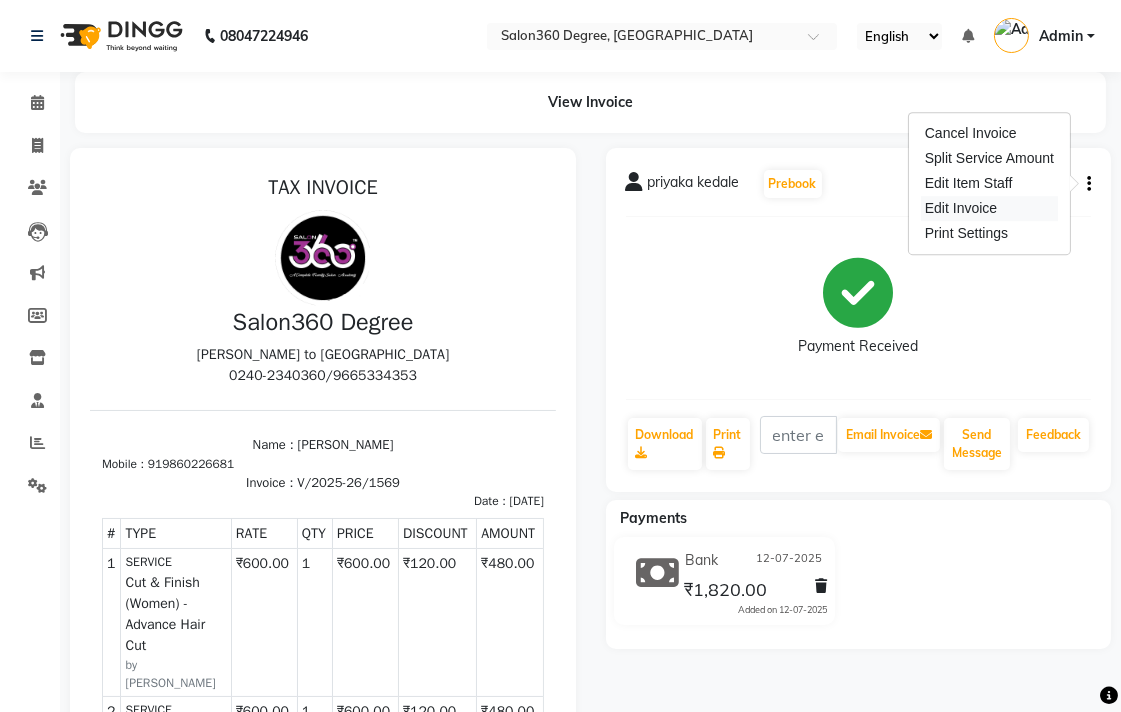 click on "Edit Invoice" at bounding box center [989, 208] 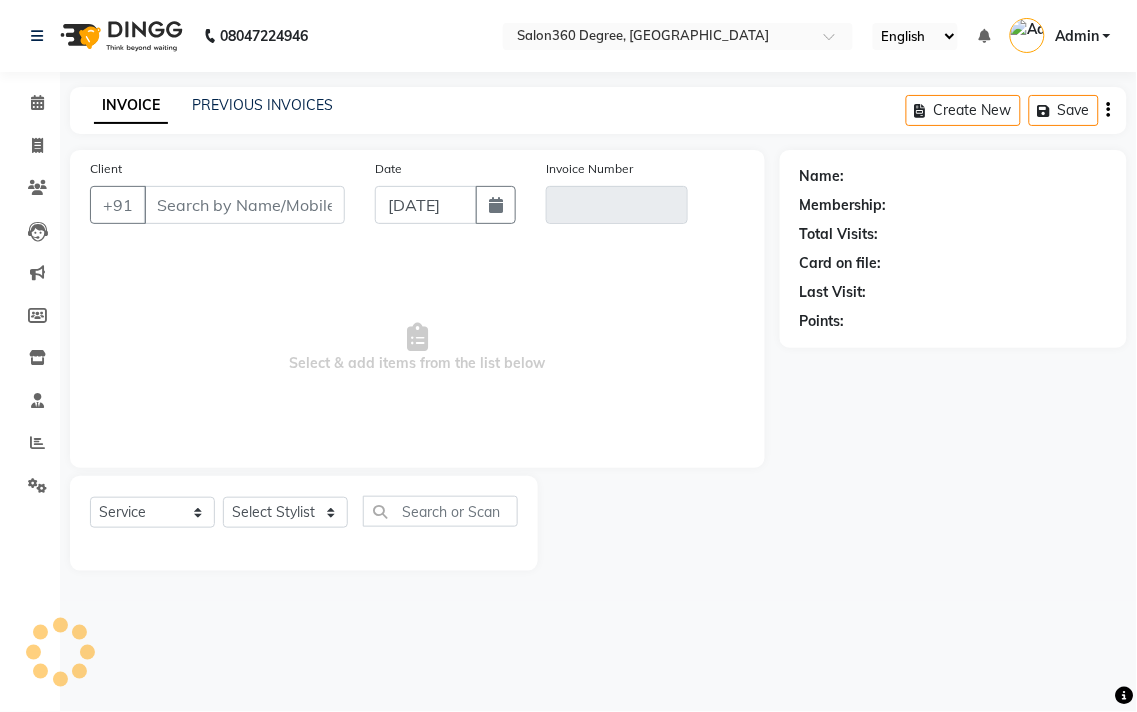 type on "9860226681" 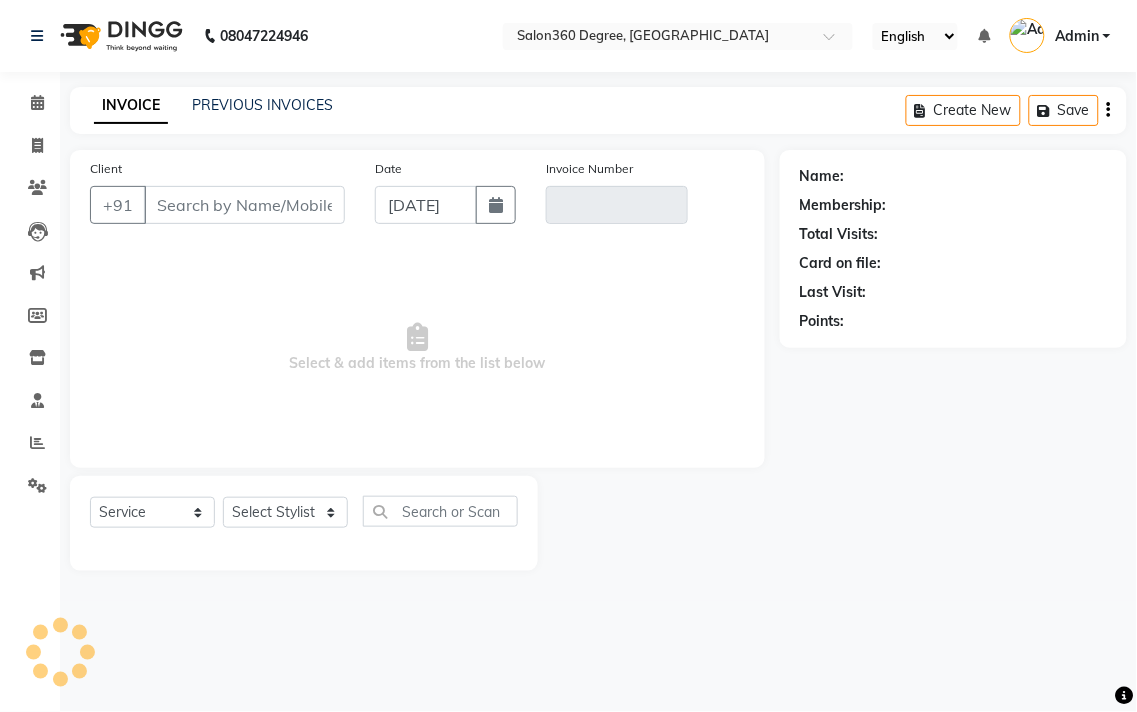 type on "V/2025-26/1569" 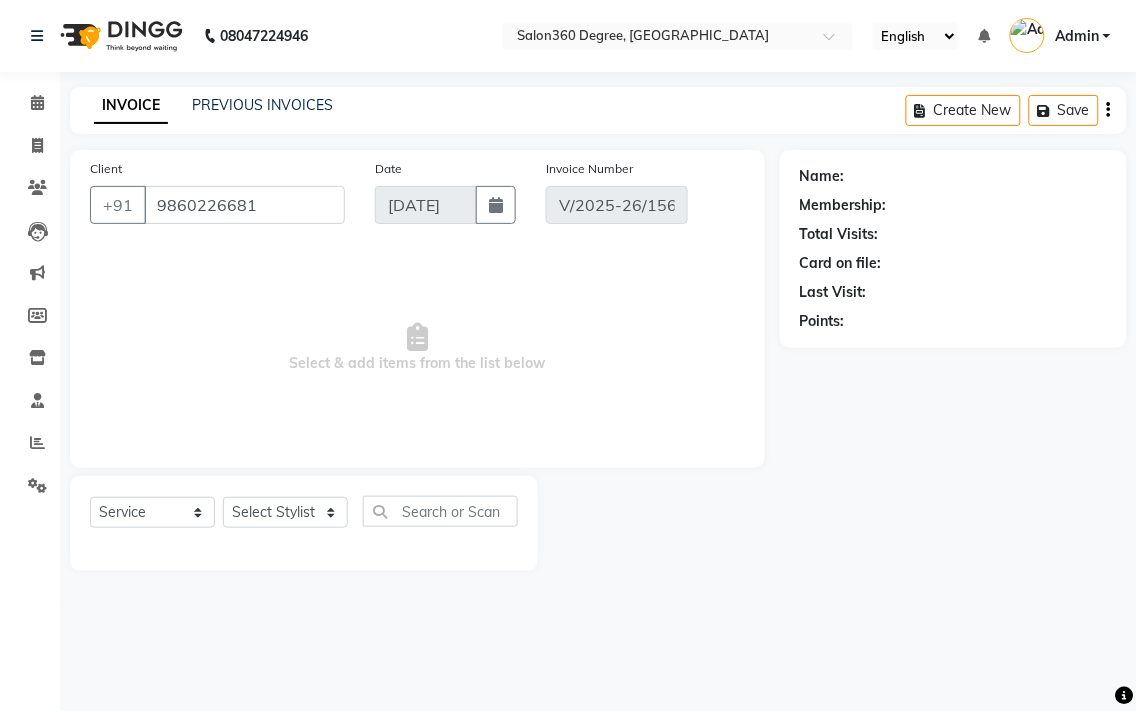 select on "1: Object" 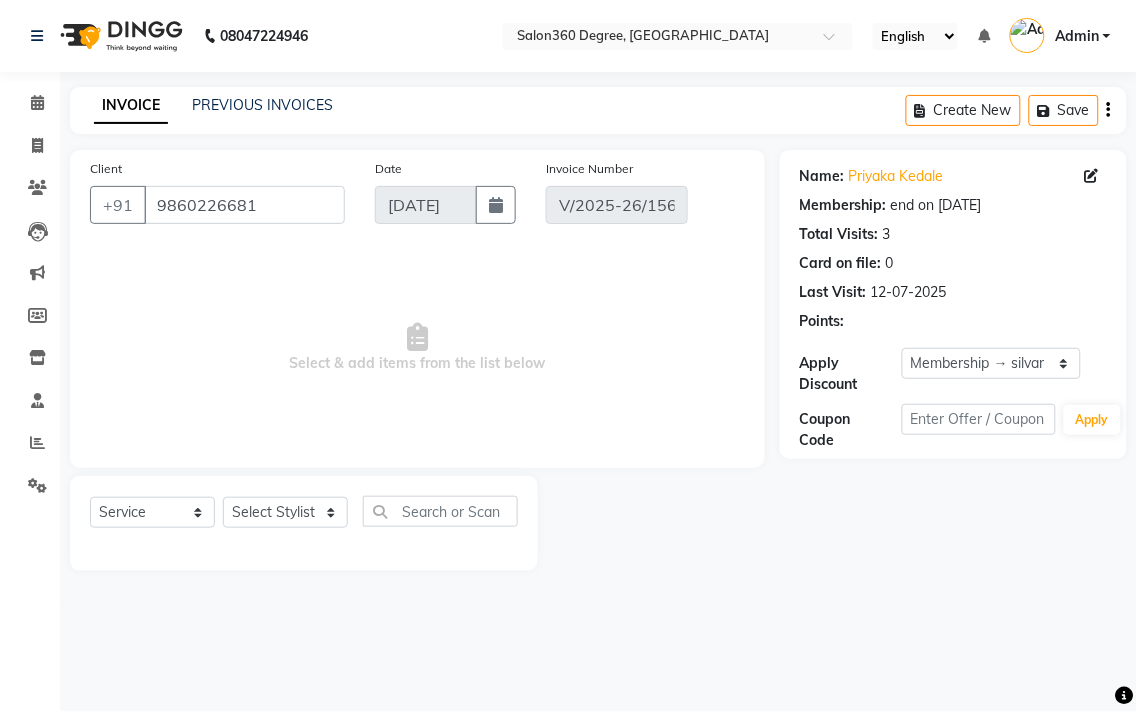 type on "12-07-2025" 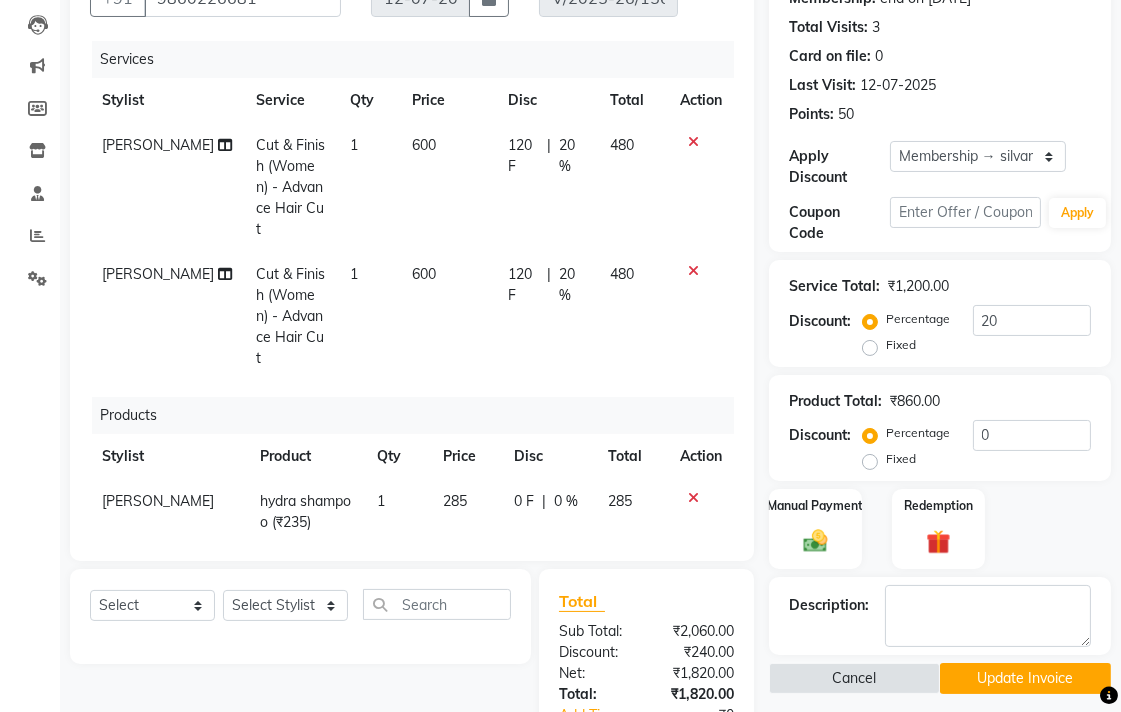 scroll, scrollTop: 75, scrollLeft: 0, axis: vertical 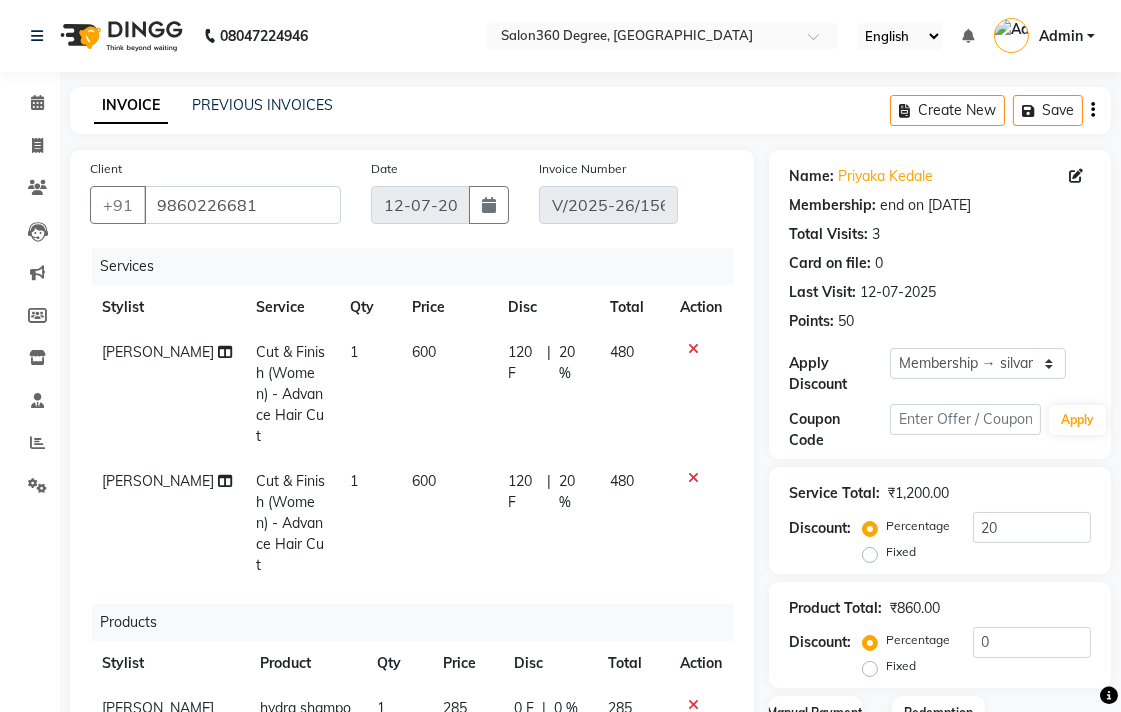click on "600" 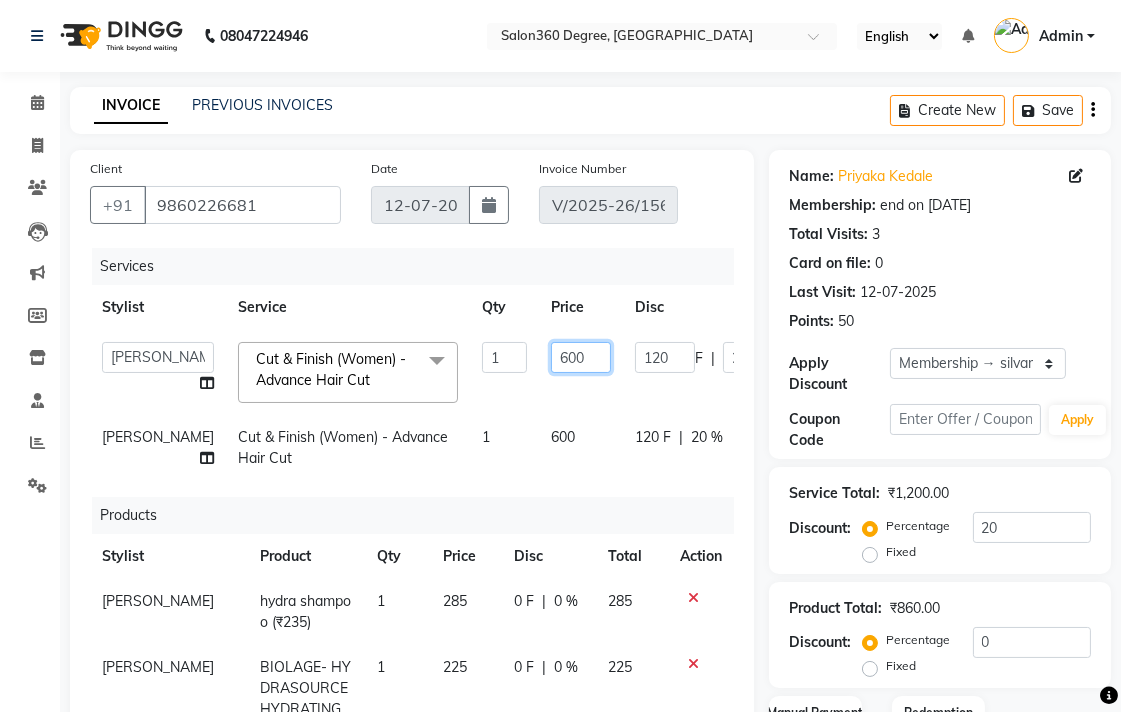click on "600" 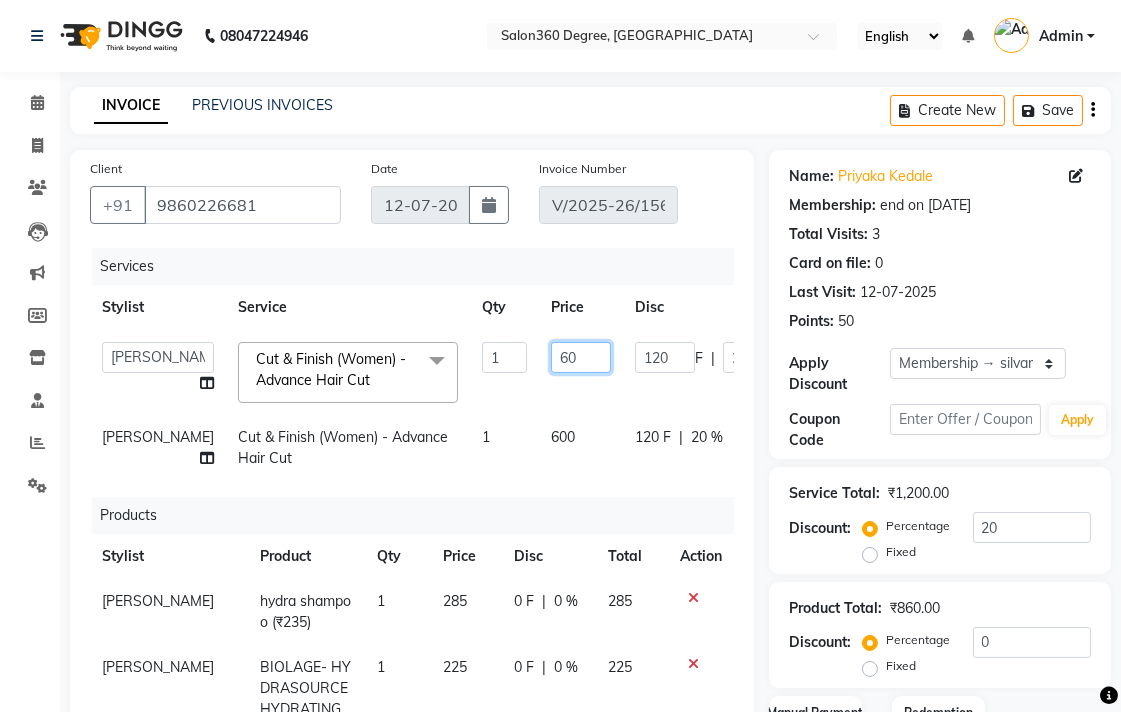 type on "6" 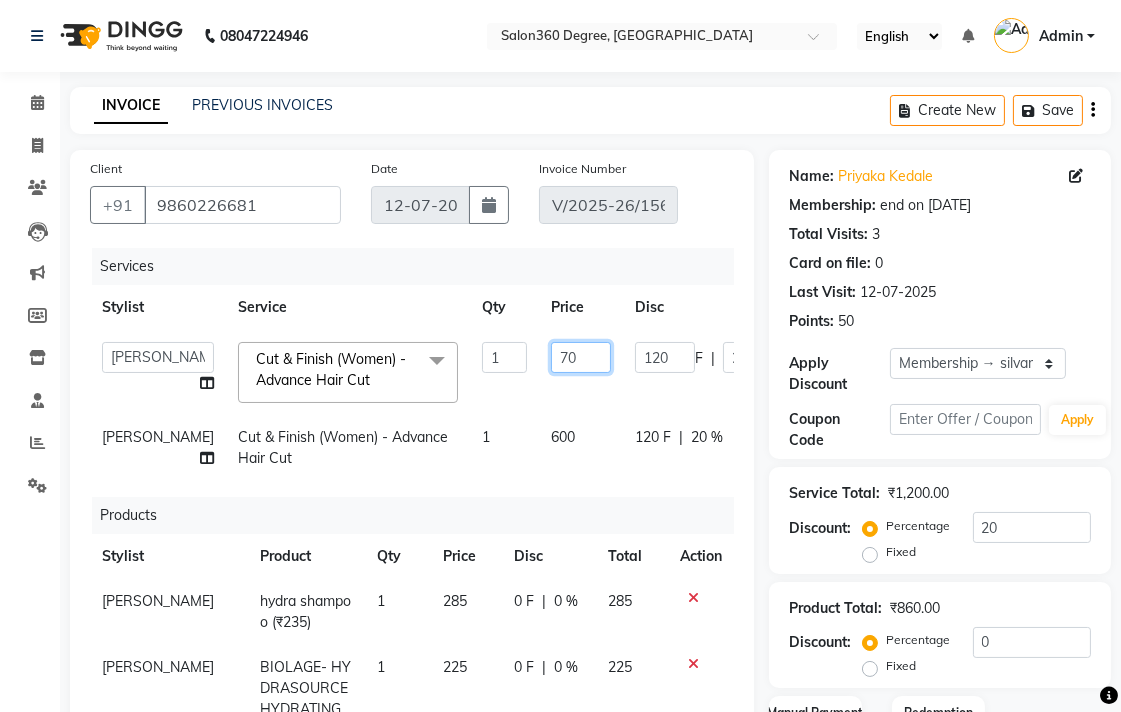 type on "700" 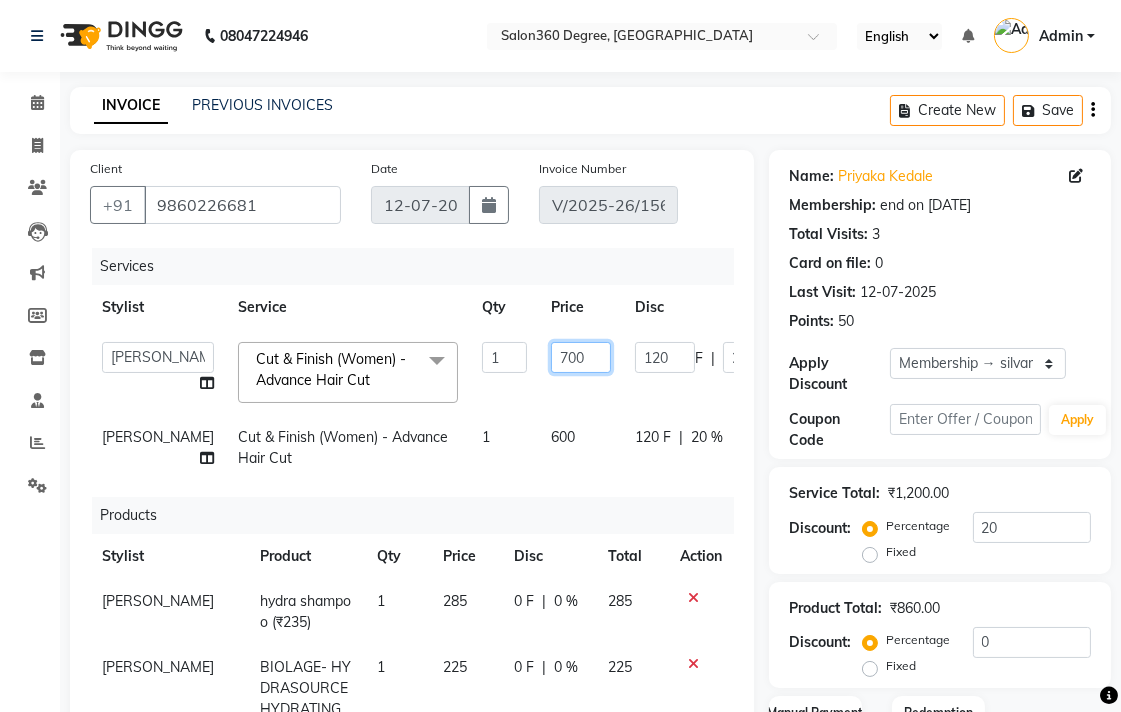 scroll, scrollTop: 408, scrollLeft: 0, axis: vertical 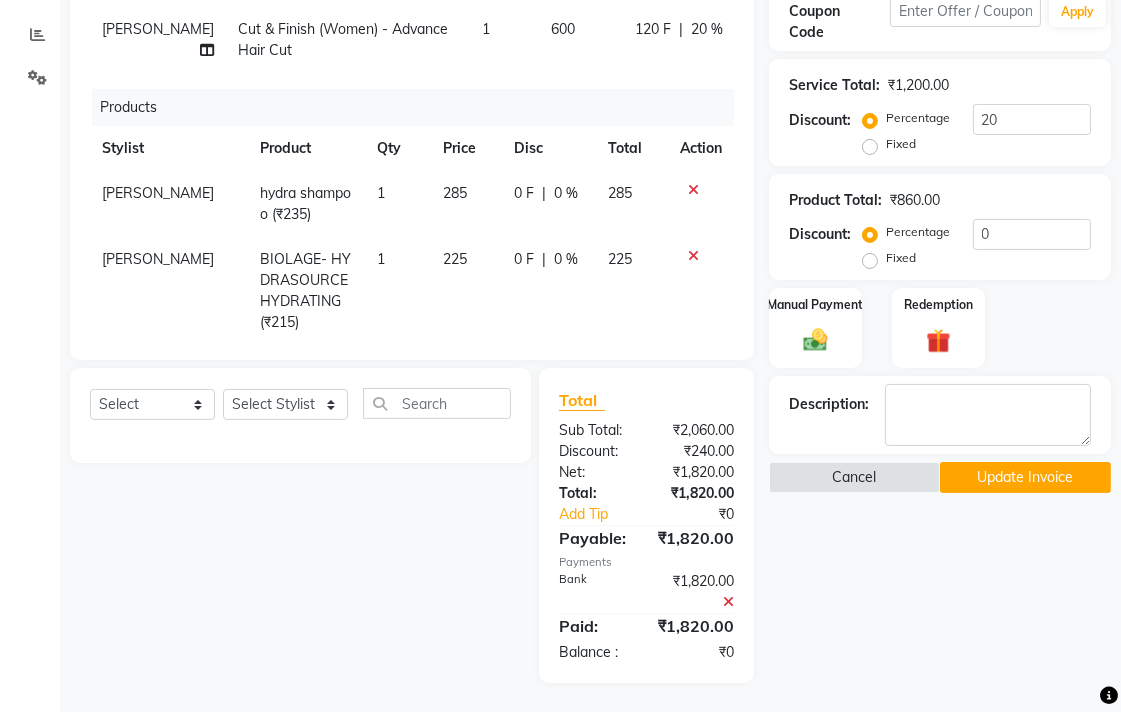 click on "Name: Priyaka Kedale Membership: end on 12-07-2026 Total Visits:  3 Card on file:  0 Last Visit:   12-07-2025 Points:   50  Apply Discount Select Membership → silvar Coupon Code Apply Service Total:  ₹1,200.00  Discount:  Percentage   Fixed  20 Product Total:  ₹860.00  Discount:  Percentage   Fixed  0 Manual Payment Redemption Description:                   Cancel   Update Invoice" 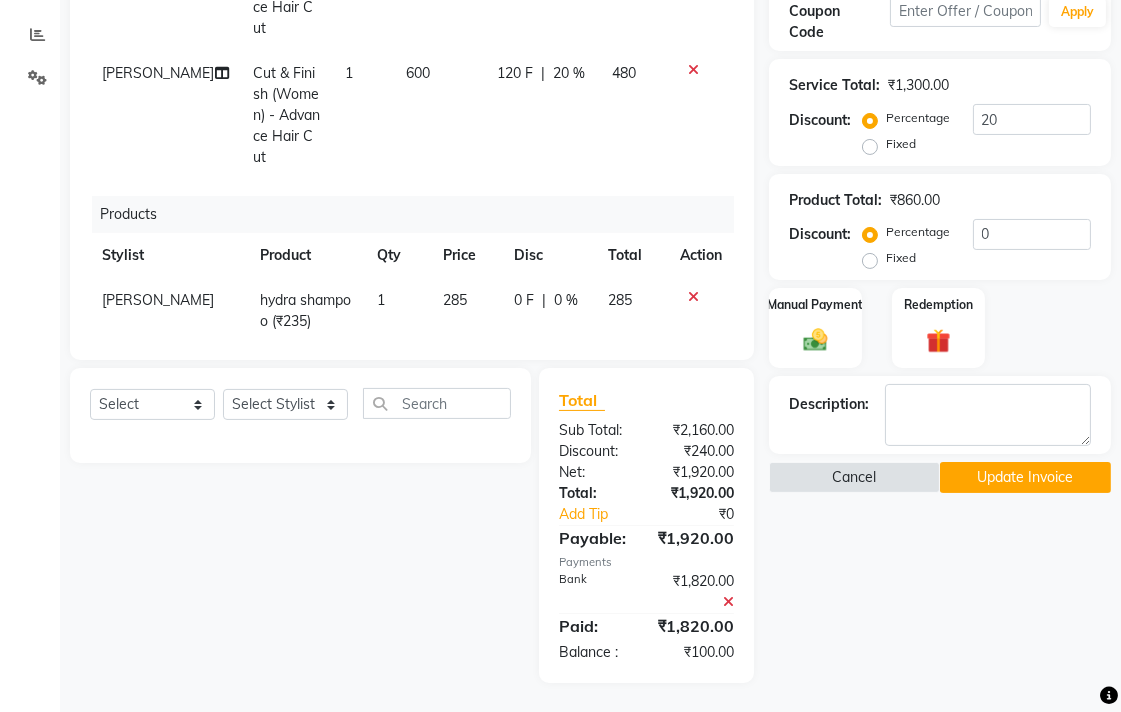 click 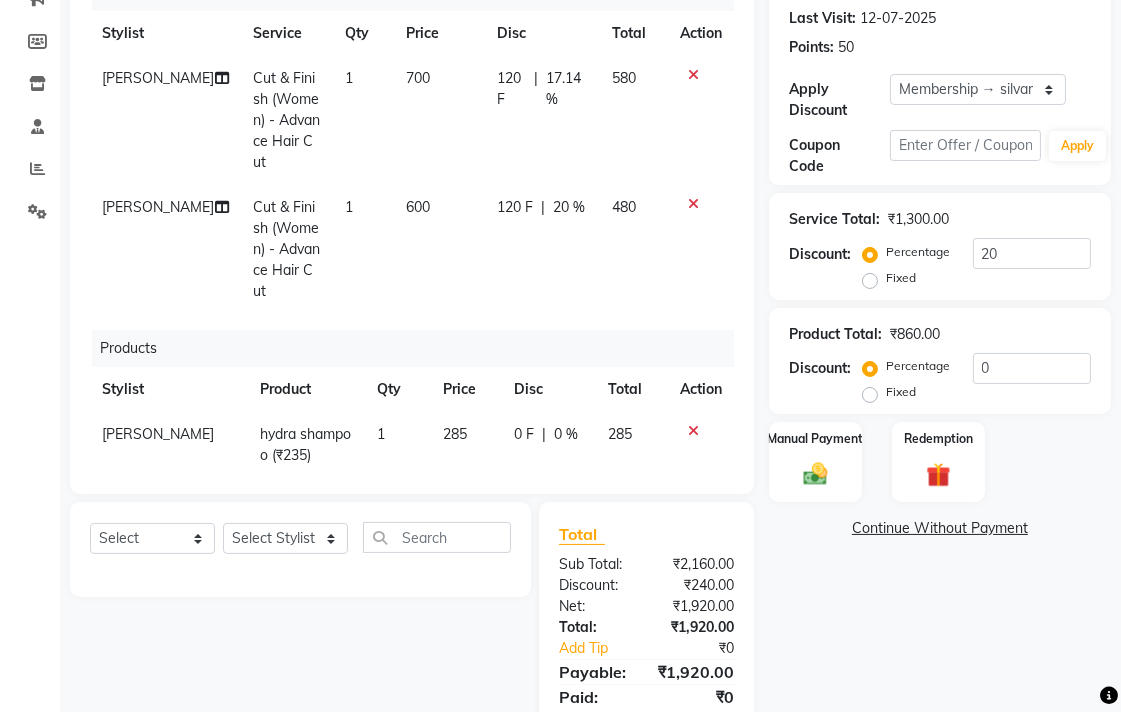 scroll, scrollTop: 235, scrollLeft: 0, axis: vertical 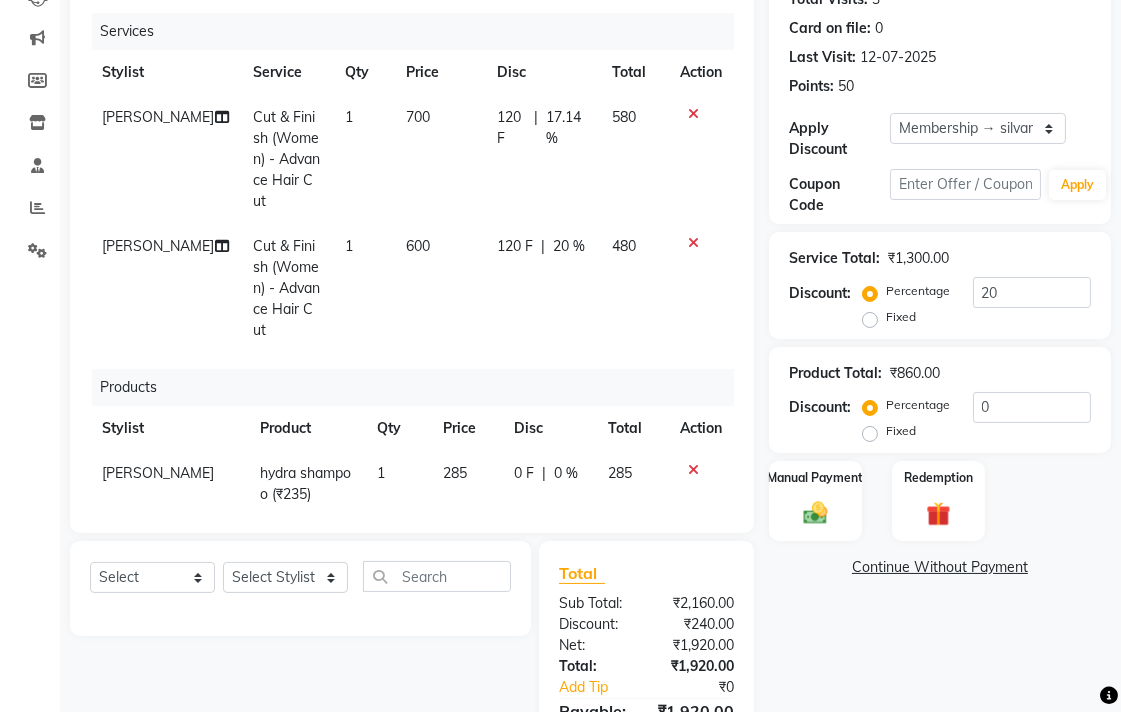 drag, startPoint x: 421, startPoint y: 111, endPoint x: 407, endPoint y: 123, distance: 18.439089 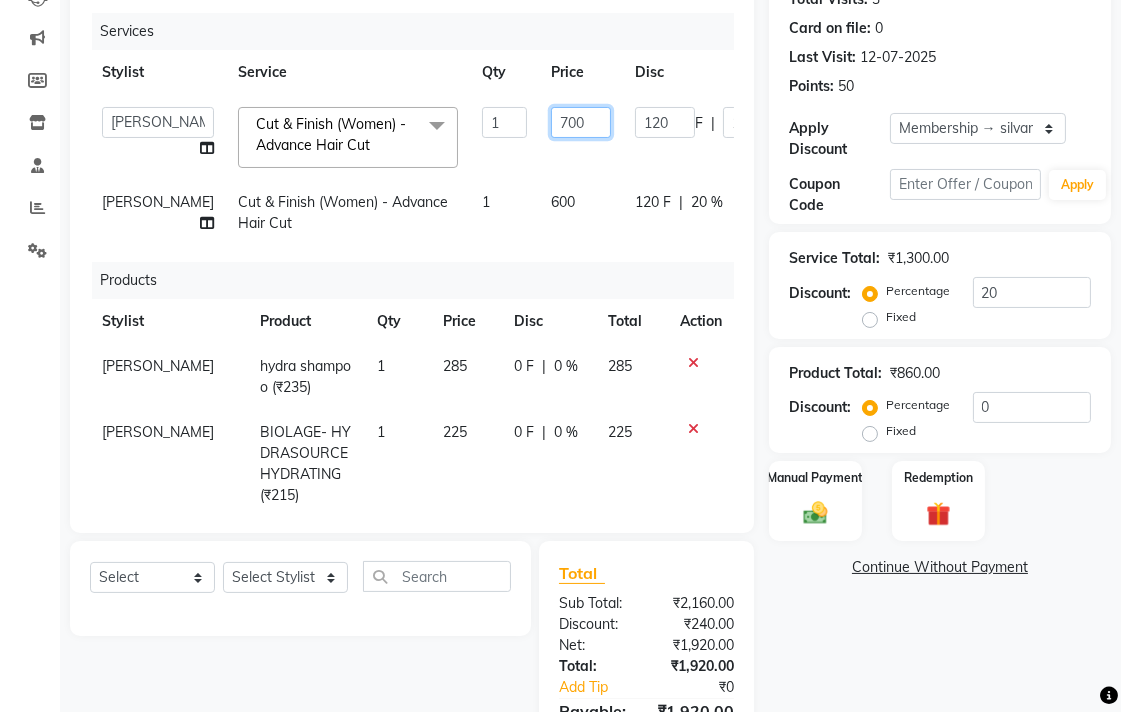 click on "700" 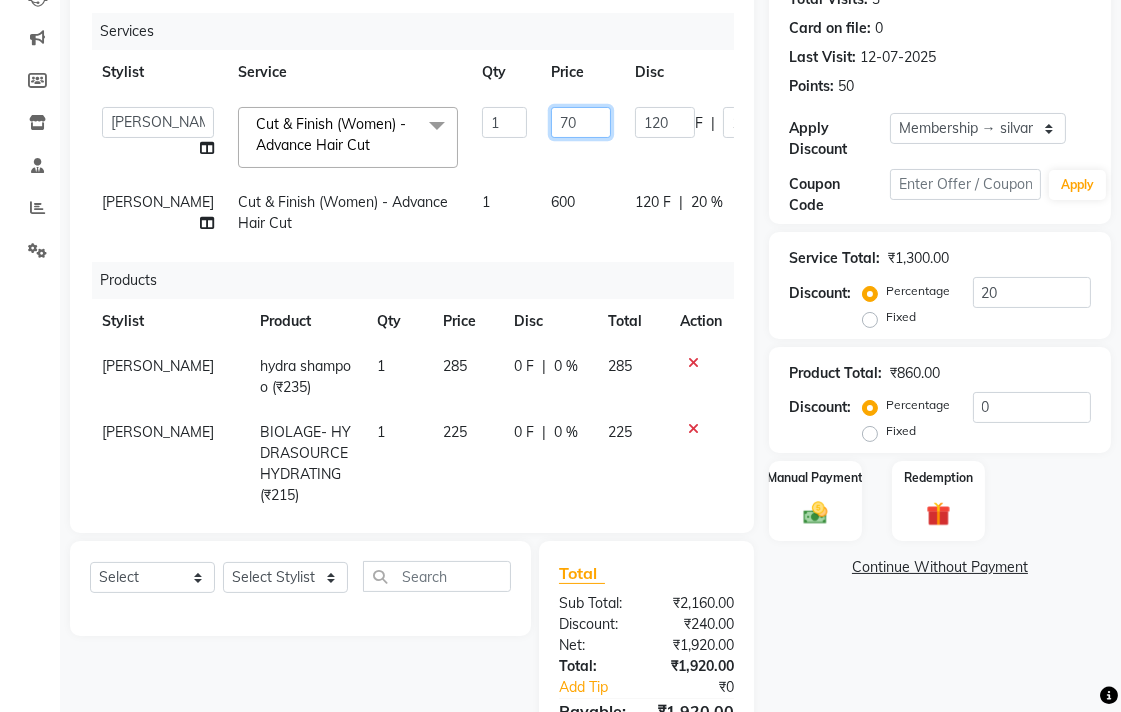 type on "7" 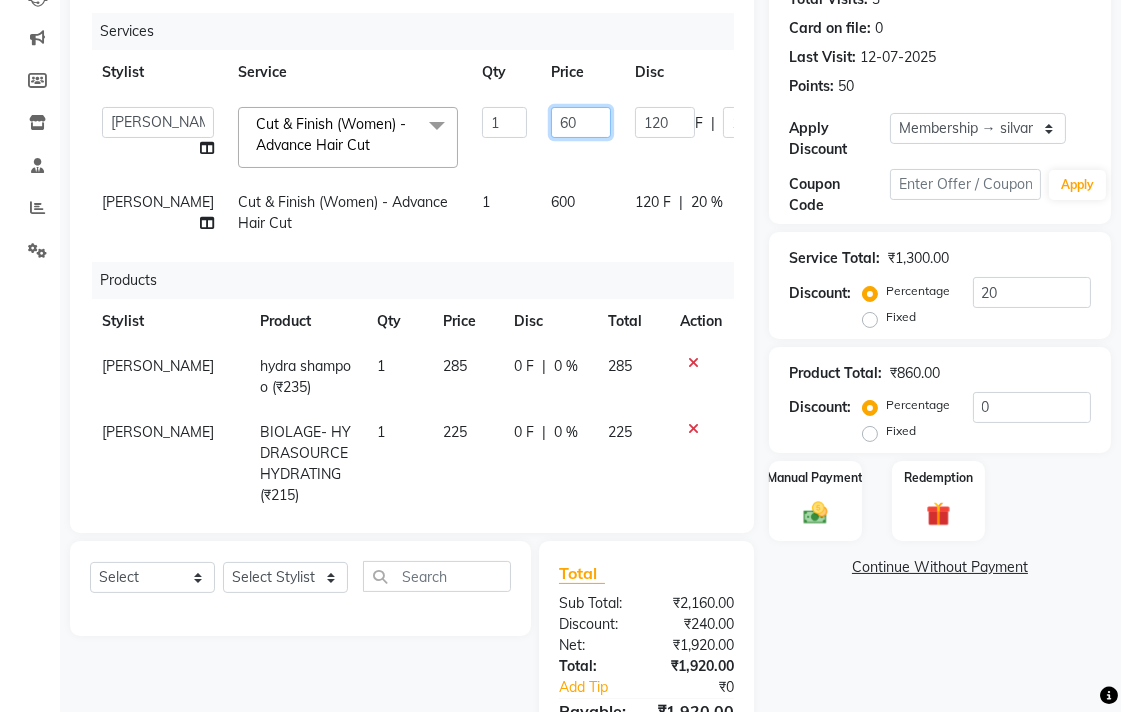 type on "600" 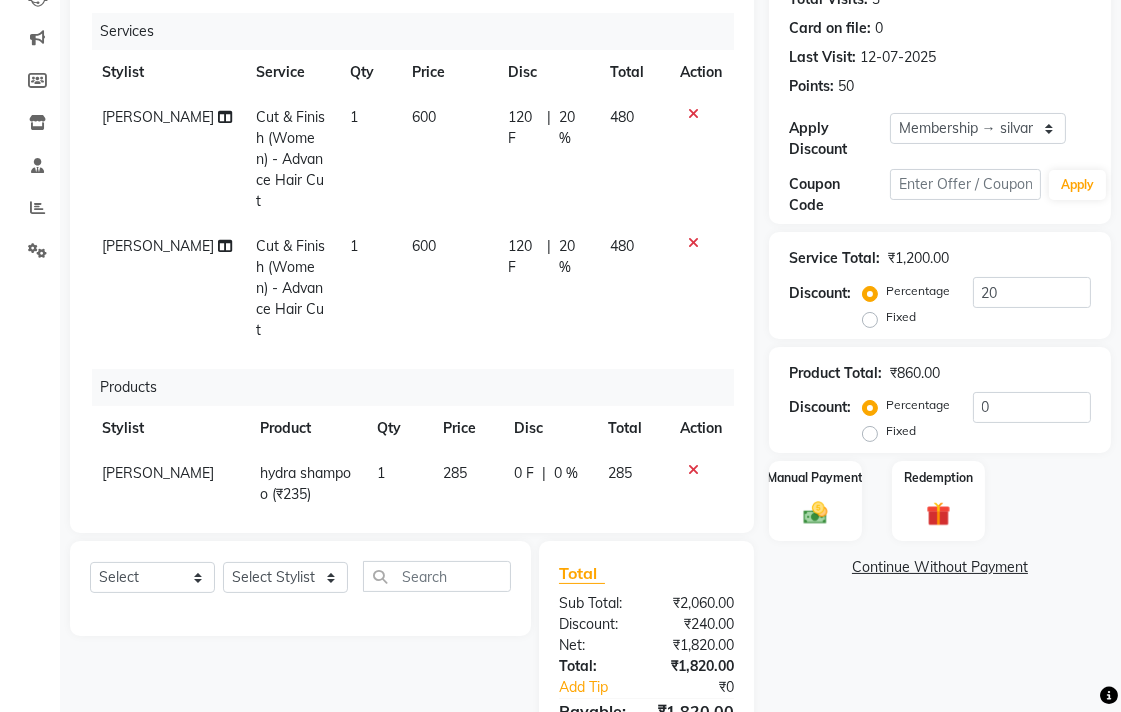 drag, startPoint x: 828, startPoint y: 661, endPoint x: 823, endPoint y: 642, distance: 19.646883 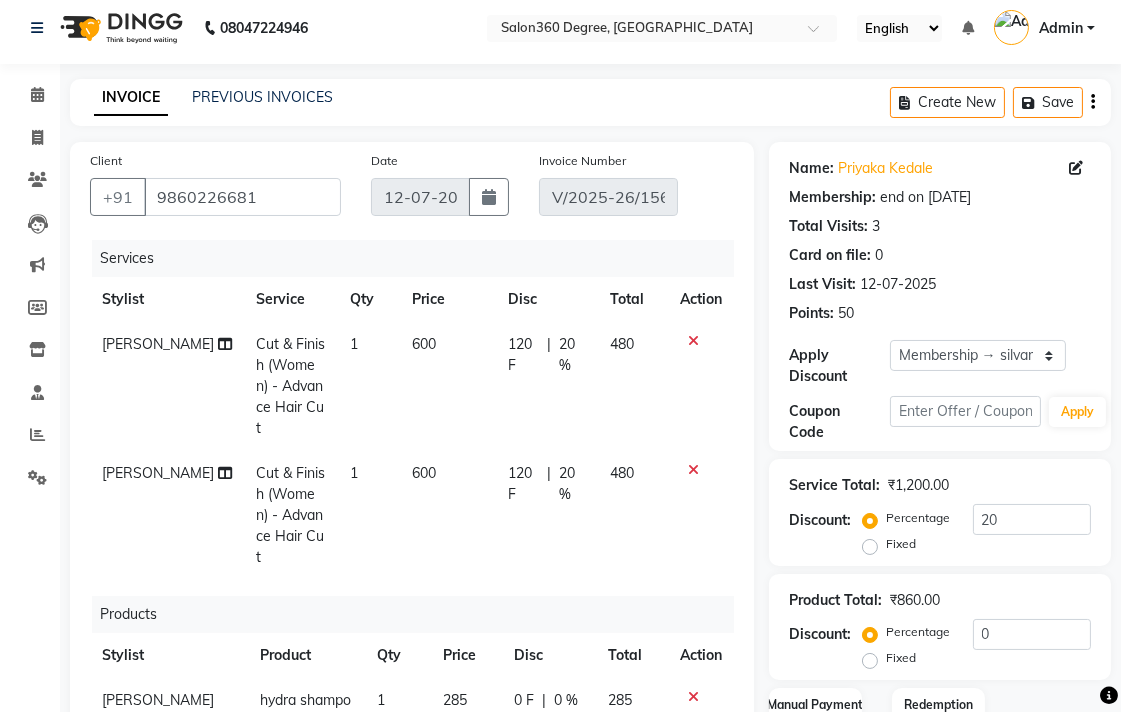 scroll, scrollTop: 0, scrollLeft: 0, axis: both 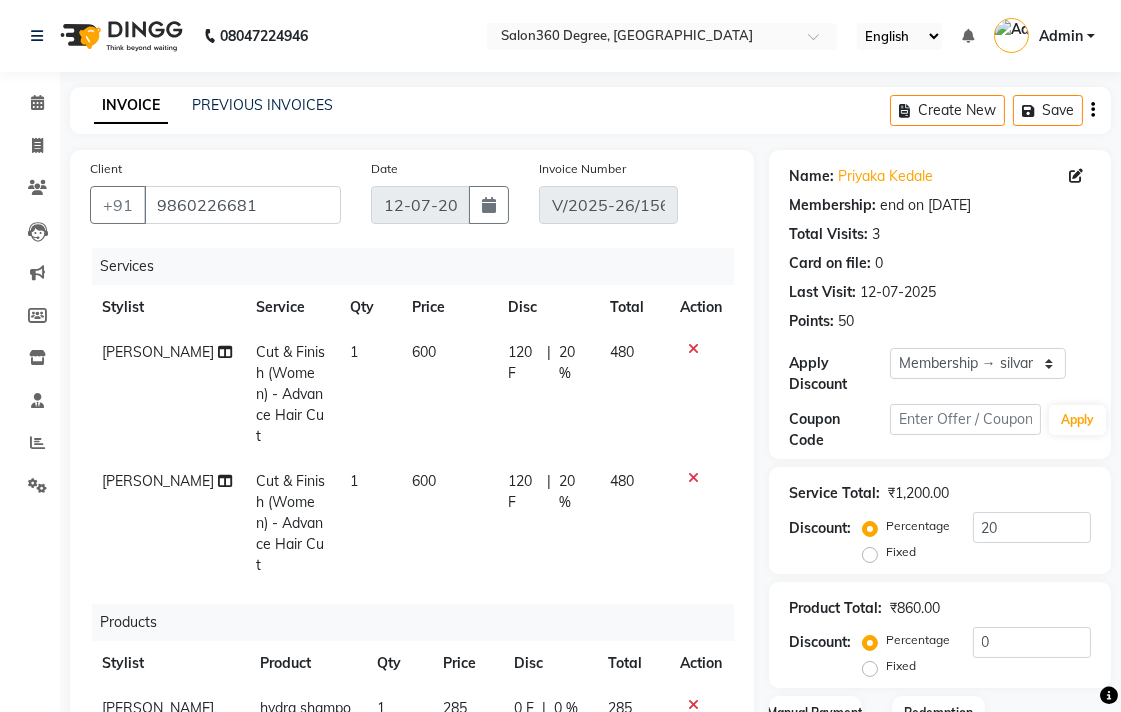 click on "600" 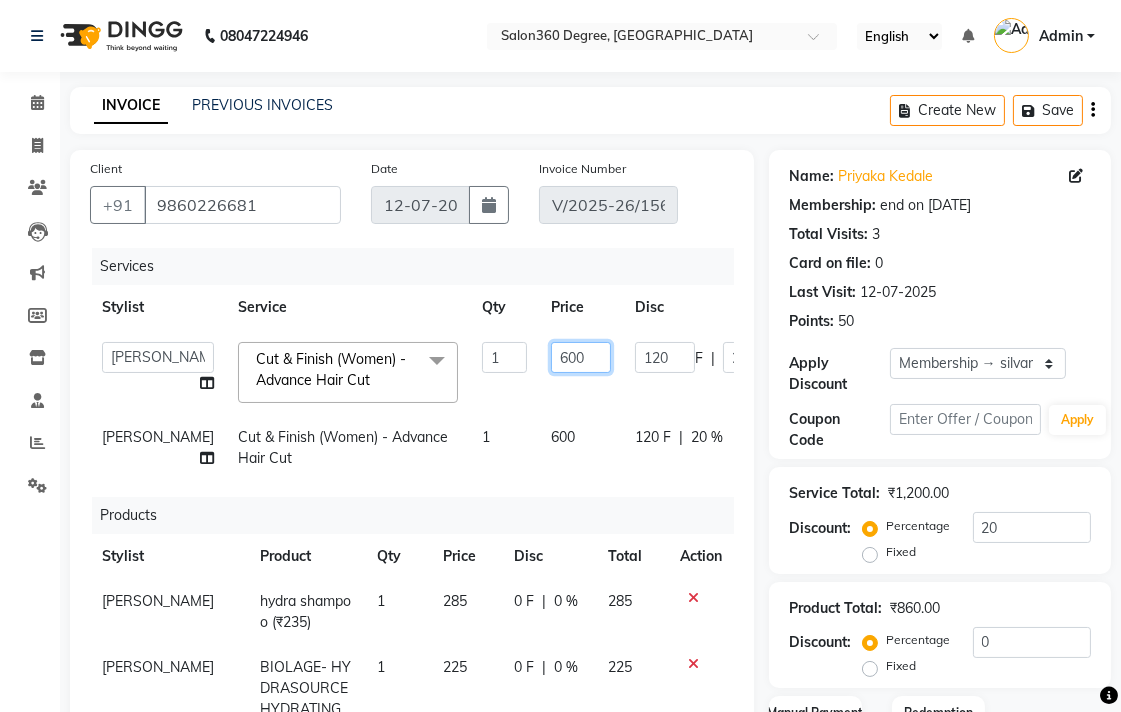 click on "600" 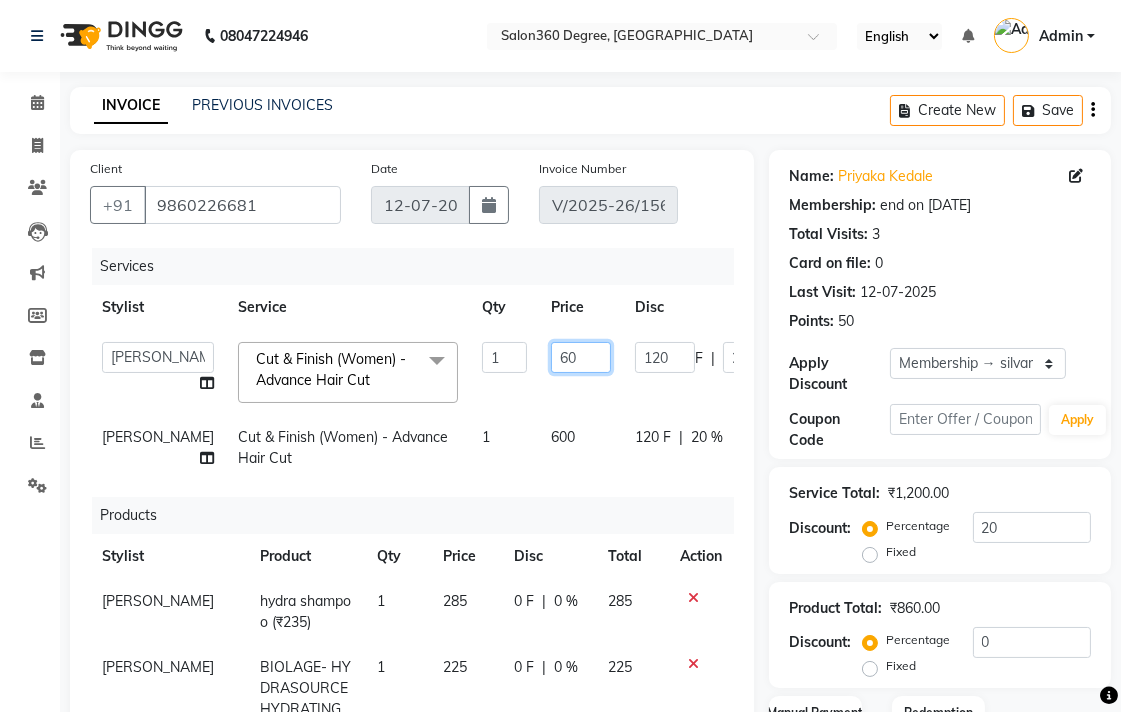 type on "6" 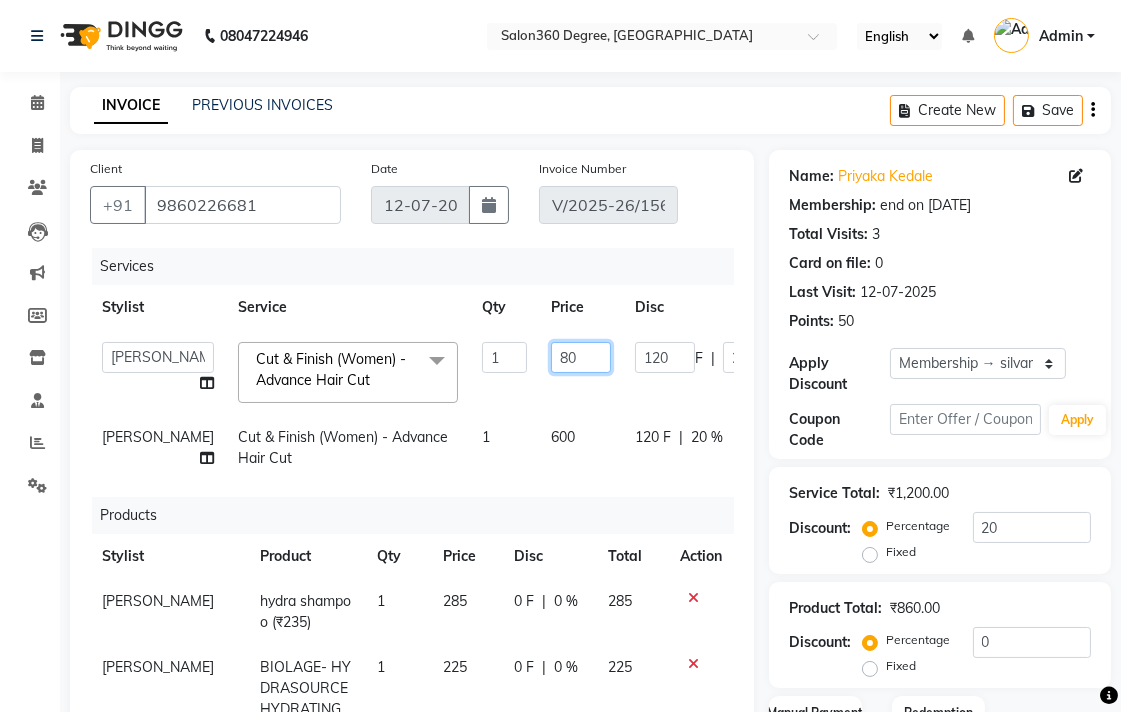 type on "800" 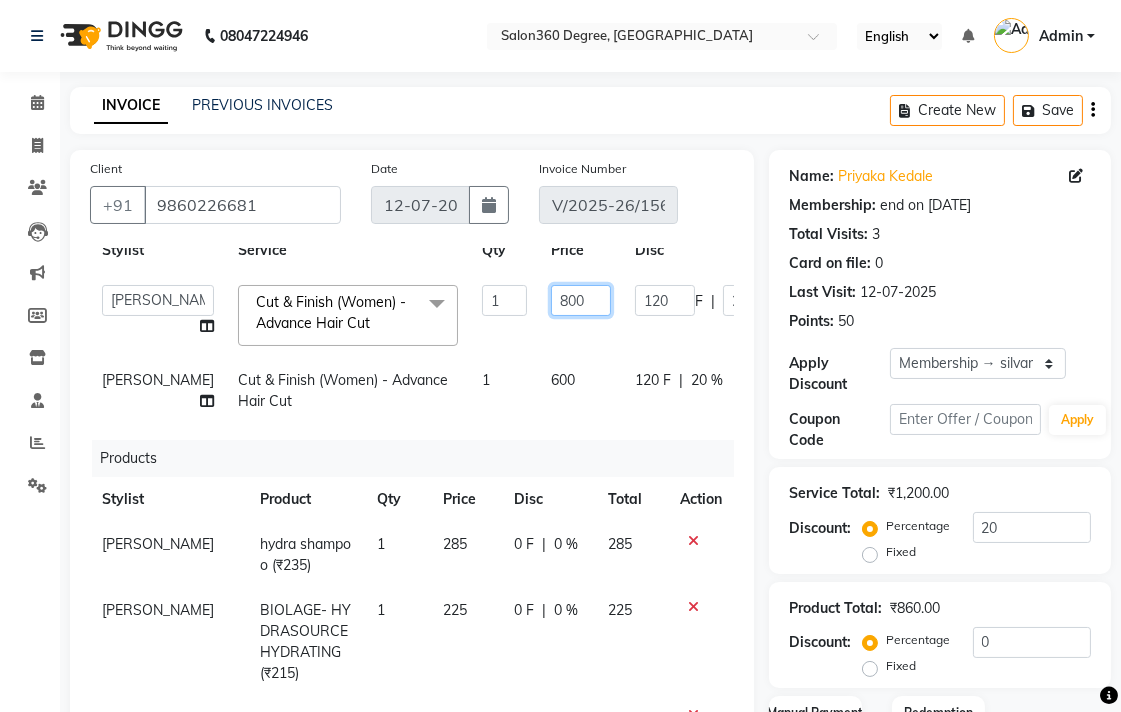 scroll, scrollTop: 145, scrollLeft: 0, axis: vertical 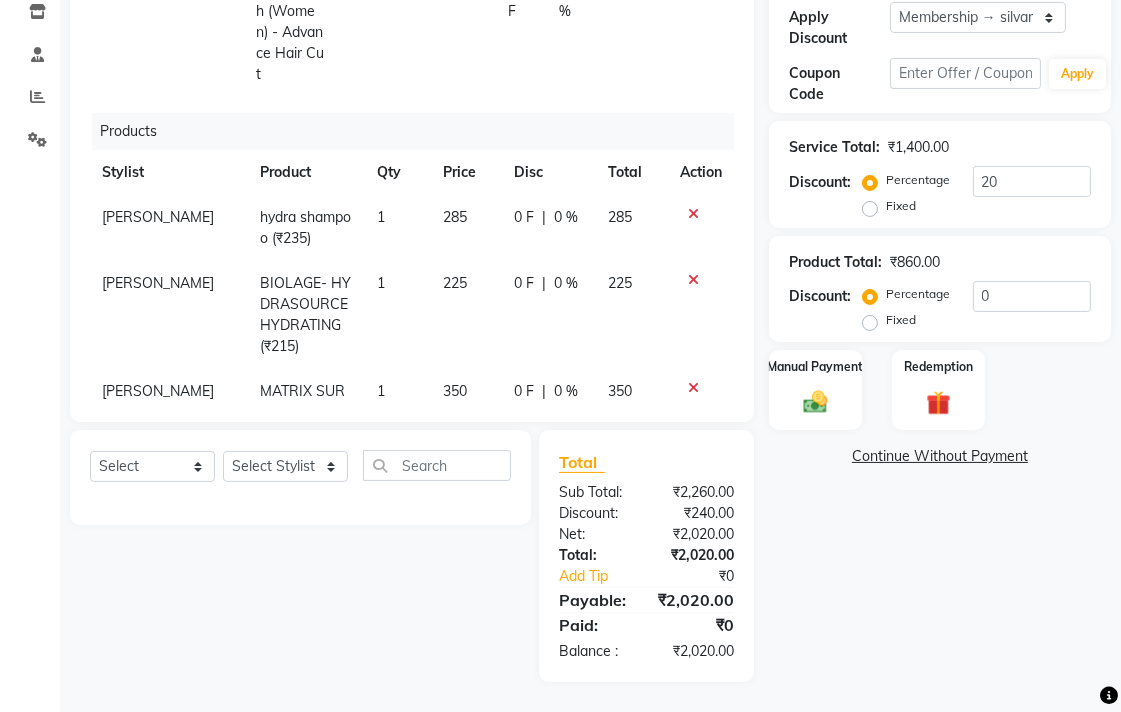 click on "Name: Priyaka Kedale Membership: end on 12-07-2026 Total Visits:  3 Card on file:  0 Last Visit:   12-07-2025 Points:   50  Apply Discount Select Membership → silvar Coupon Code Apply Service Total:  ₹1,400.00  Discount:  Percentage   Fixed  20 Product Total:  ₹860.00  Discount:  Percentage   Fixed  0 Manual Payment Redemption  Continue Without Payment" 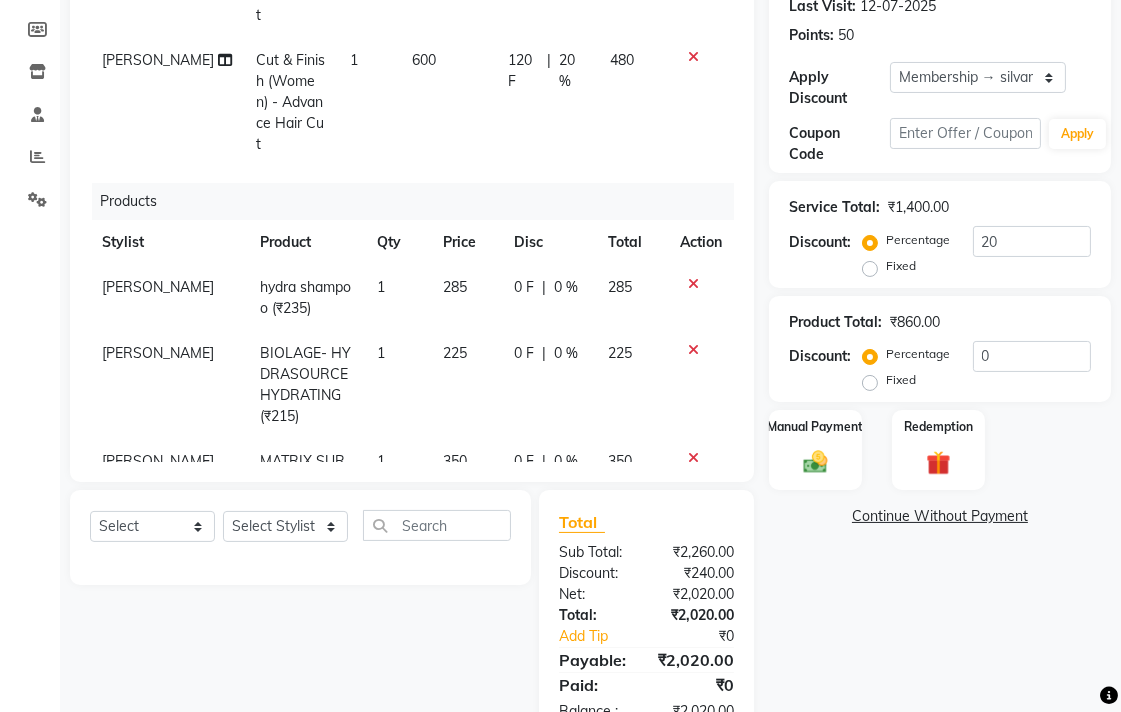 scroll, scrollTop: 235, scrollLeft: 0, axis: vertical 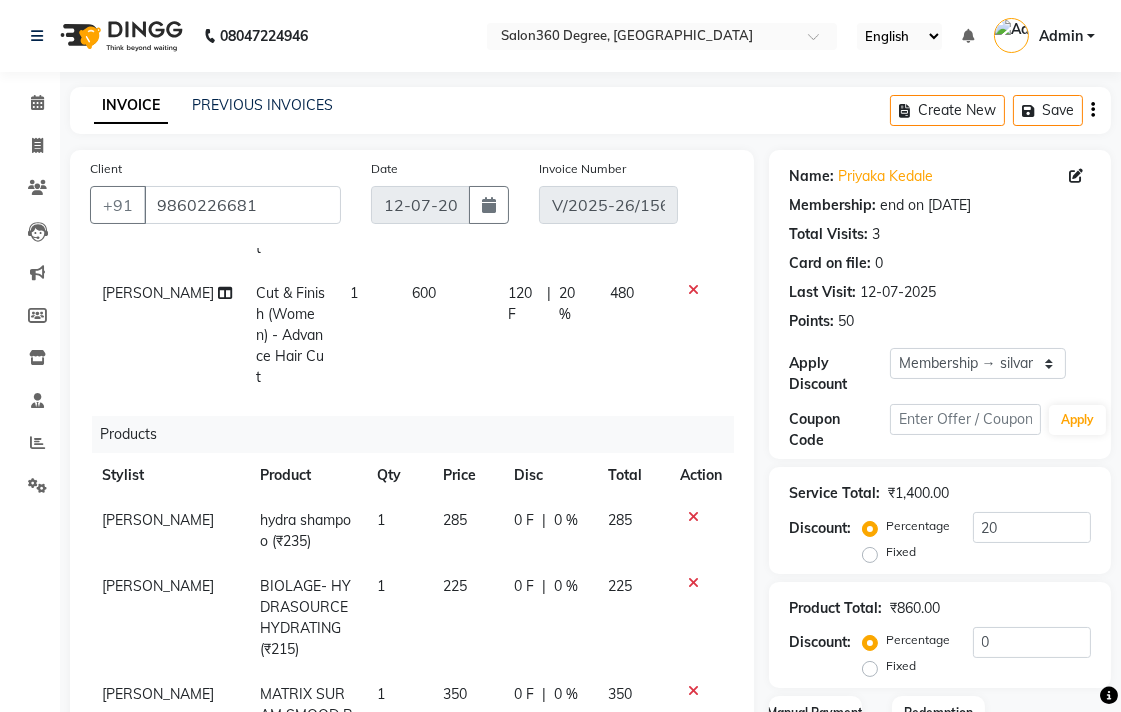 click on "600" 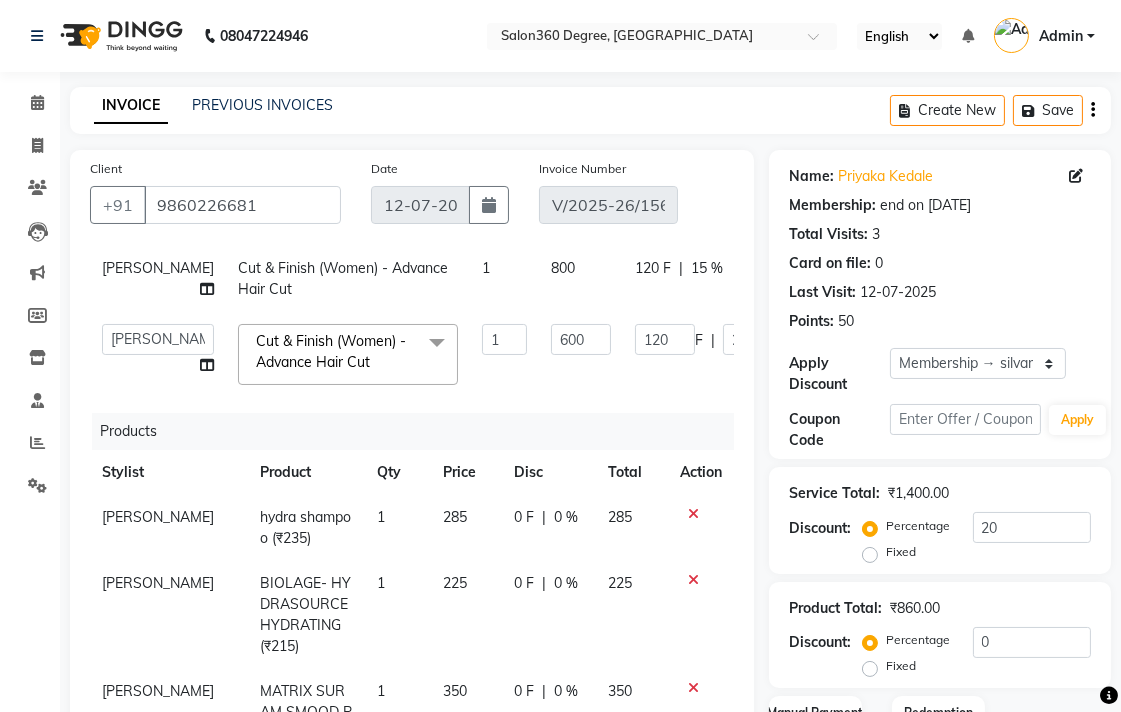 scroll, scrollTop: 0, scrollLeft: 0, axis: both 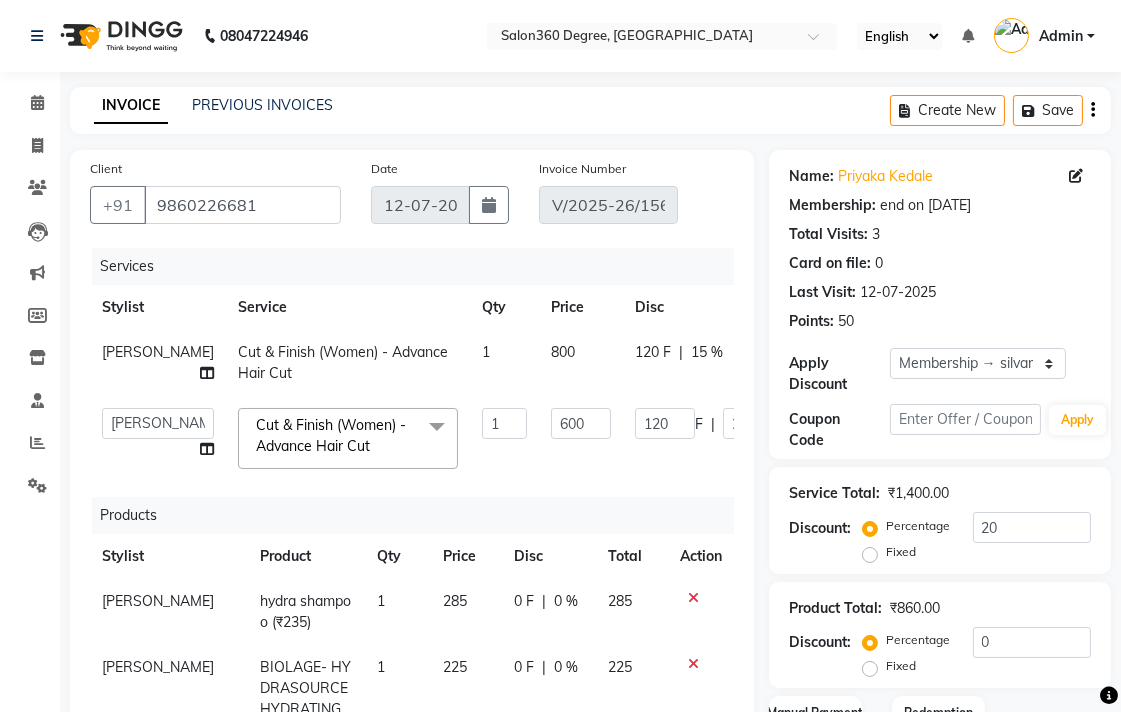 click on "800" 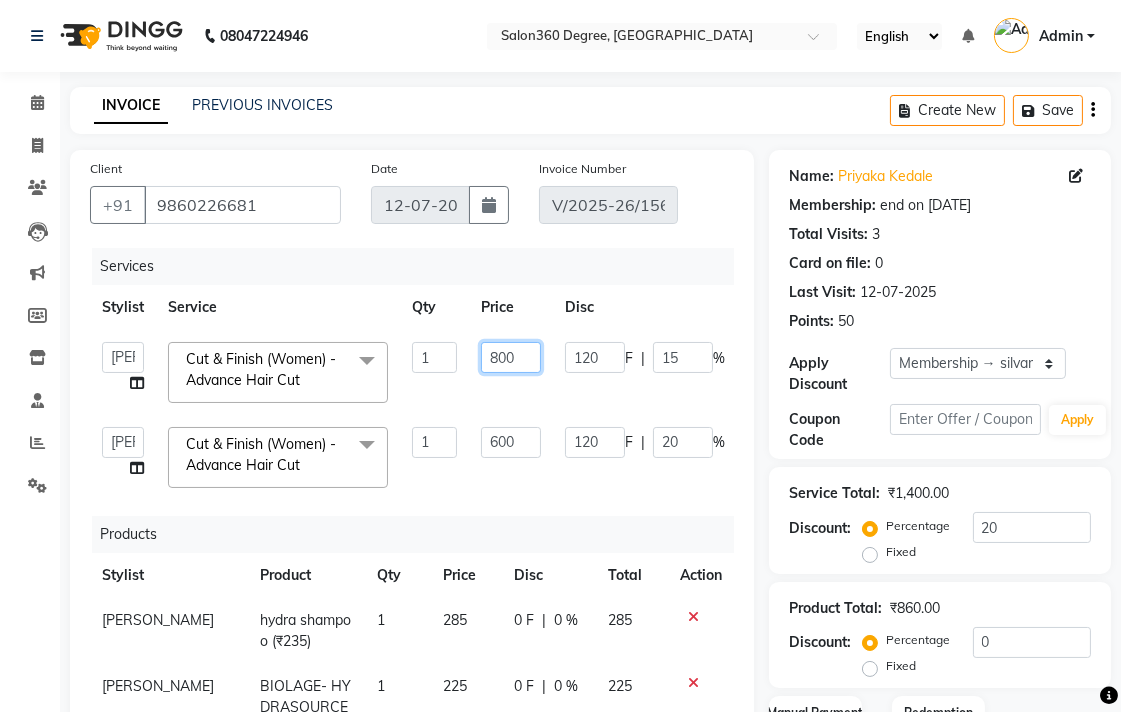 click on "800" 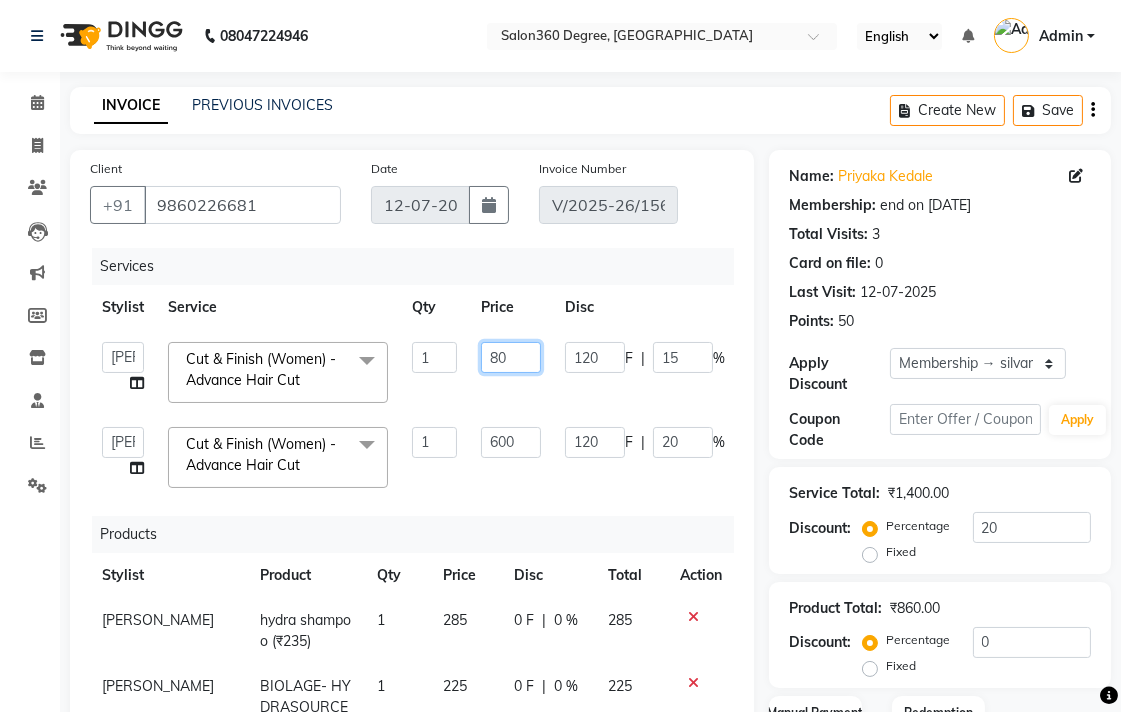 type on "8" 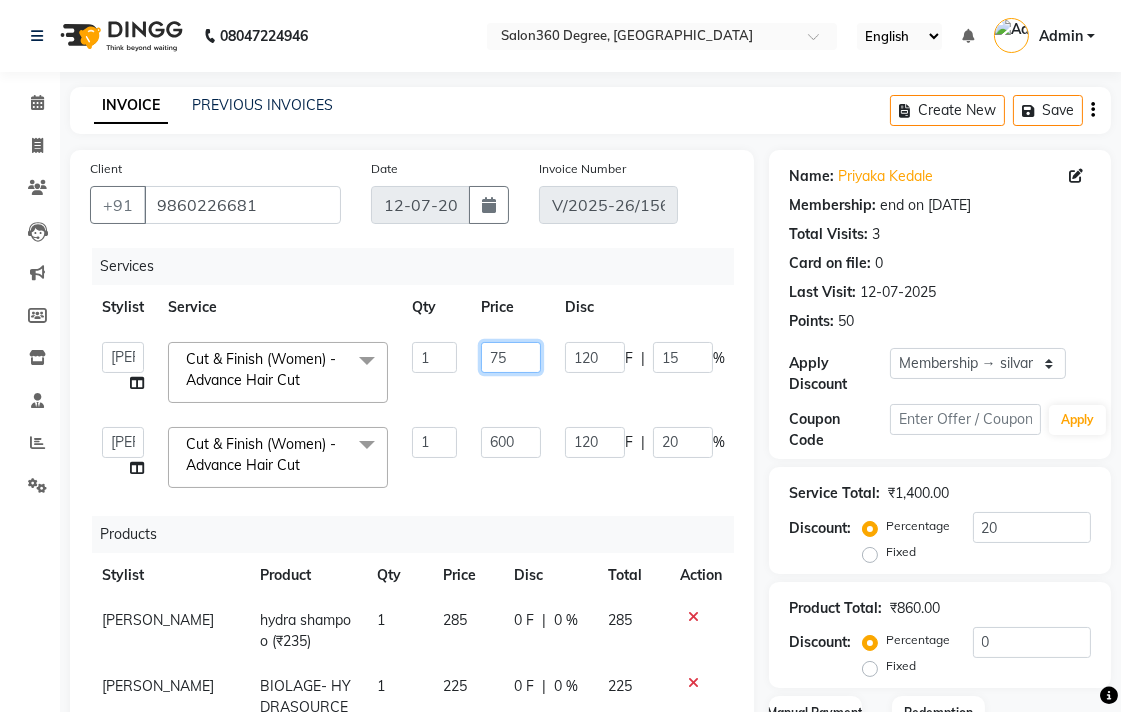 type on "750" 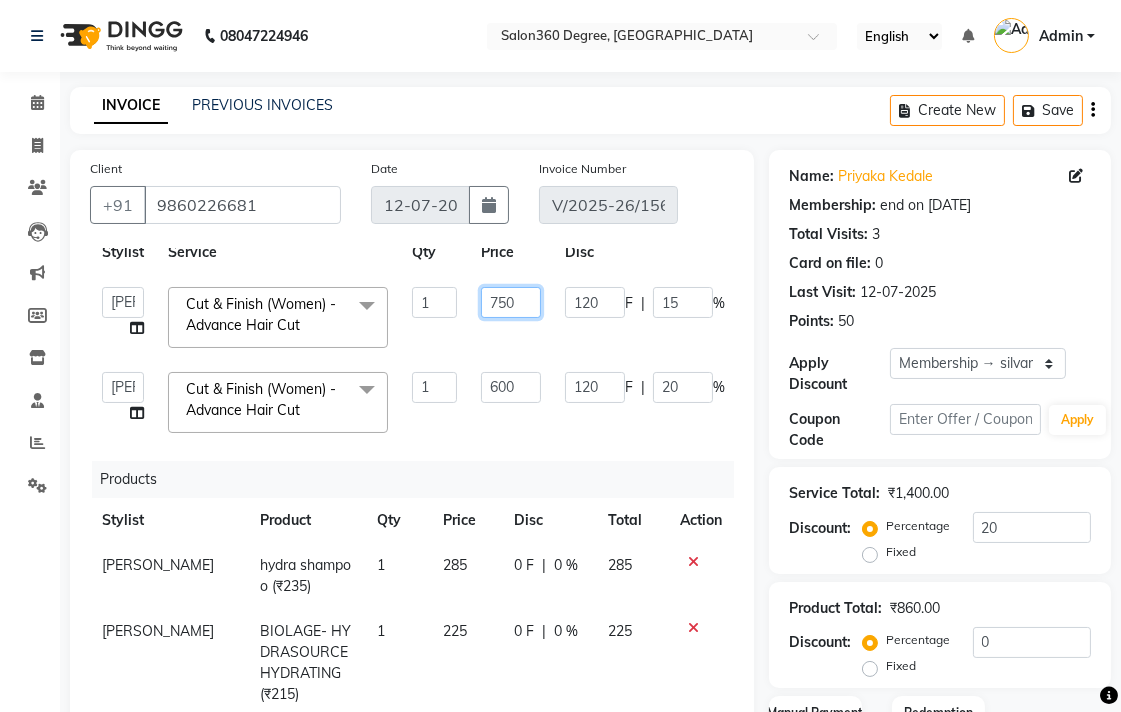 scroll, scrollTop: 143, scrollLeft: 0, axis: vertical 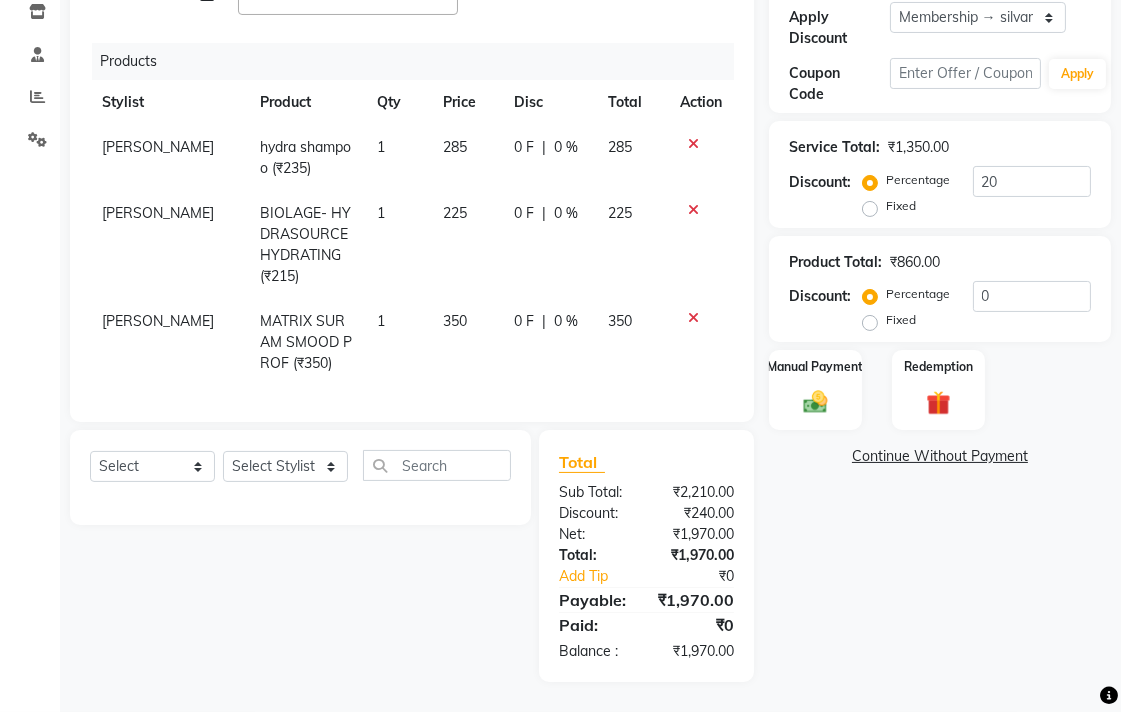 click on "Name: Priyaka Kedale Membership: end on 12-07-2026 Total Visits:  3 Card on file:  0 Last Visit:   12-07-2025 Points:   50  Apply Discount Select Membership → silvar Coupon Code Apply Service Total:  ₹1,350.00  Discount:  Percentage   Fixed  20 Product Total:  ₹860.00  Discount:  Percentage   Fixed  0 Manual Payment Redemption  Continue Without Payment" 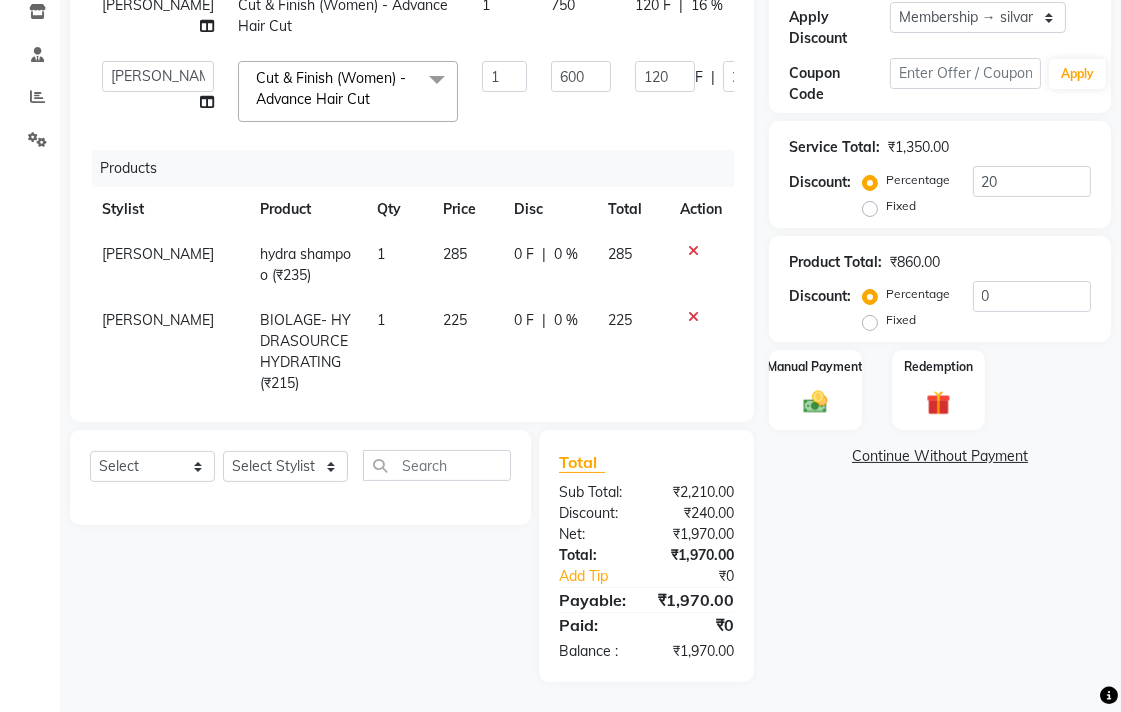 scroll, scrollTop: 0, scrollLeft: 0, axis: both 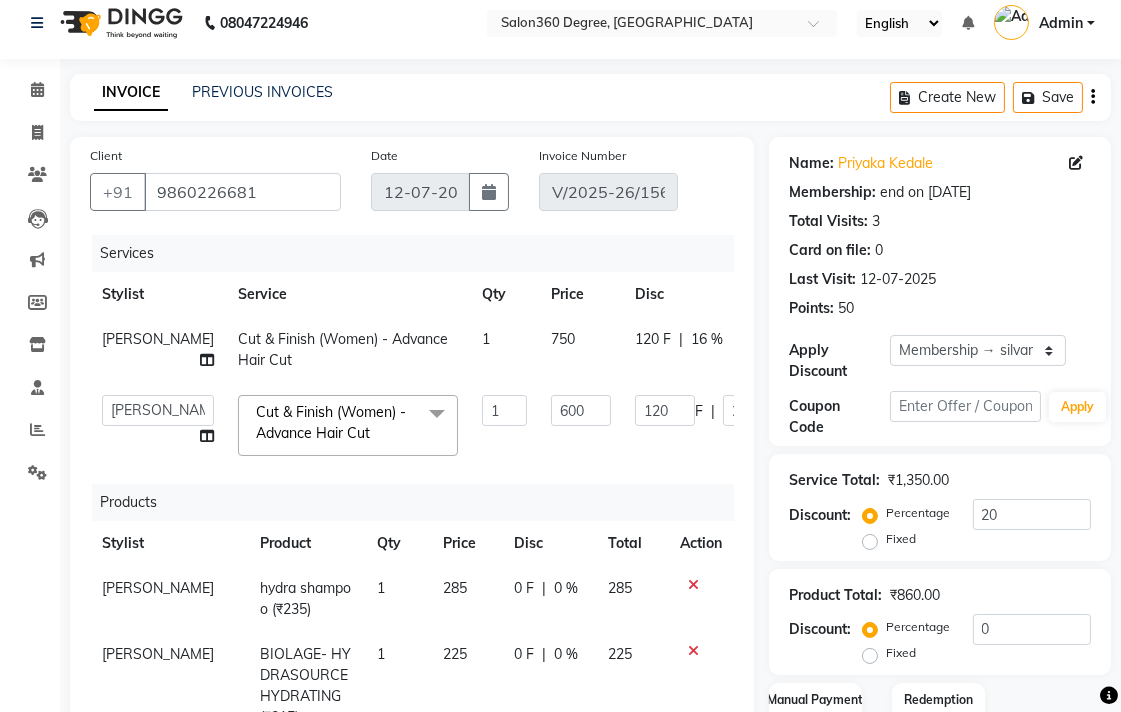 click on "750" 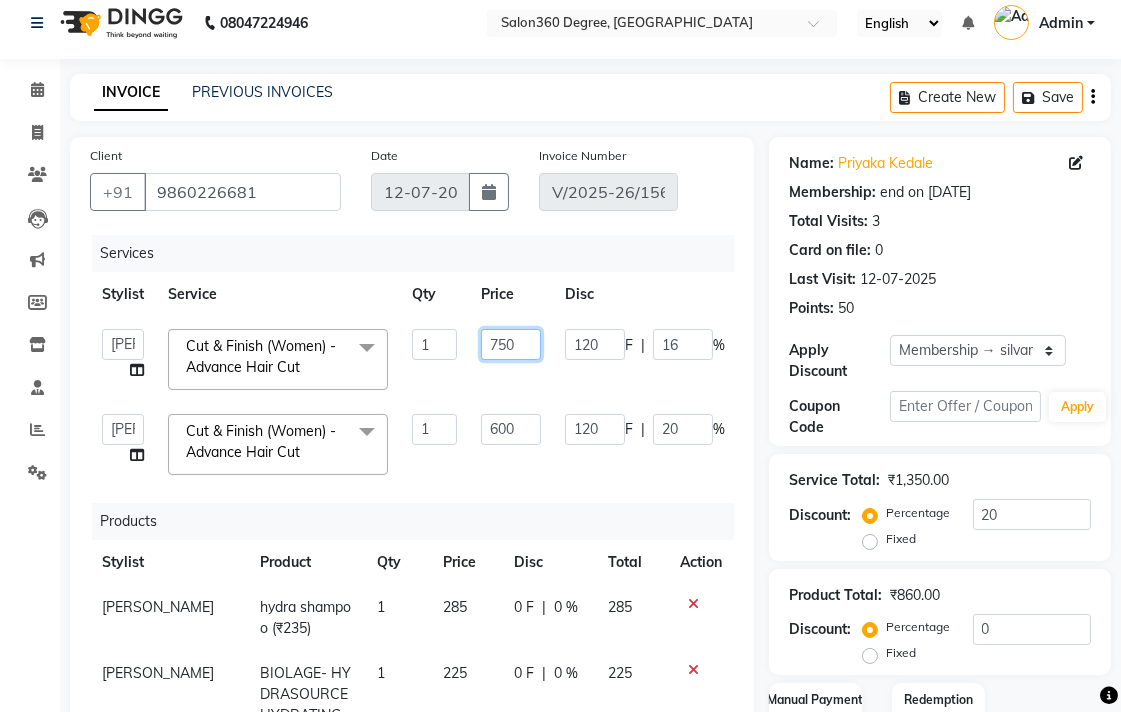 click on "750" 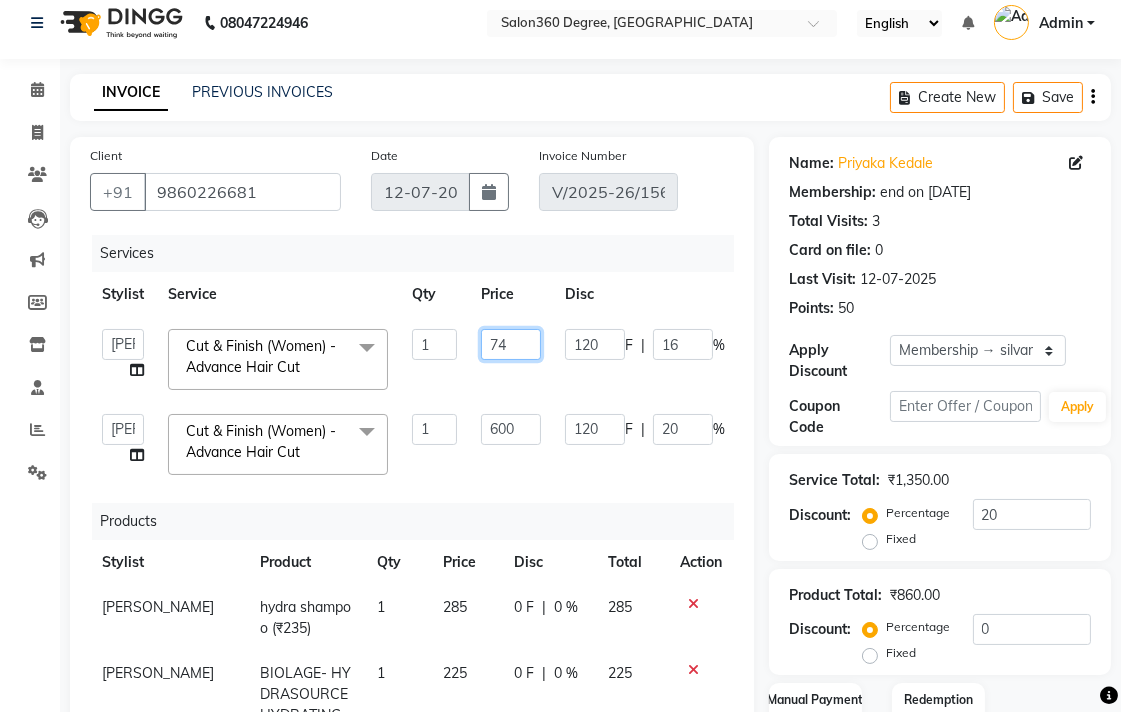 type on "740" 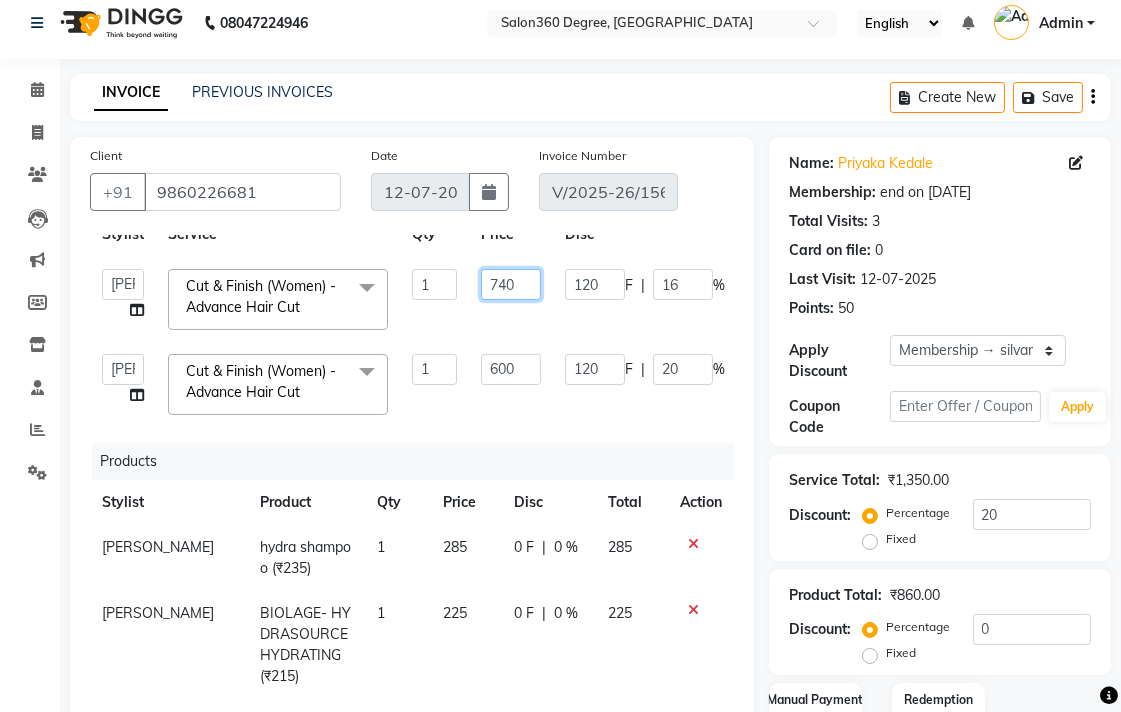 scroll, scrollTop: 143, scrollLeft: 0, axis: vertical 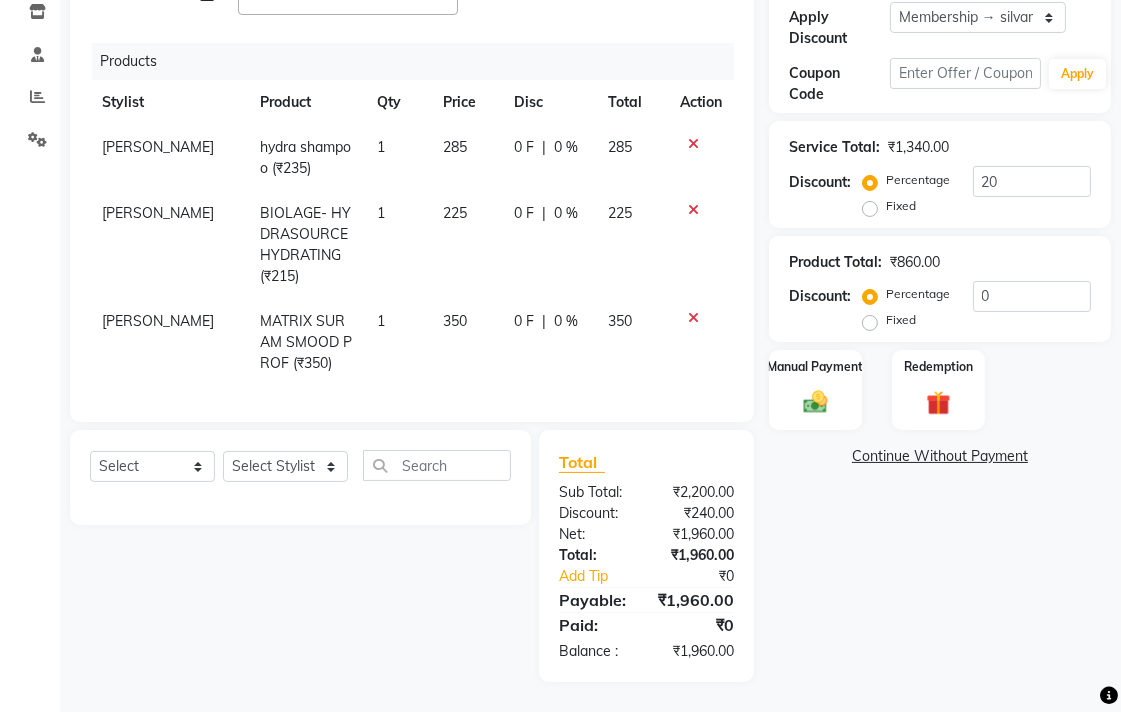 click on "Name: Priyaka Kedale Membership: end on 12-07-2026 Total Visits:  3 Card on file:  0 Last Visit:   12-07-2025 Points:   50  Apply Discount Select Membership → silvar Coupon Code Apply Service Total:  ₹1,340.00  Discount:  Percentage   Fixed  20 Product Total:  ₹860.00  Discount:  Percentage   Fixed  0 Manual Payment Redemption  Continue Without Payment" 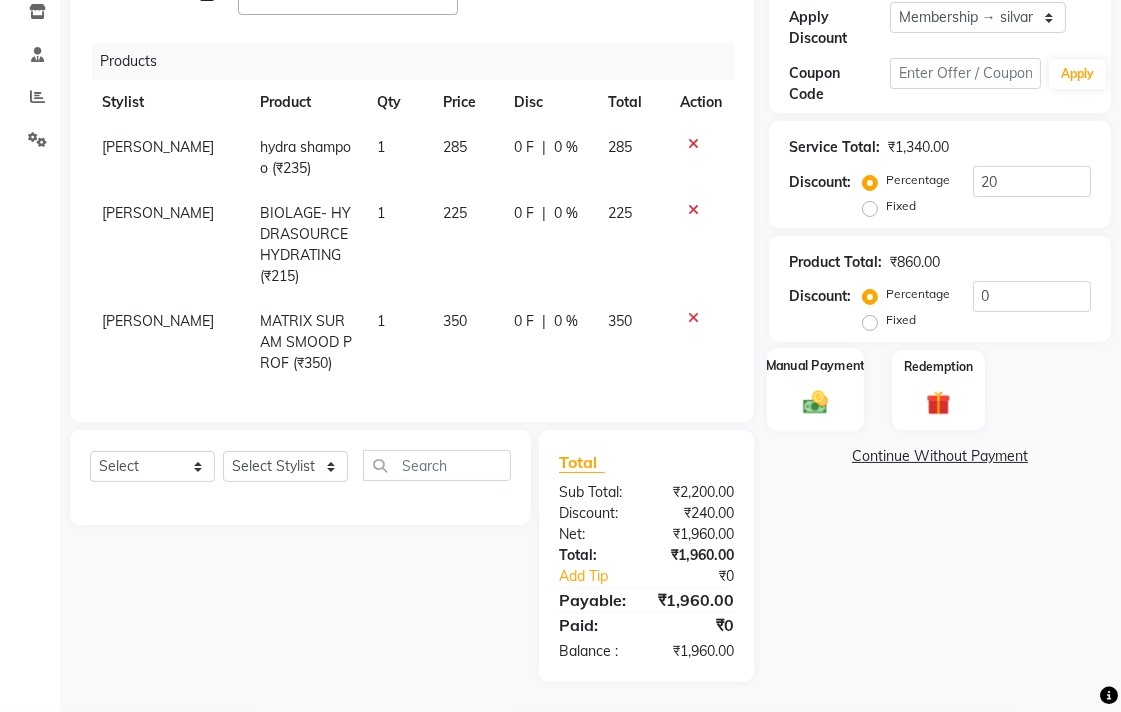click 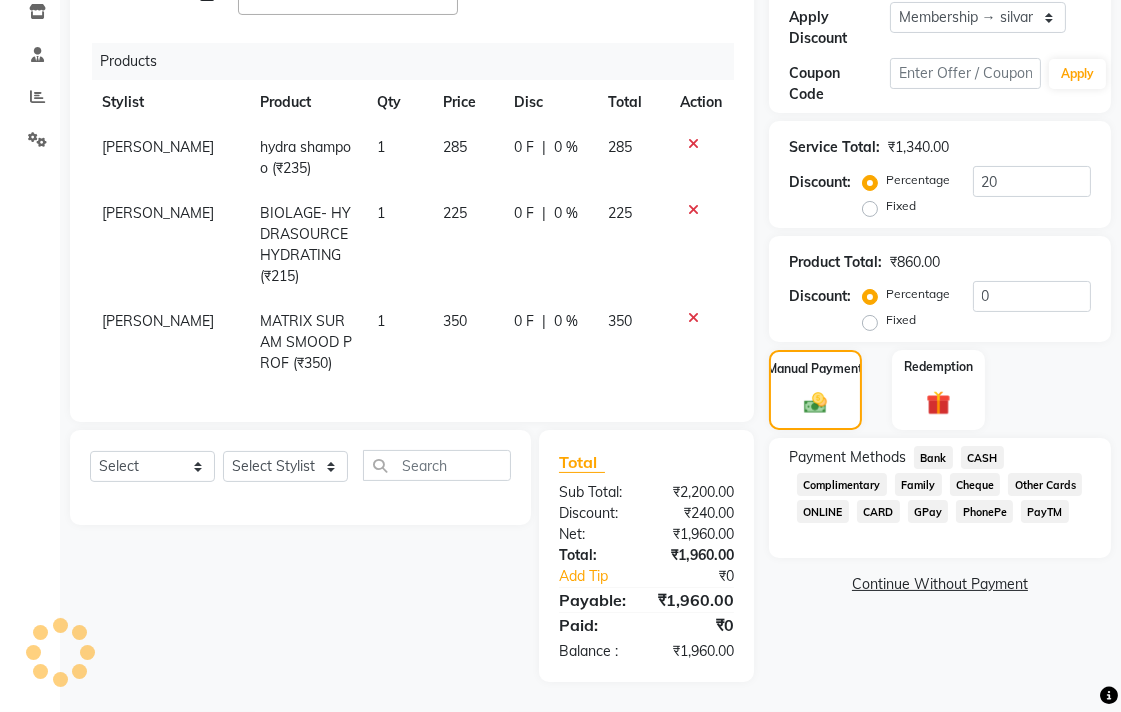 click on "Bank" 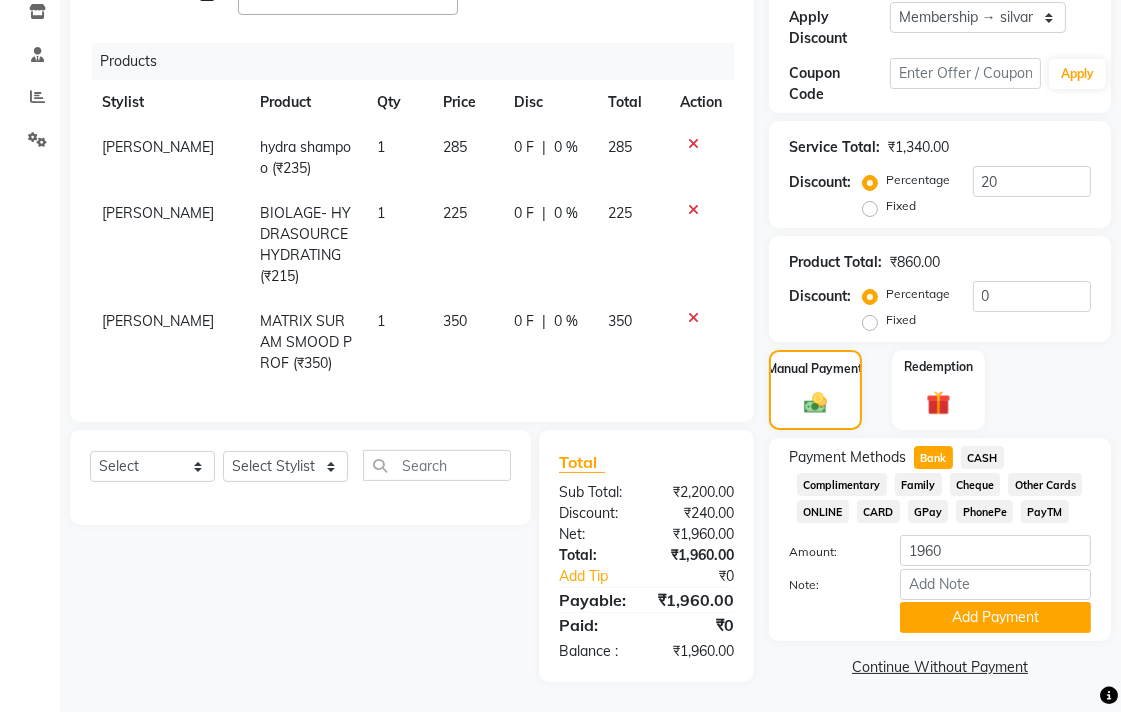scroll, scrollTop: 347, scrollLeft: 0, axis: vertical 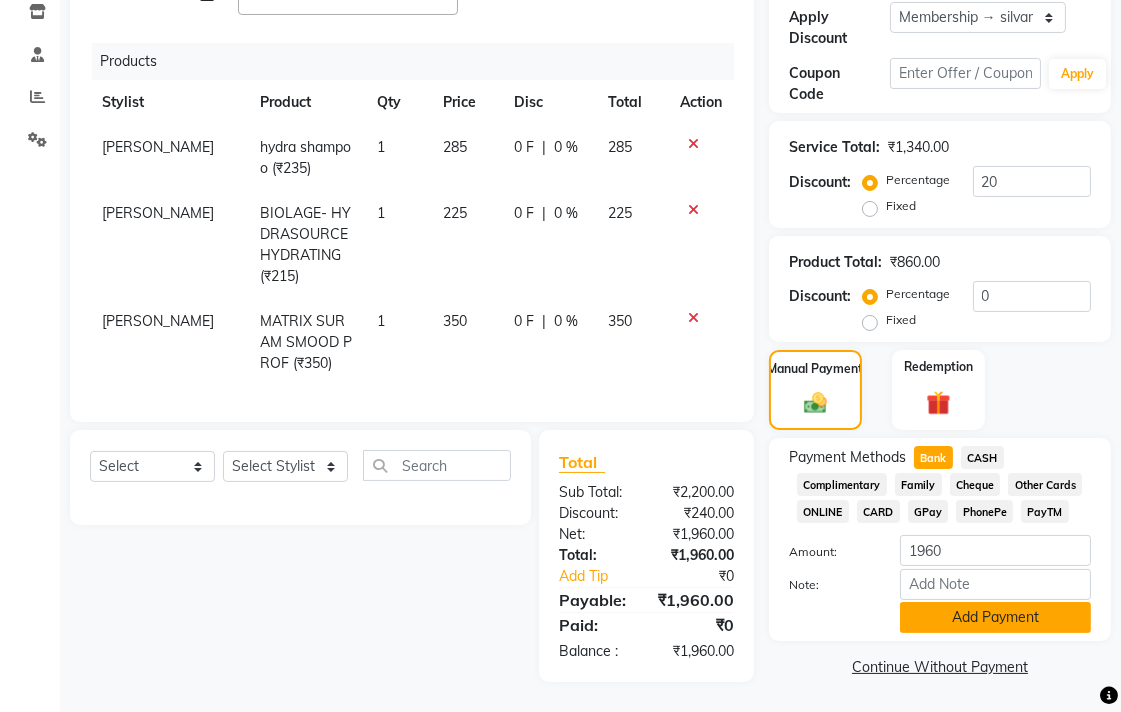 click on "Add Payment" 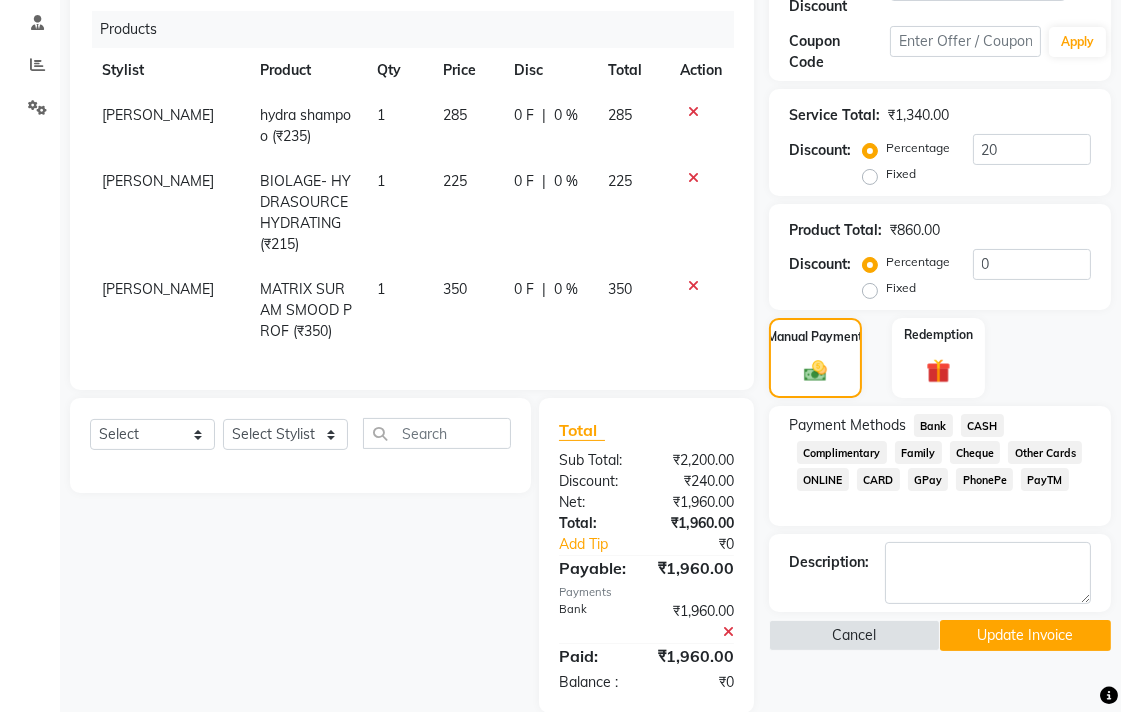 scroll, scrollTop: 408, scrollLeft: 0, axis: vertical 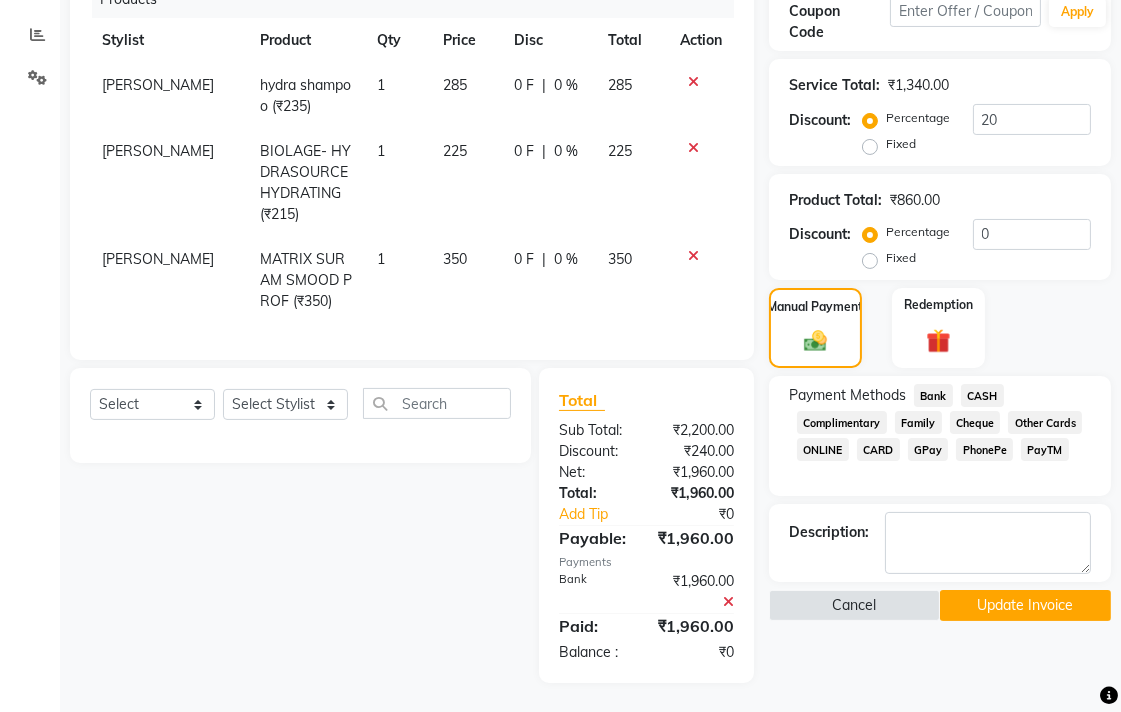 click on "Update Invoice" 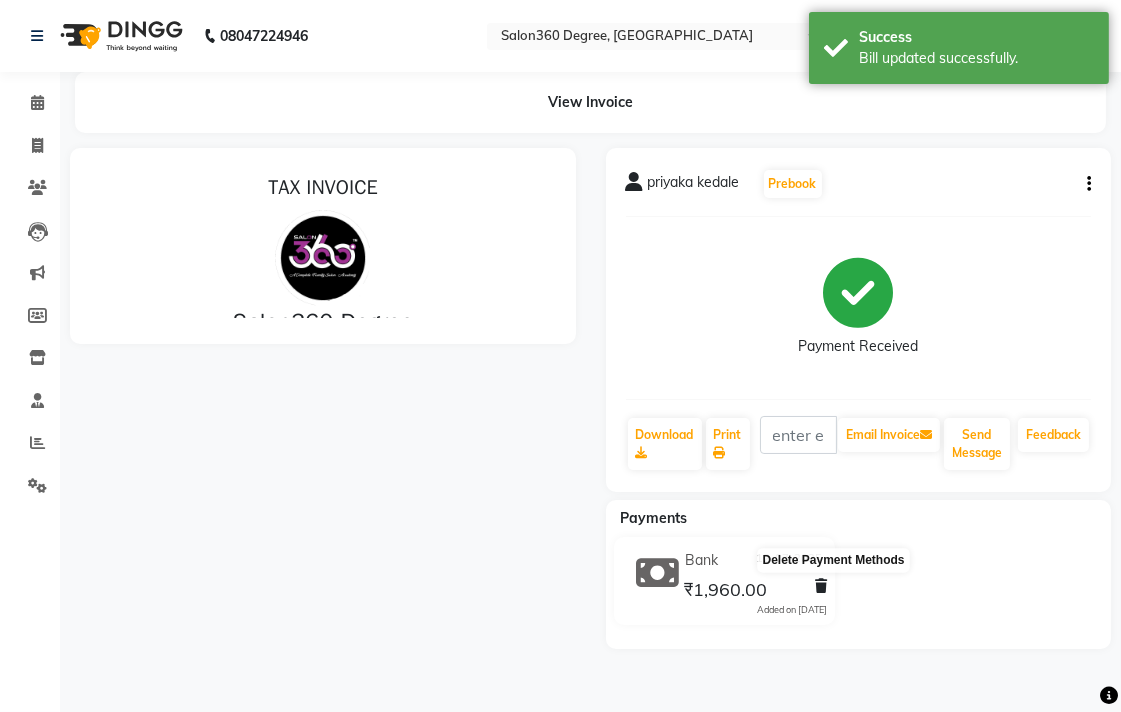 scroll, scrollTop: 0, scrollLeft: 0, axis: both 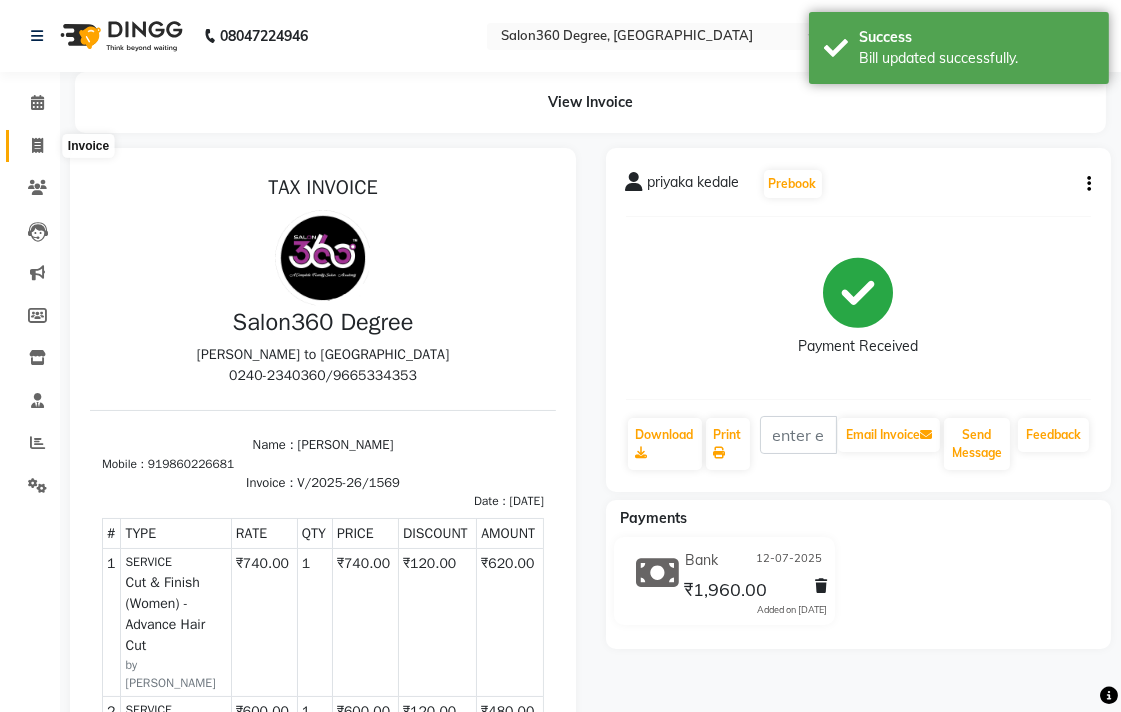click 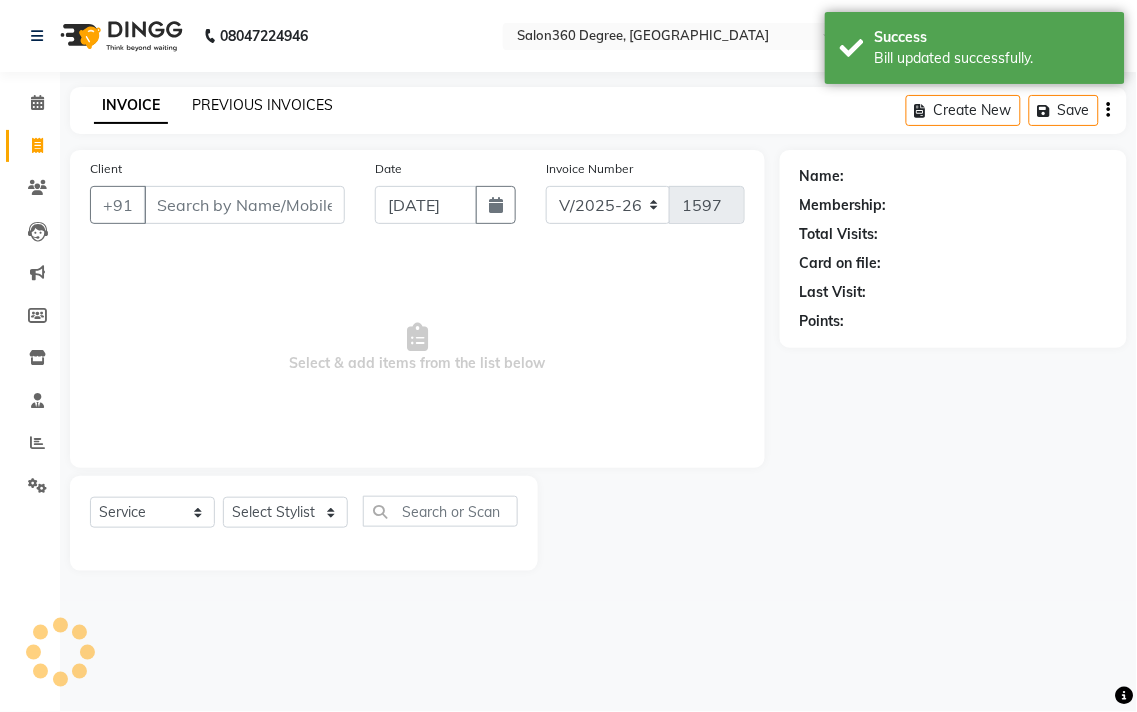 click on "PREVIOUS INVOICES" 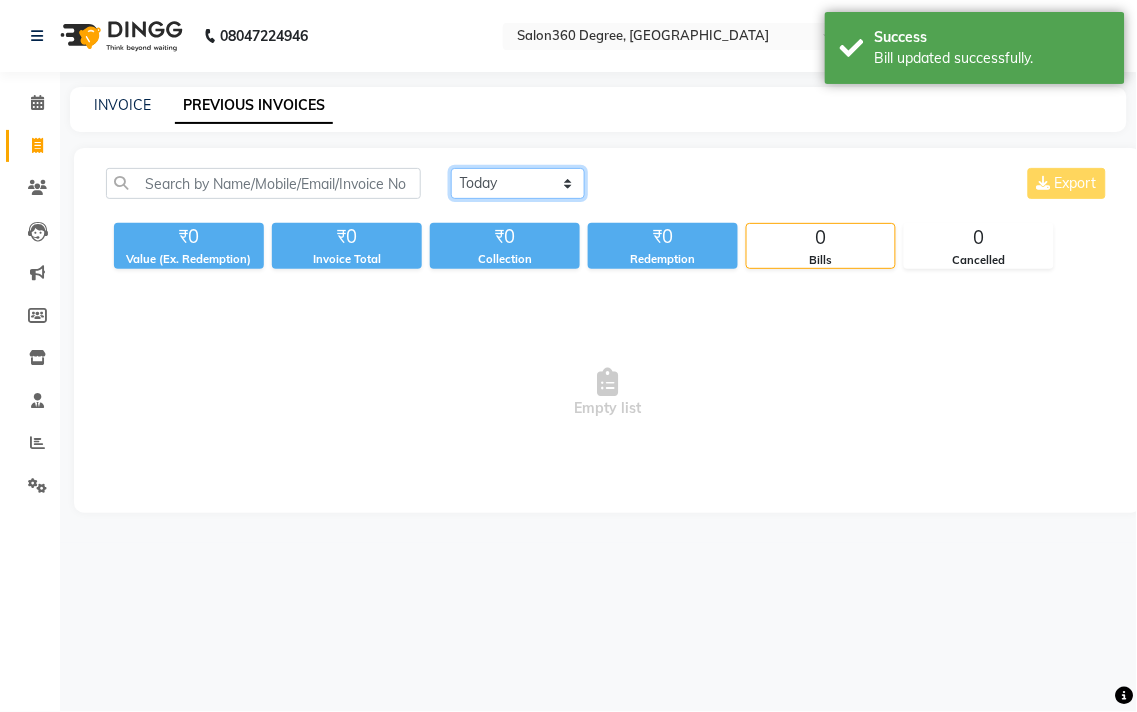 click on "[DATE] [DATE] Custom Range" 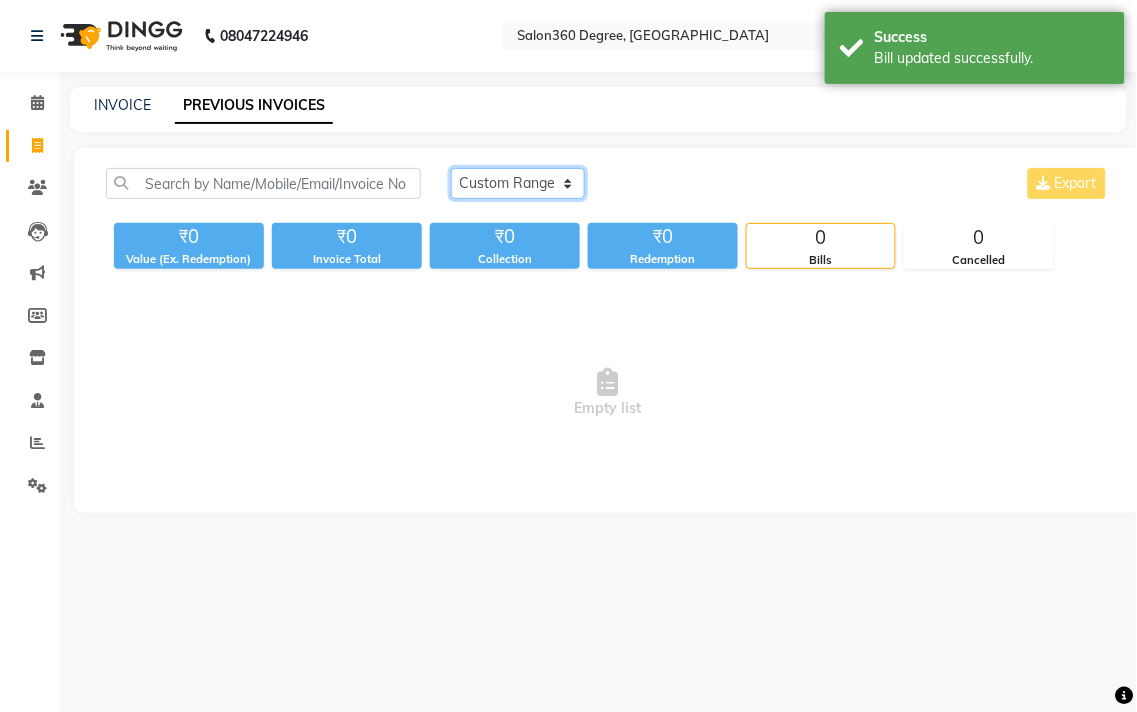 click on "[DATE] [DATE] Custom Range" 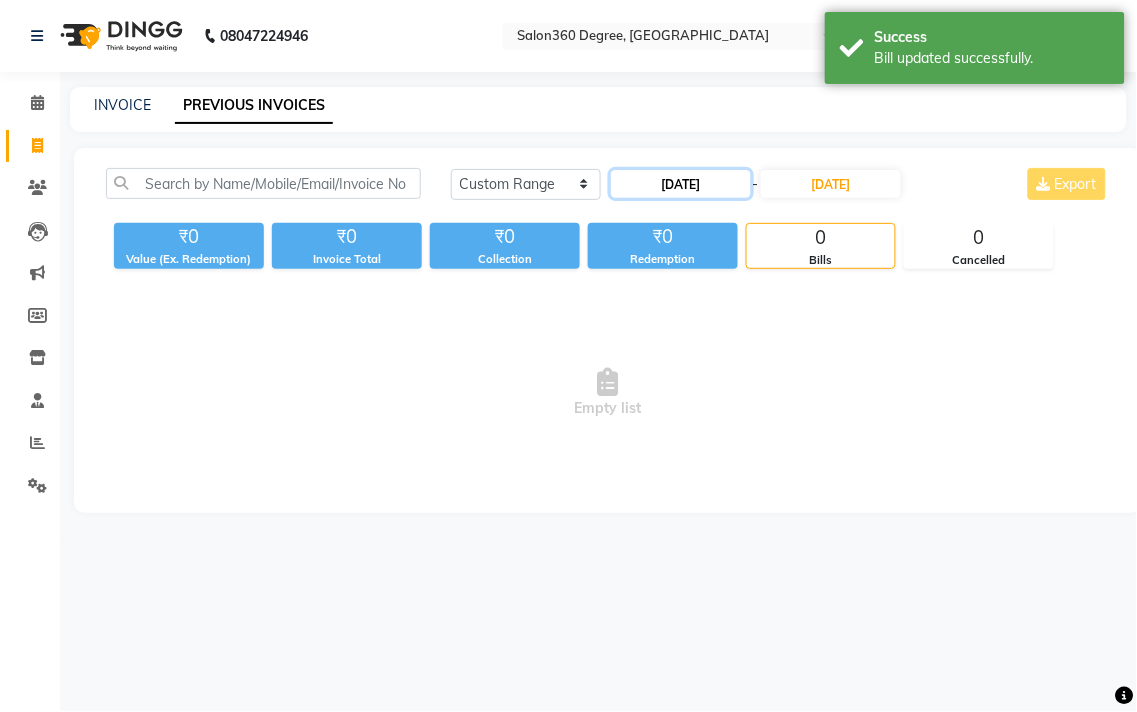 click on "[DATE]" 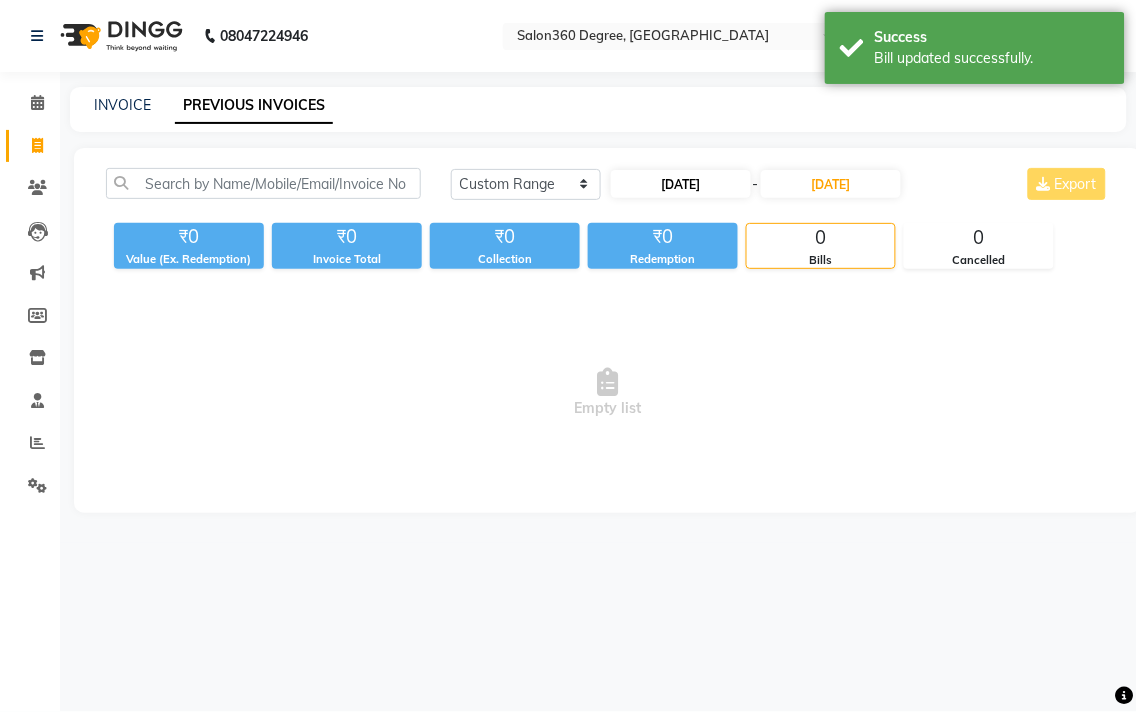 select on "7" 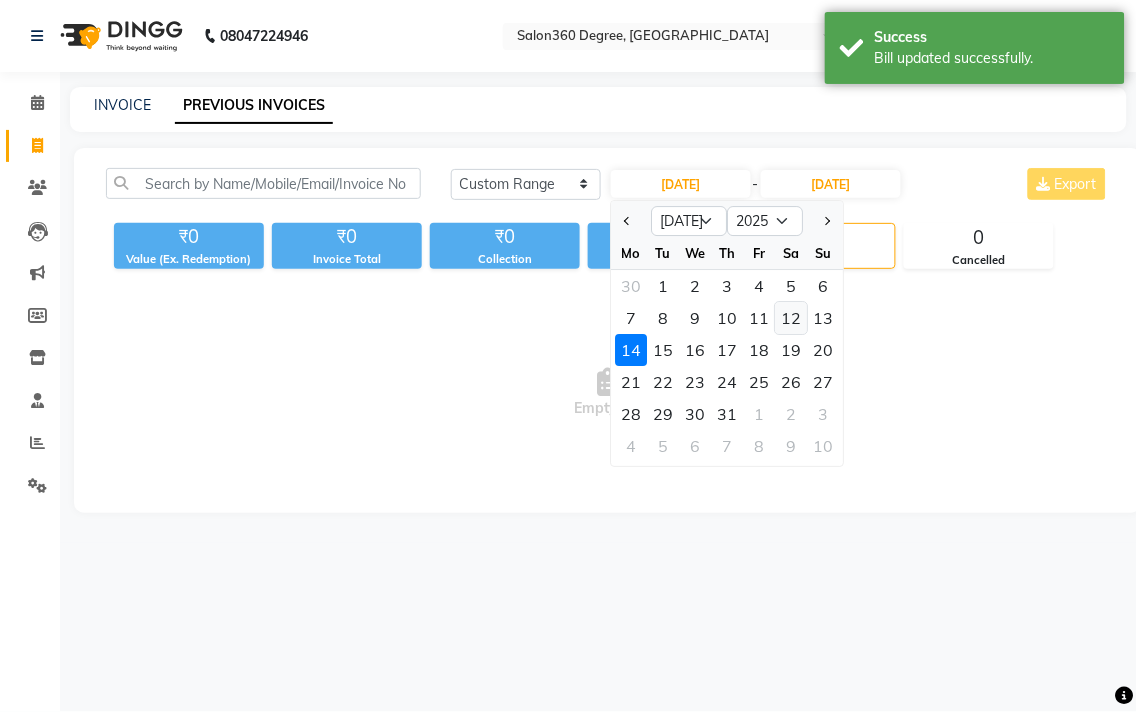 click on "12" 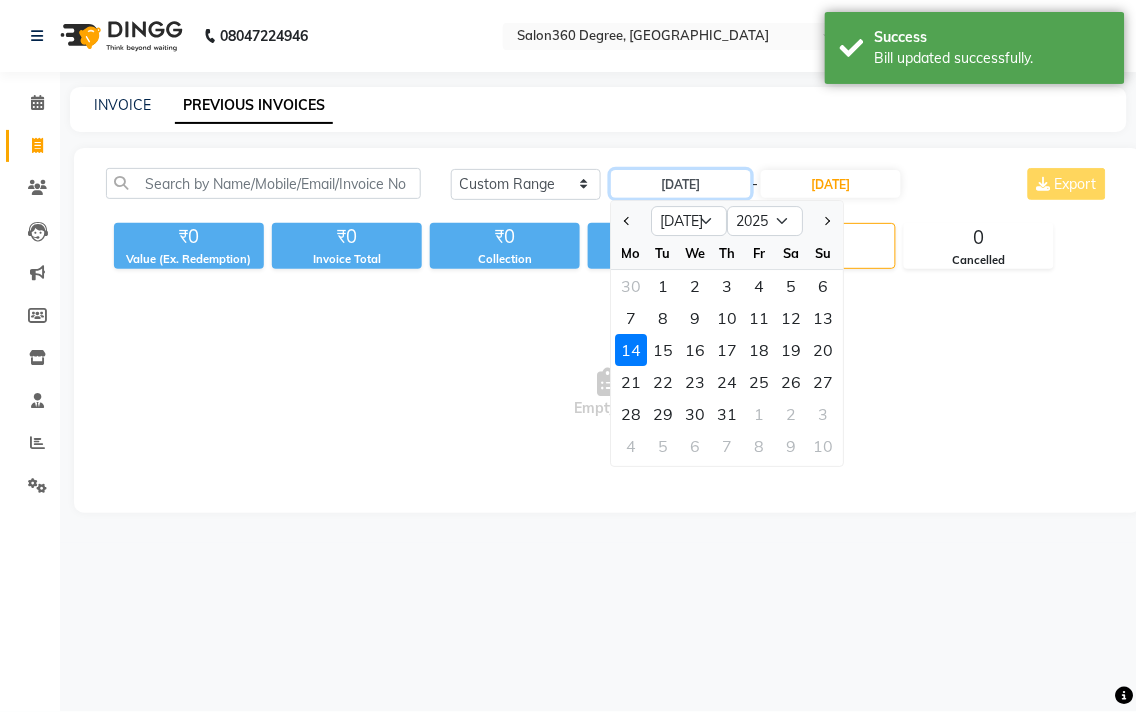 type on "12-07-2025" 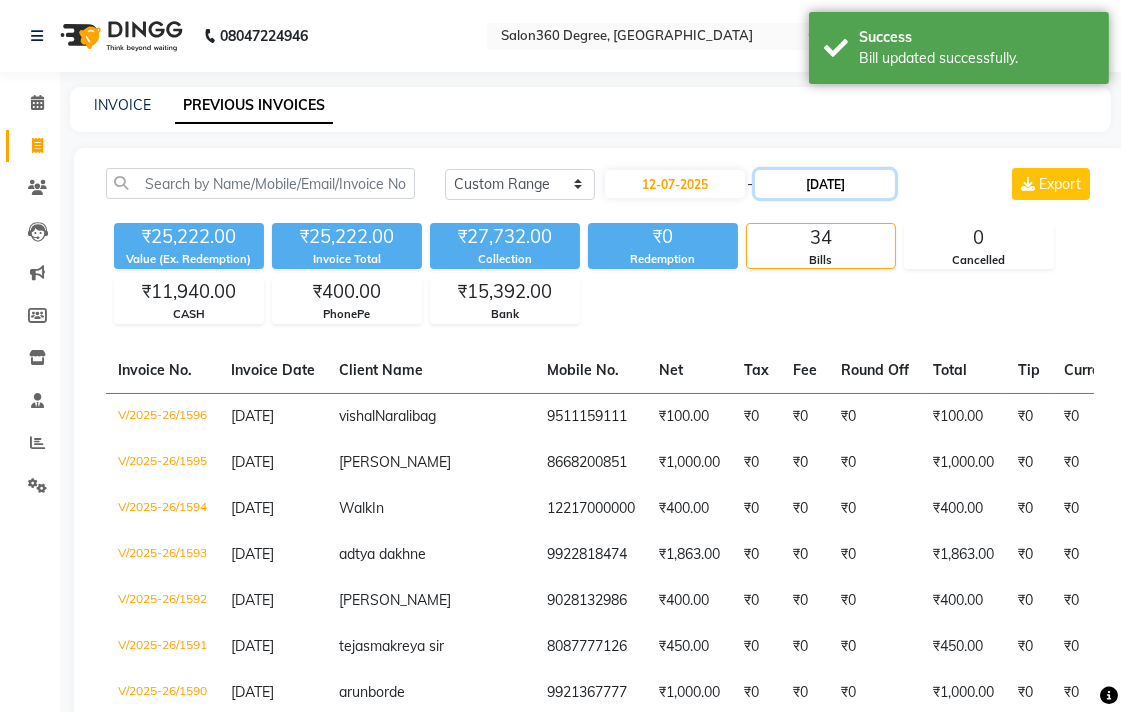 click on "[DATE]" 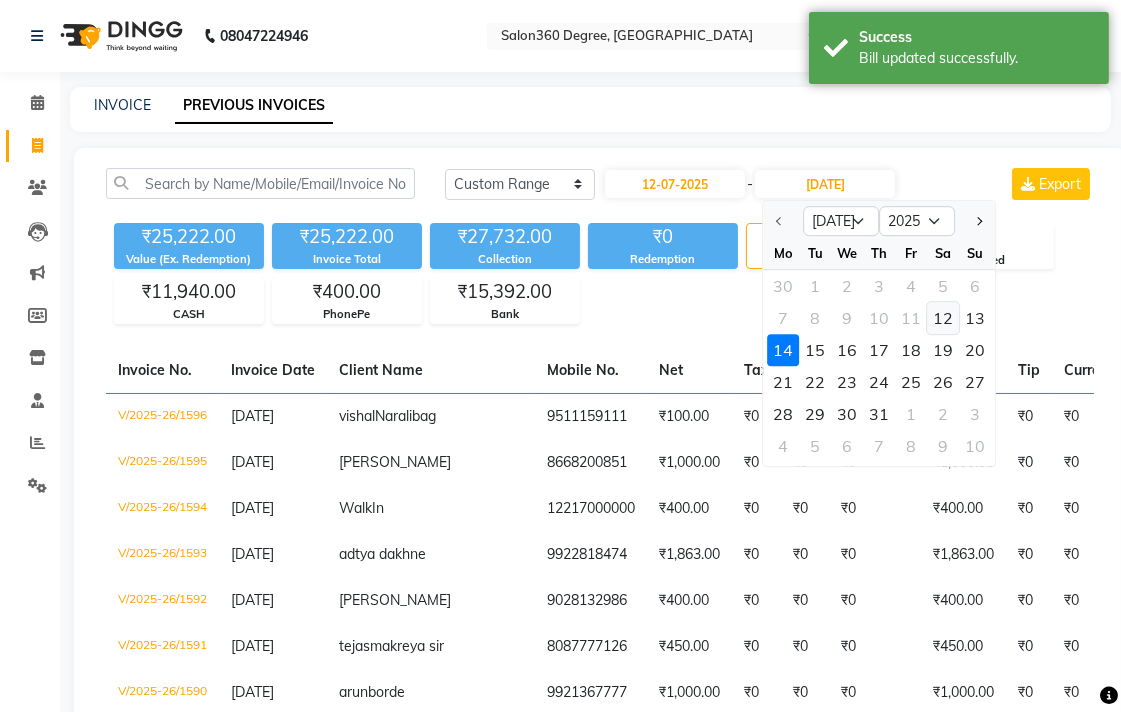 click on "12" 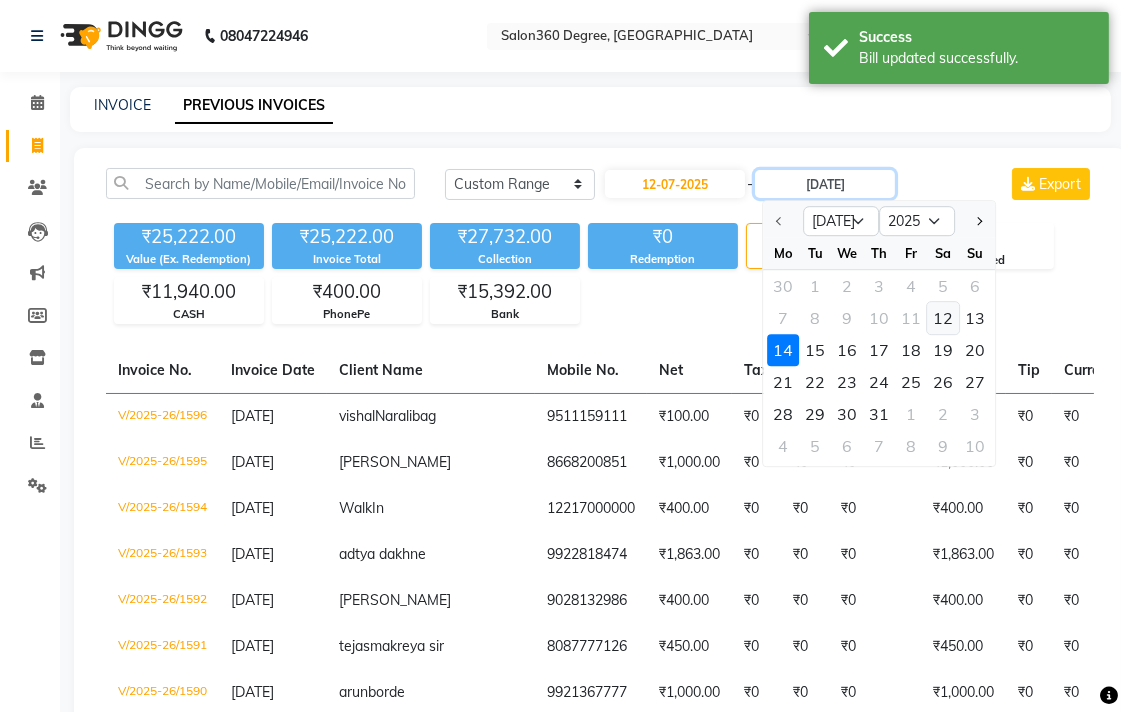 type on "12-07-2025" 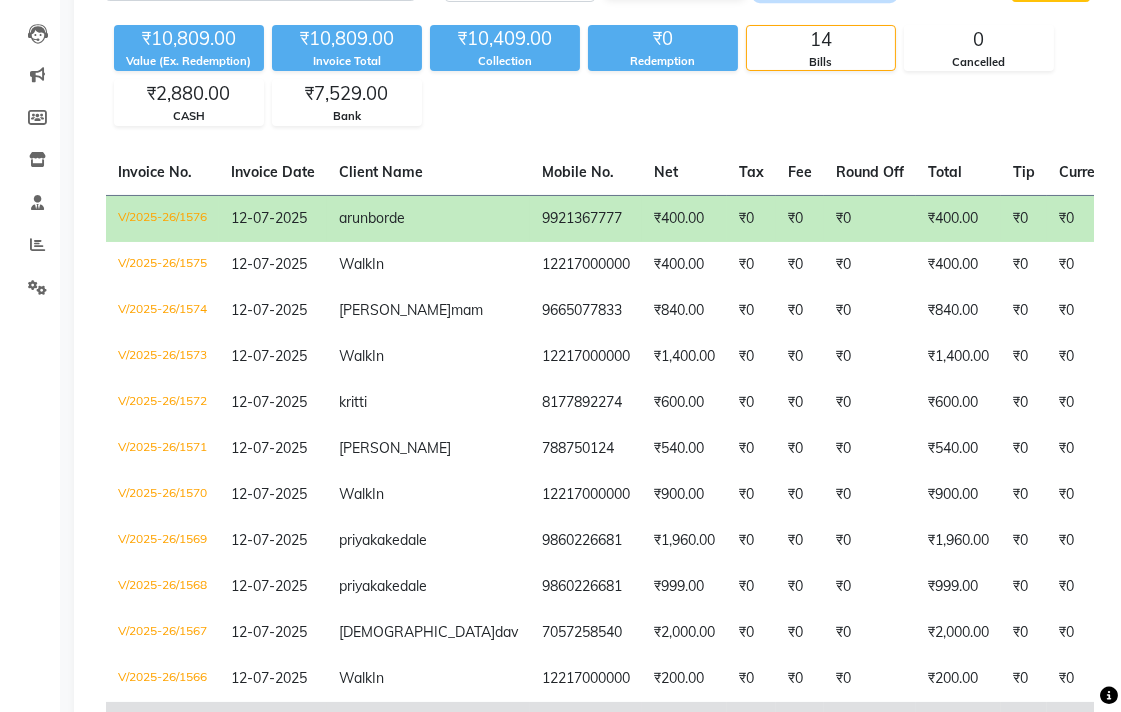 scroll, scrollTop: 0, scrollLeft: 0, axis: both 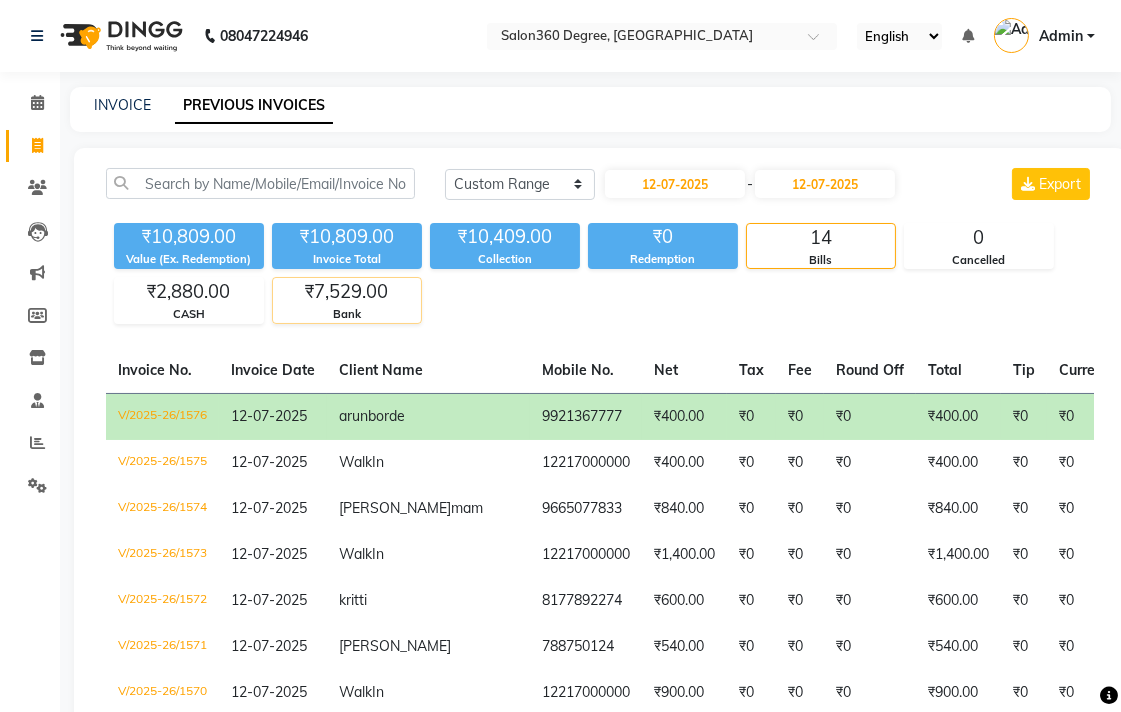click on "₹7,529.00" 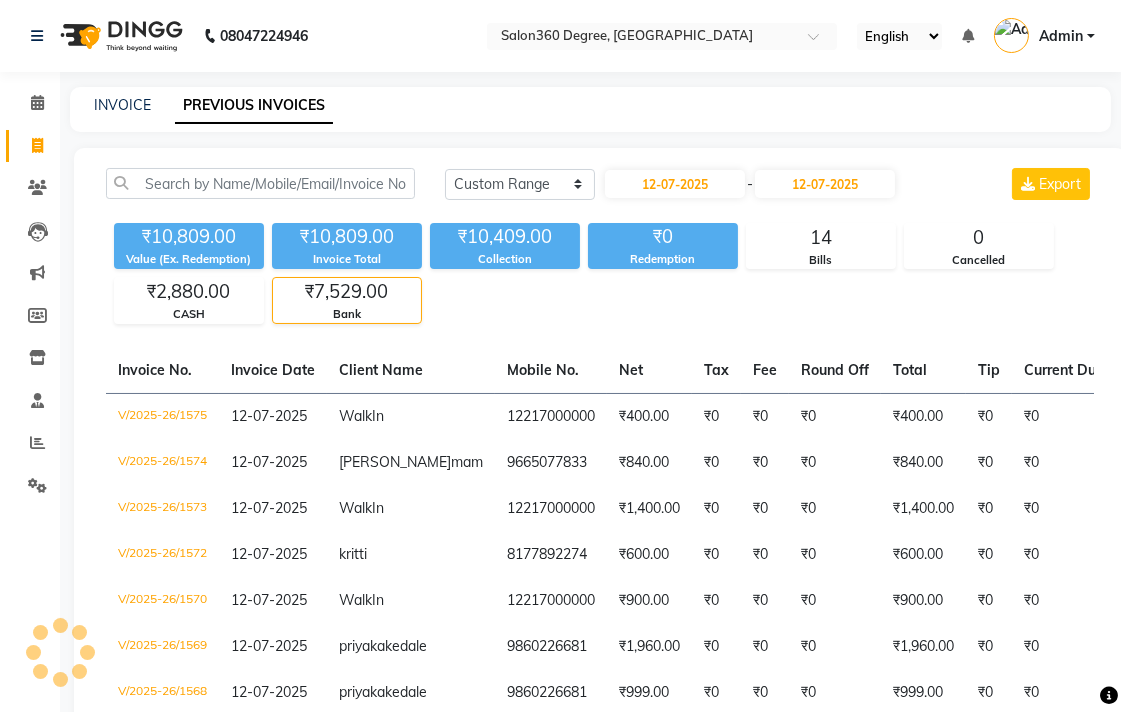 click on "₹7,529.00" 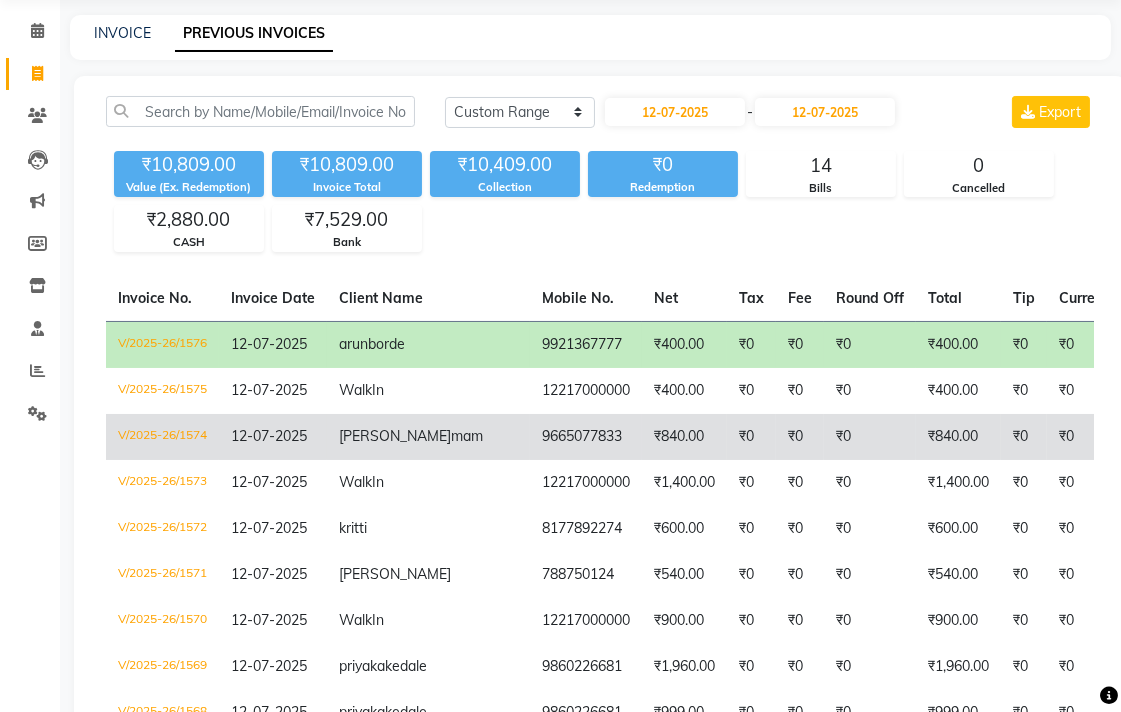 scroll, scrollTop: 111, scrollLeft: 0, axis: vertical 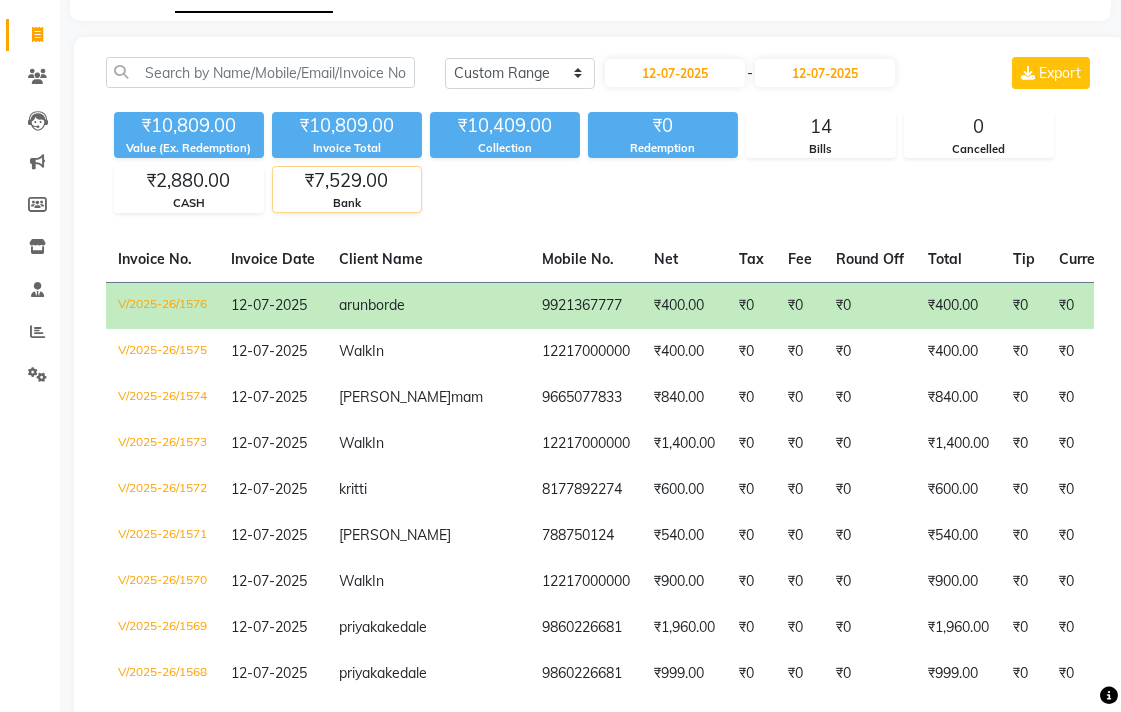 click on "₹7,529.00" 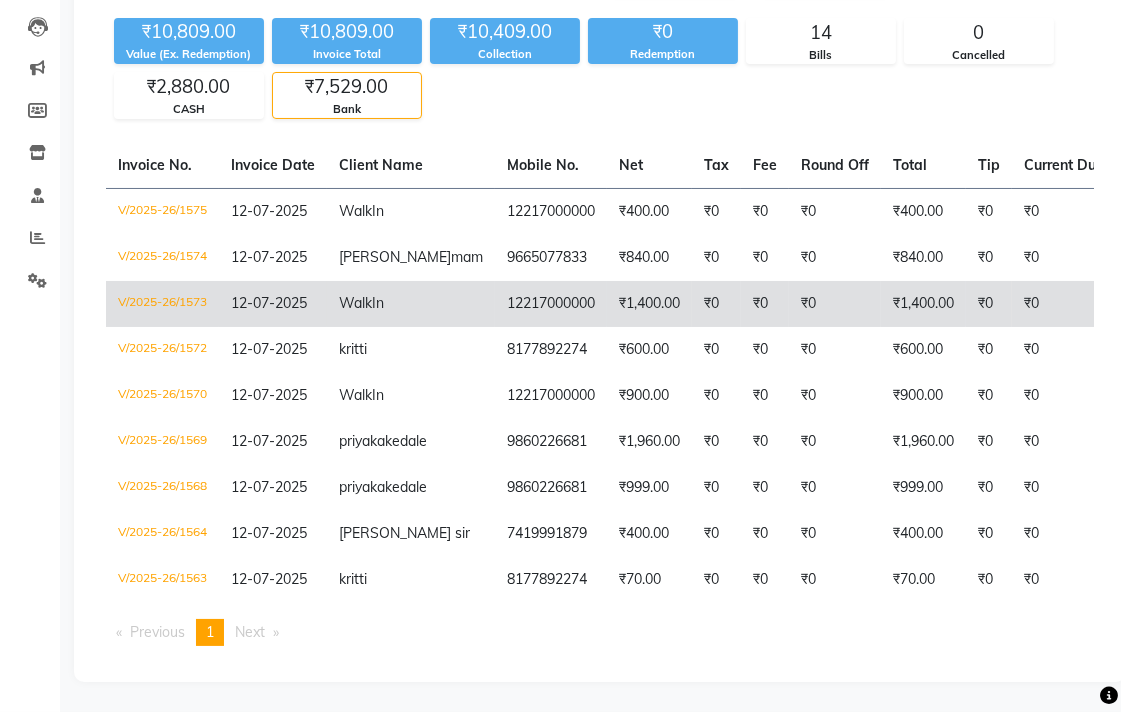 scroll, scrollTop: 280, scrollLeft: 0, axis: vertical 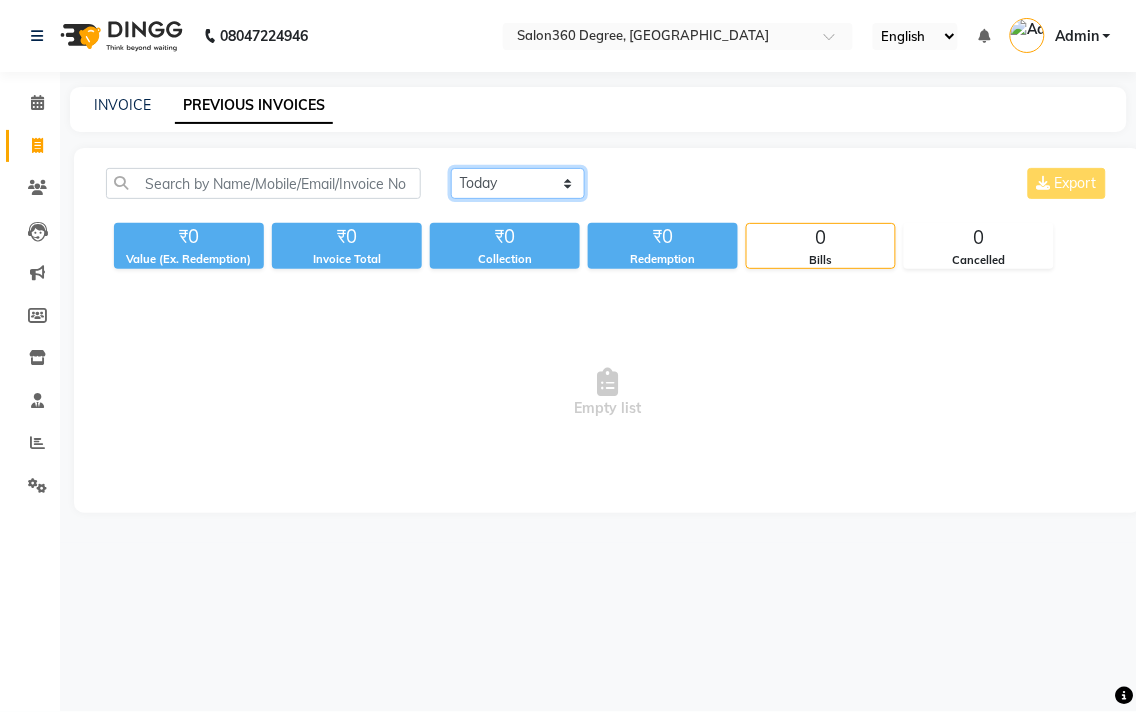 click on "[DATE] [DATE] Custom Range" 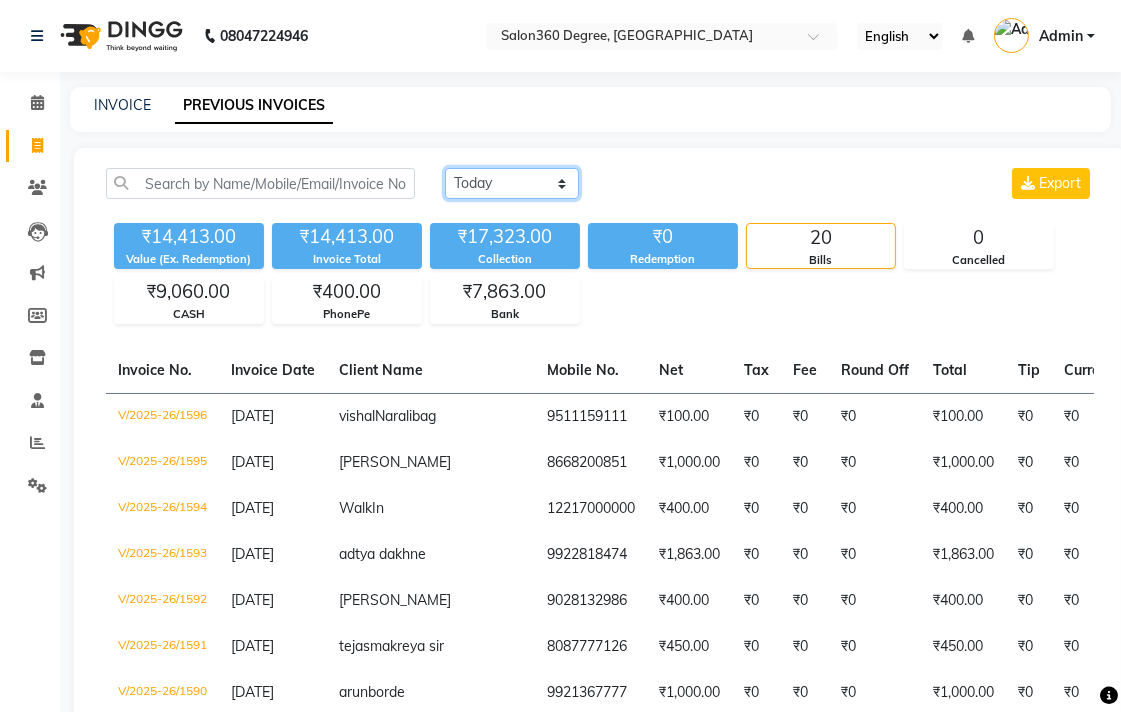 drag, startPoint x: 558, startPoint y: 171, endPoint x: 547, endPoint y: 191, distance: 22.825424 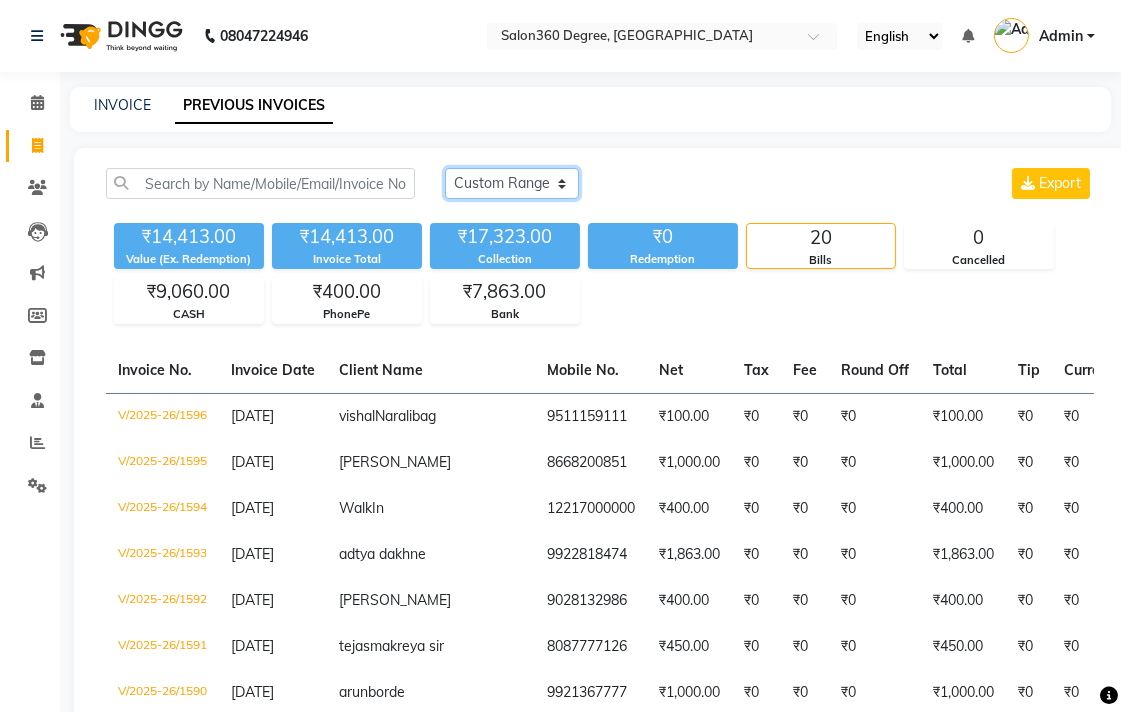 click on "[DATE] [DATE] Custom Range" 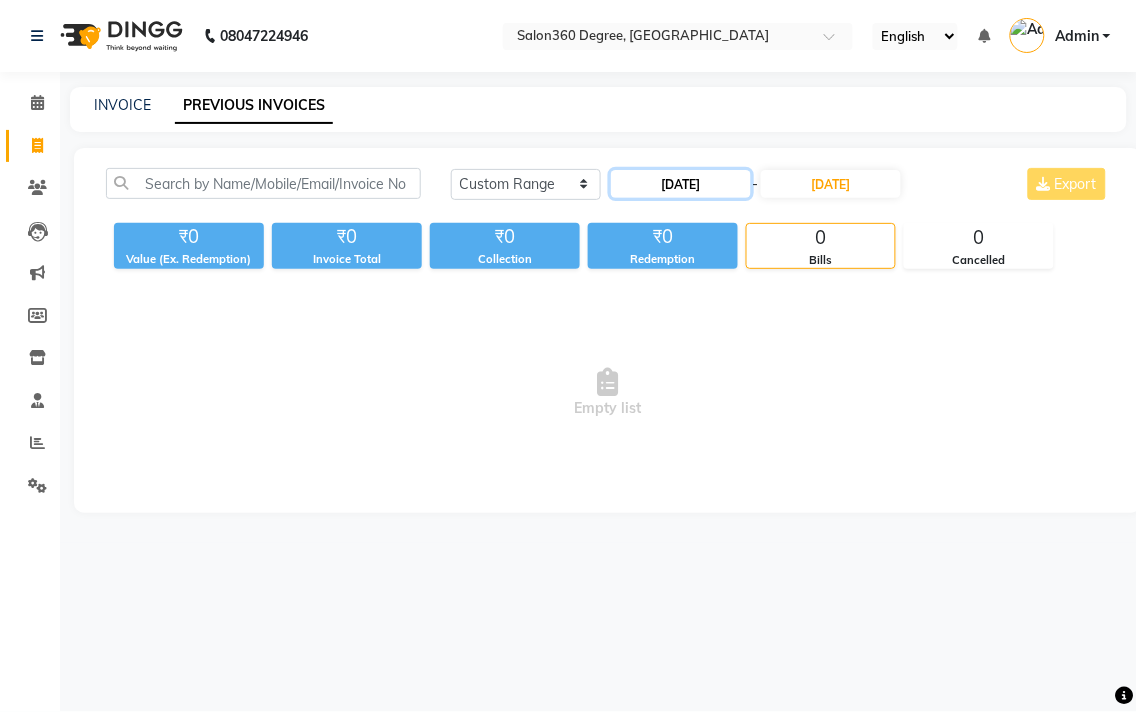 drag, startPoint x: 688, startPoint y: 178, endPoint x: 691, endPoint y: 196, distance: 18.248287 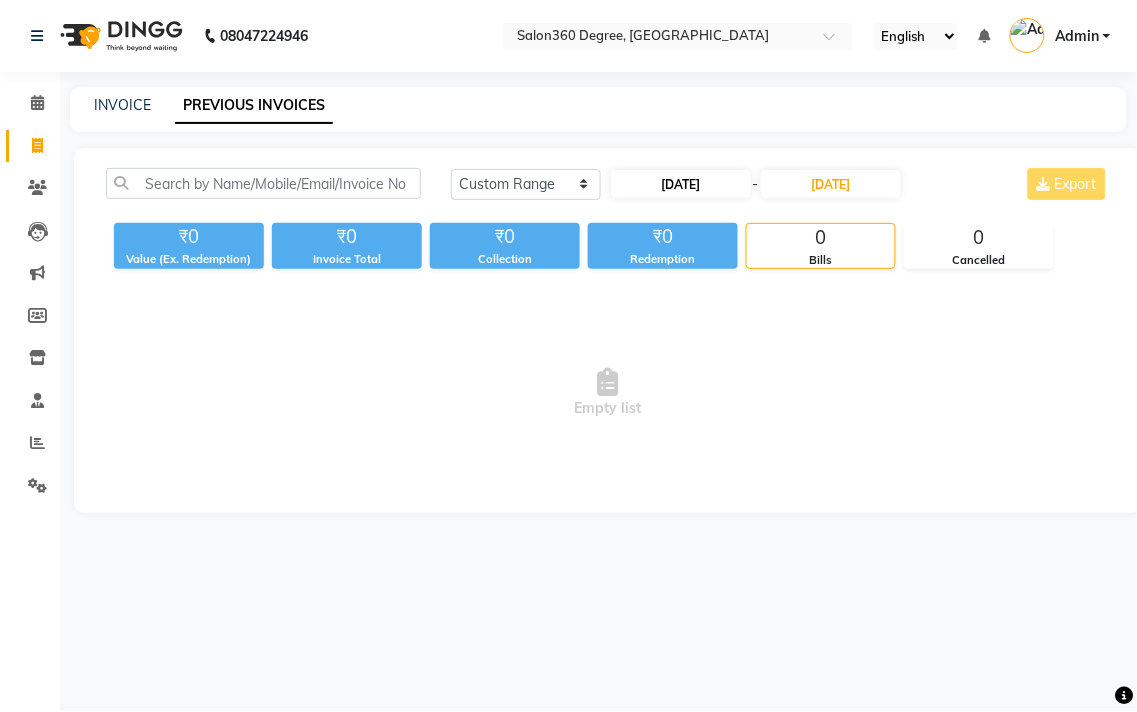 select on "7" 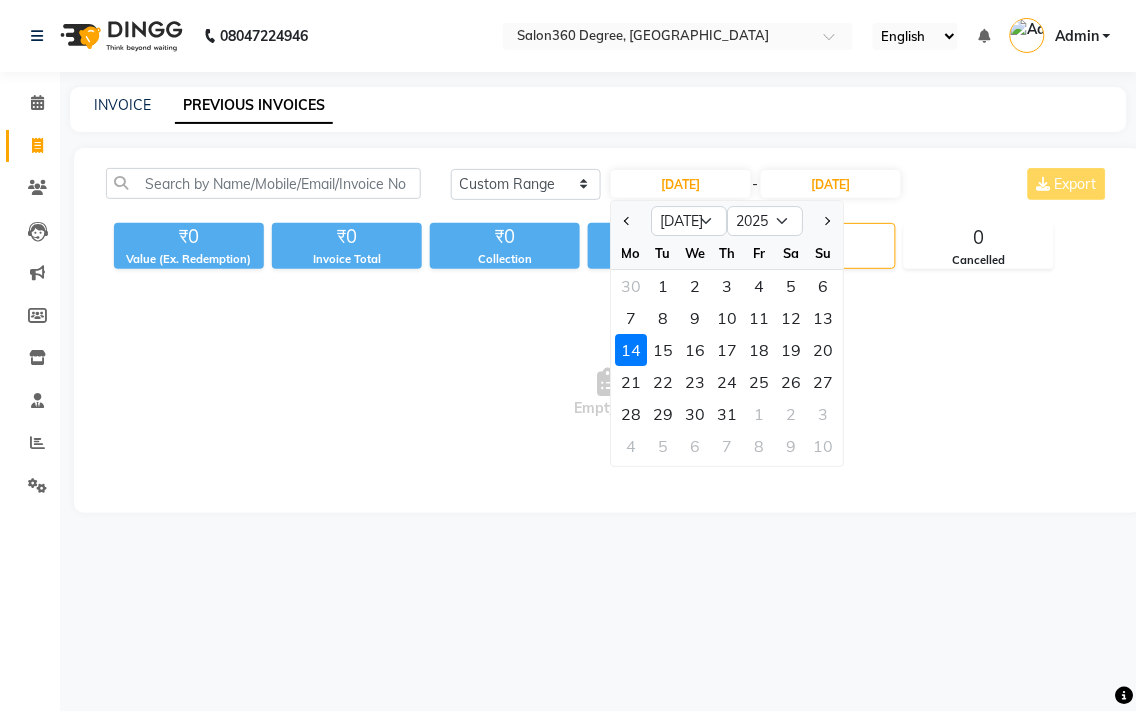 drag, startPoint x: 800, startPoint y: 316, endPoint x: 858, endPoint y: 248, distance: 89.37561 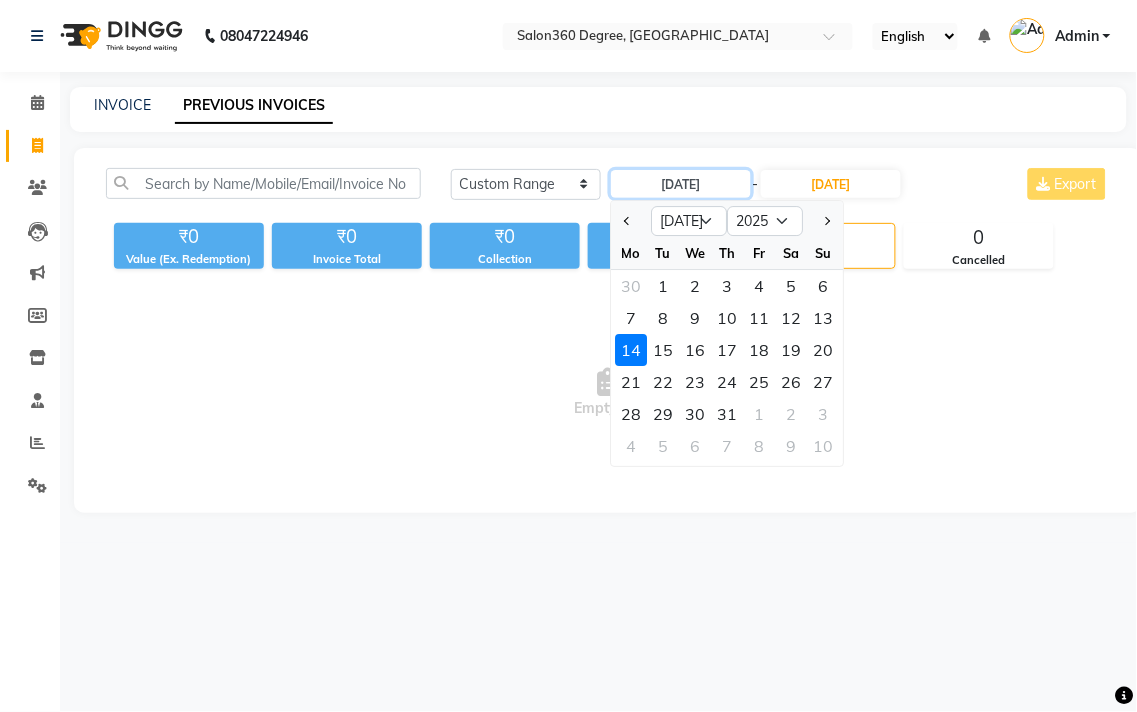 type on "12-07-2025" 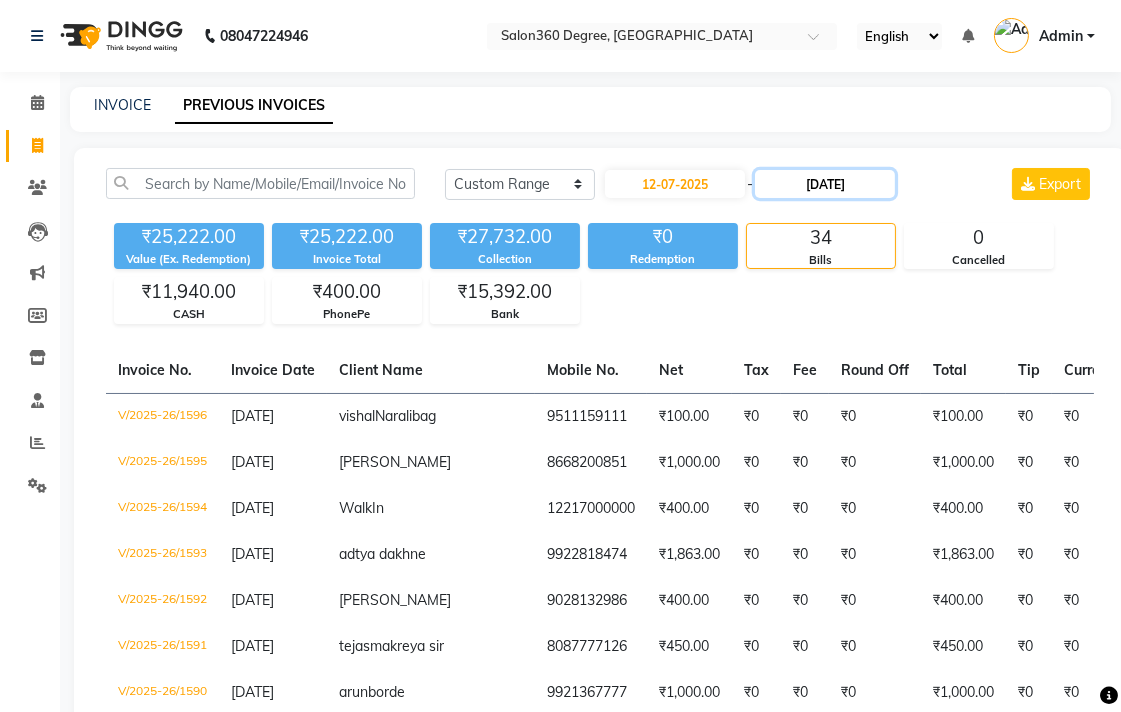 click on "[DATE]" 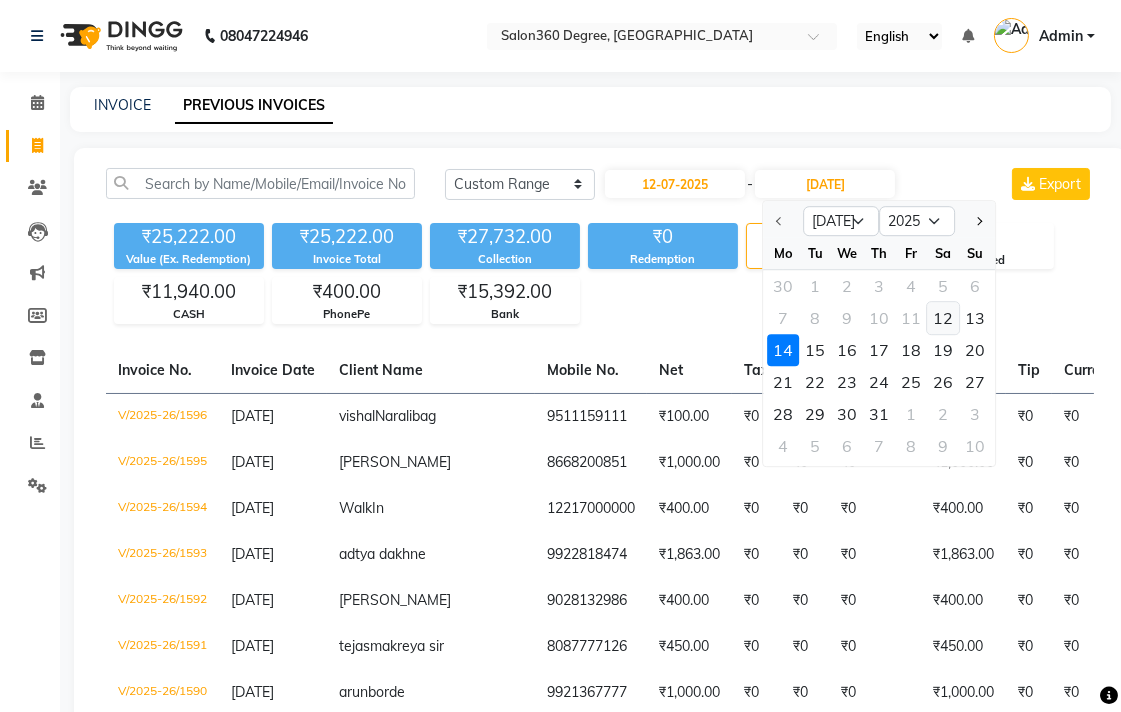 click on "12" 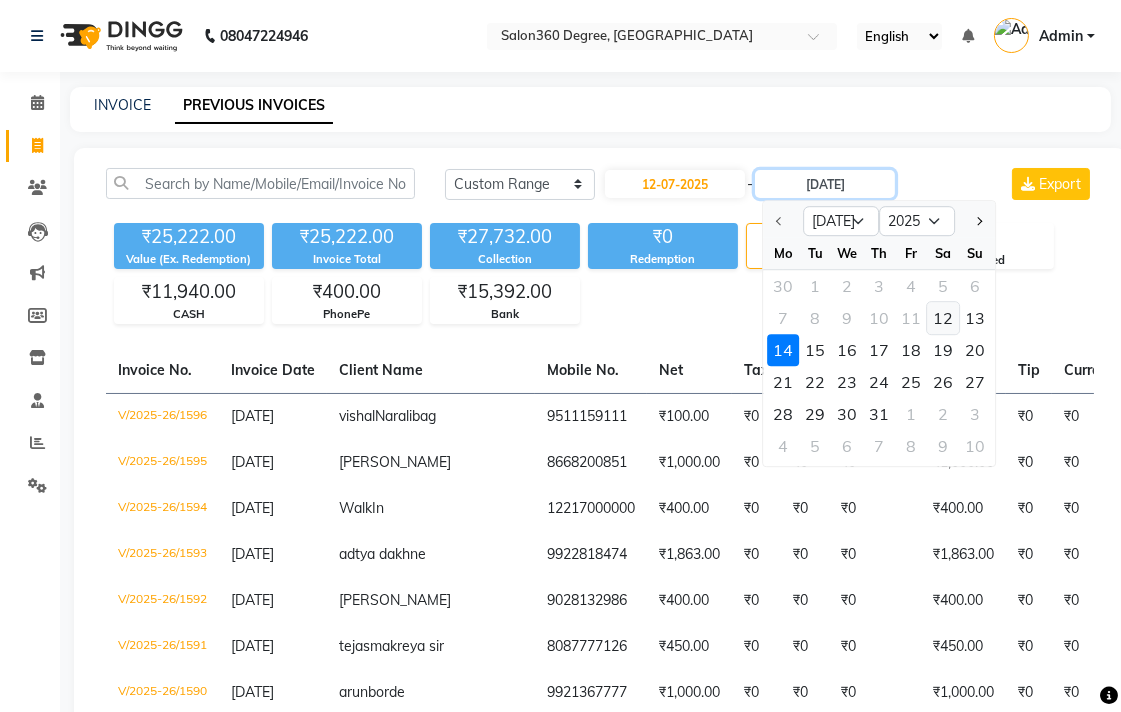 type on "12-07-2025" 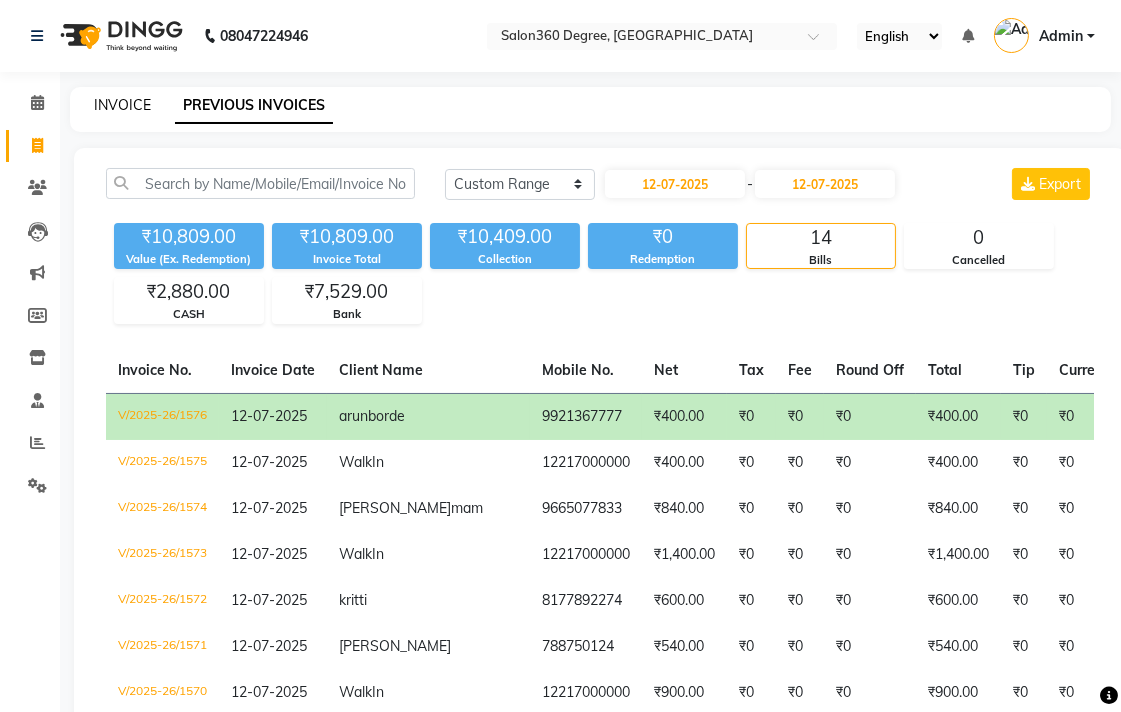 click on "INVOICE" 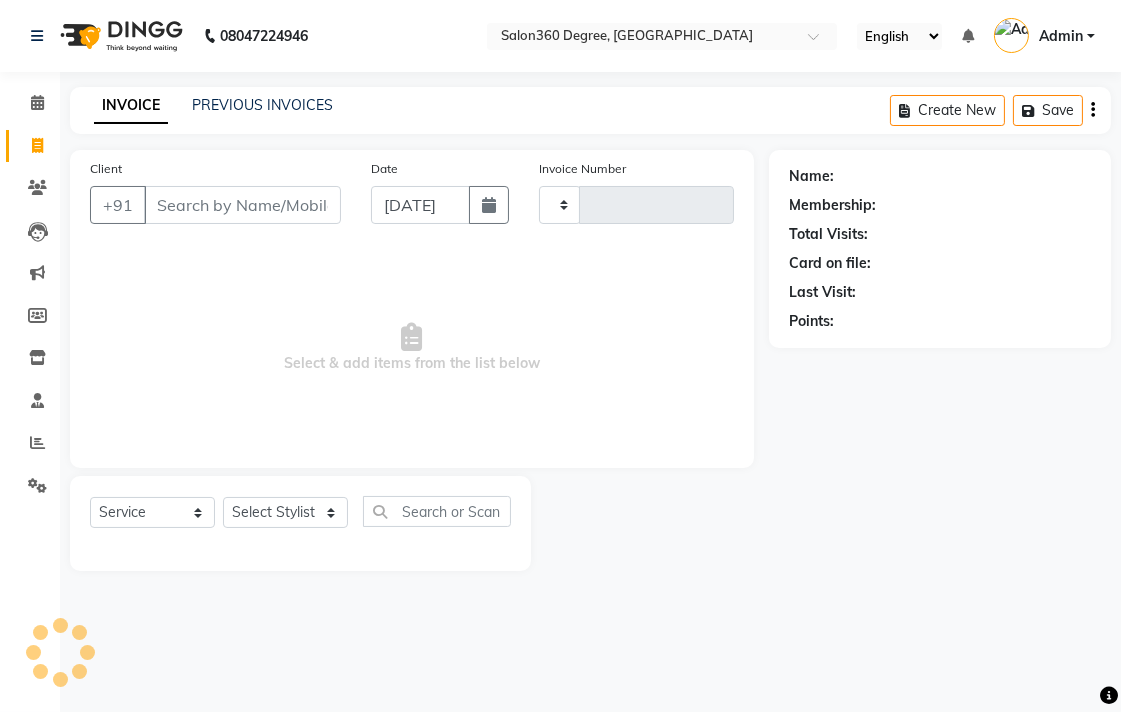 type on "1597" 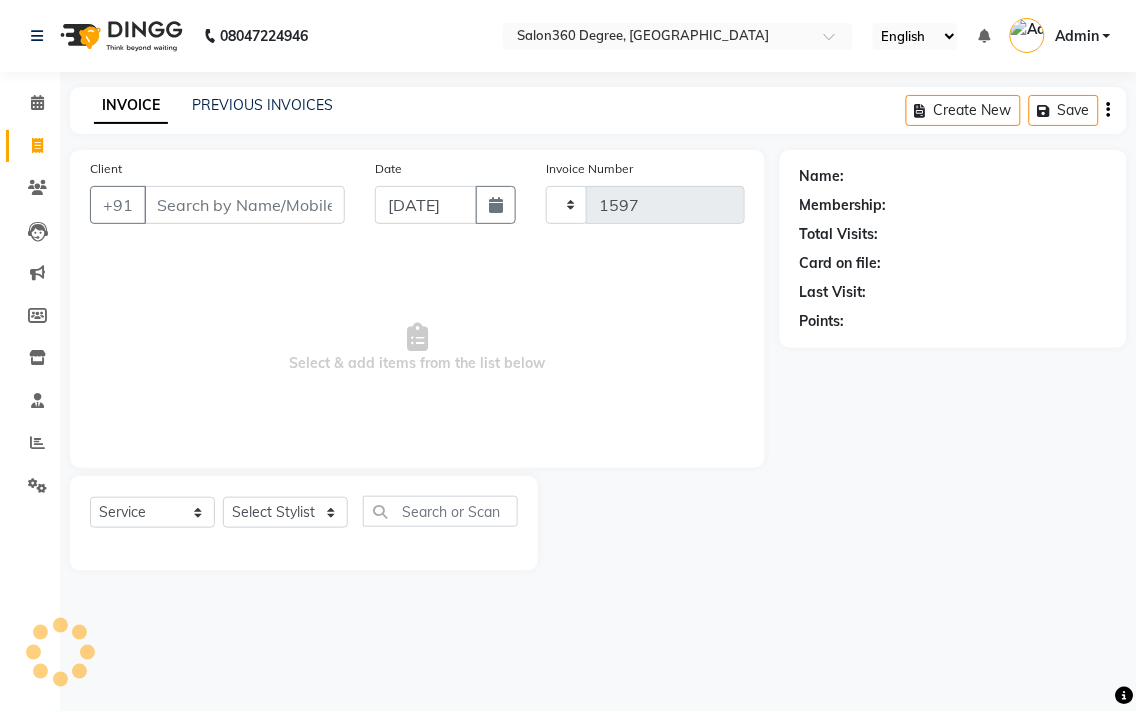 select on "5215" 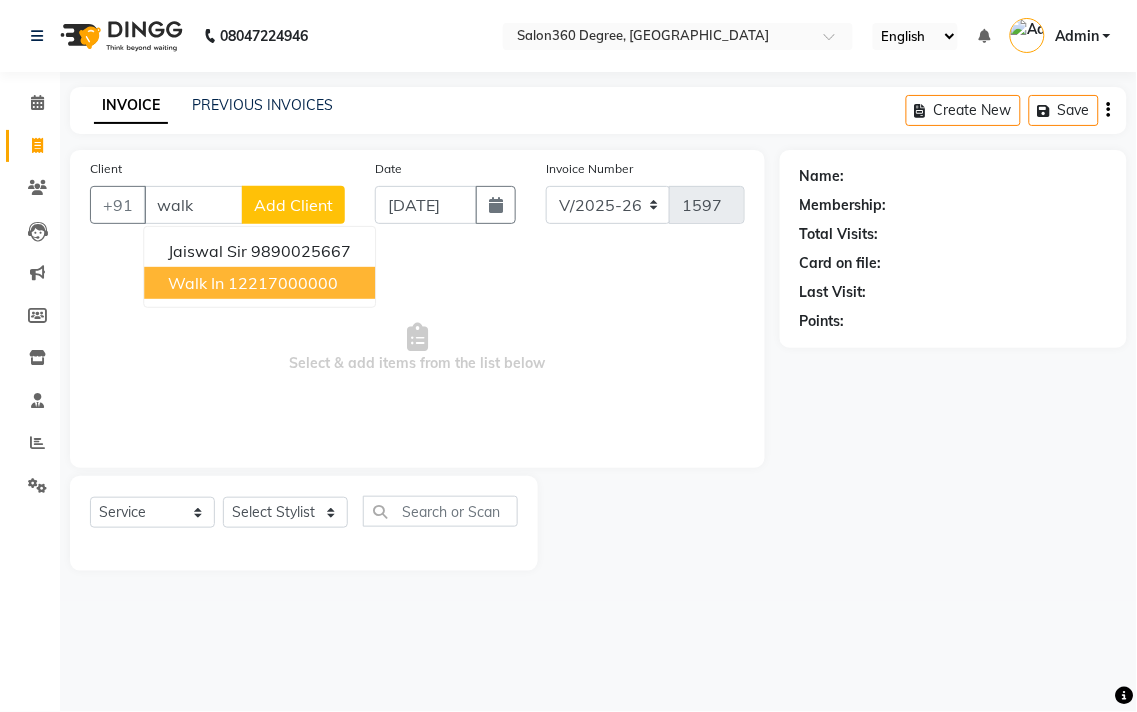 click on "12217000000" at bounding box center [283, 283] 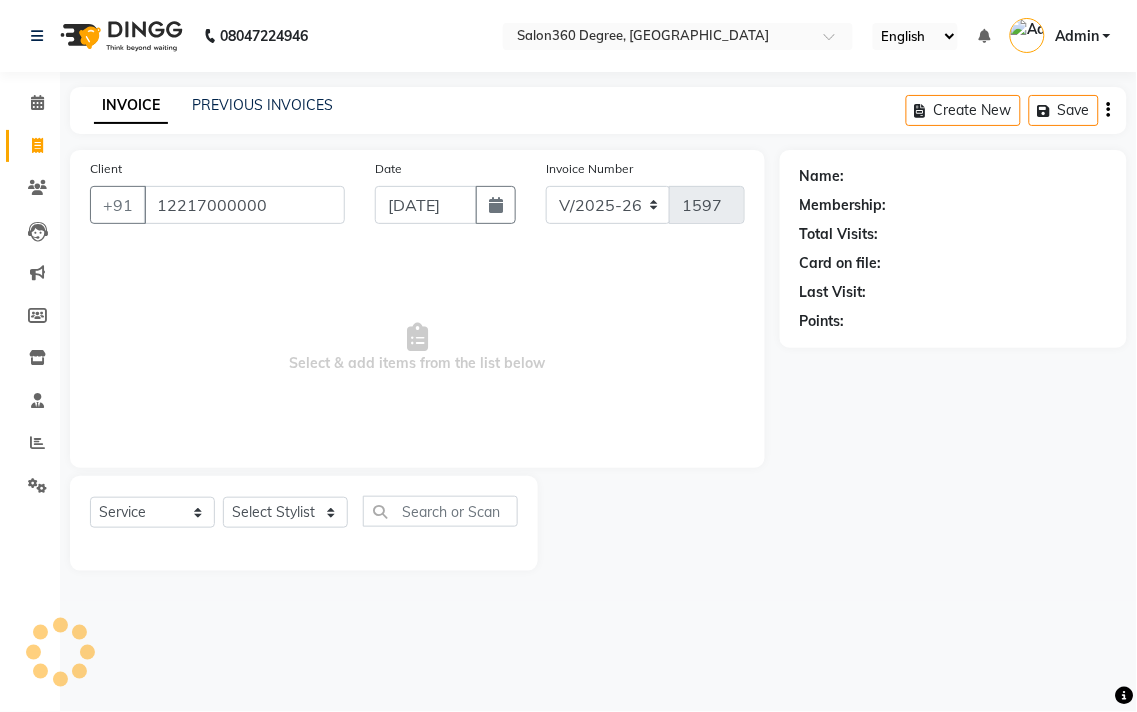 type on "12217000000" 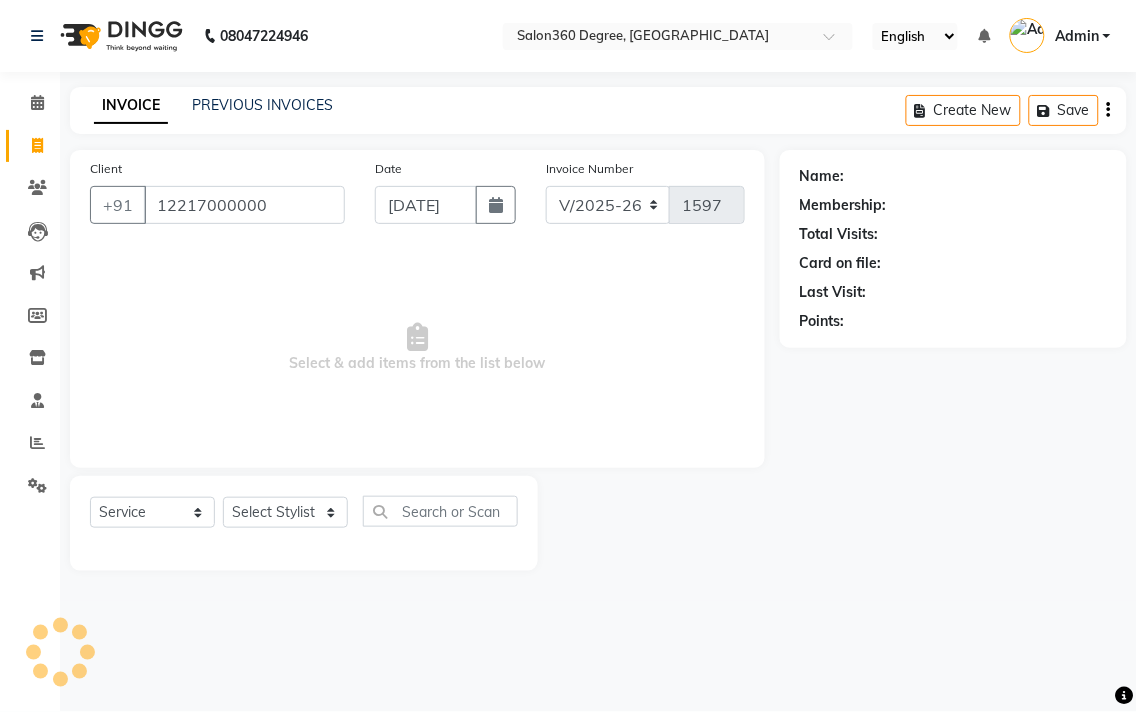 select on "1: Object" 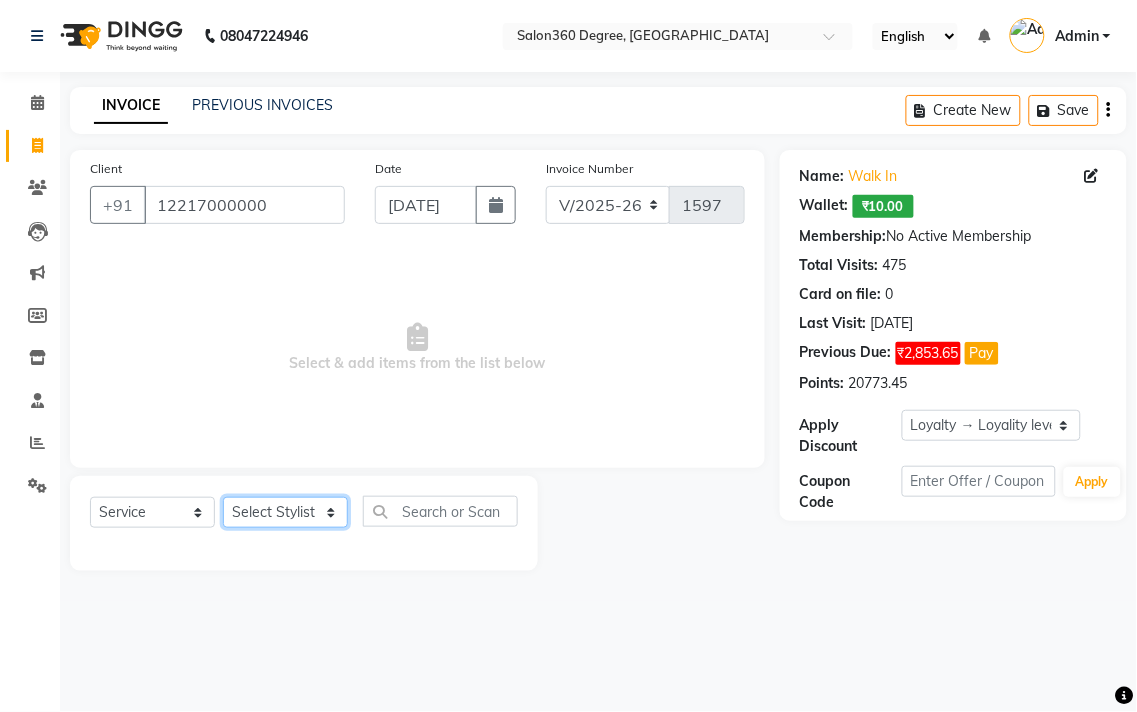 click on "Select Stylist [PERSON_NAME] [PERSON_NAME] dwarka [PERSON_NAME] khde [PERSON_NAME] [PERSON_NAME] pooja pansai [PERSON_NAME] [PERSON_NAME] savli [PERSON_NAME] [PERSON_NAME]" 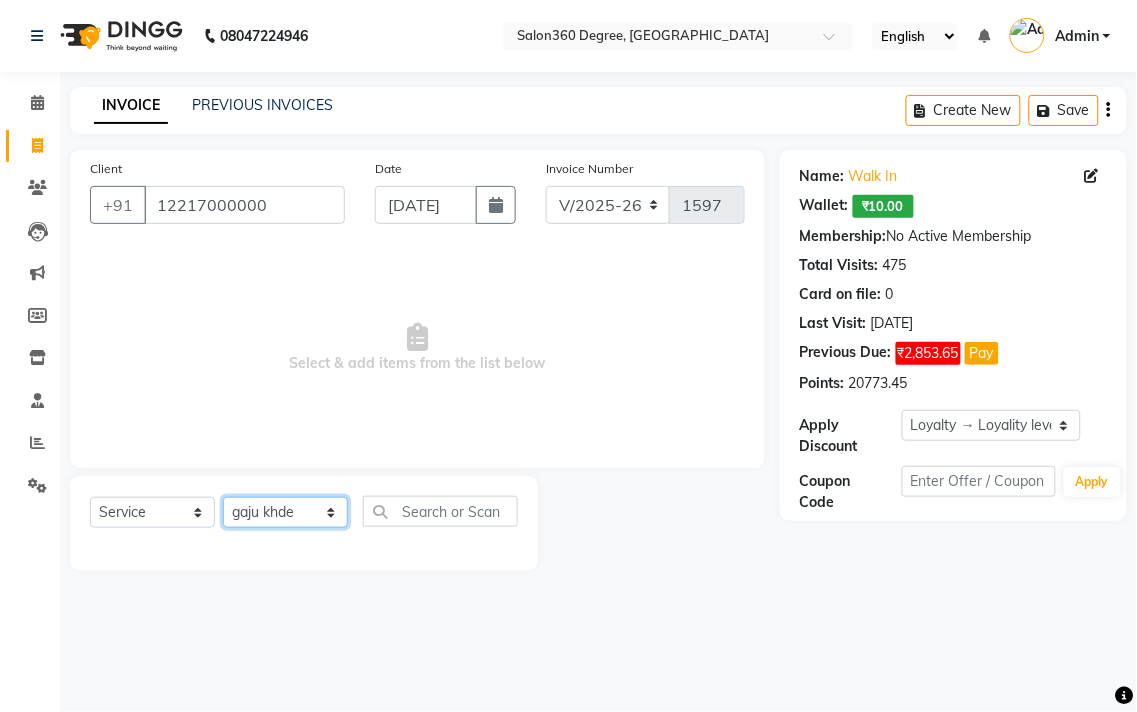 click on "Select Stylist [PERSON_NAME] [PERSON_NAME] dwarka [PERSON_NAME] khde [PERSON_NAME] [PERSON_NAME] pooja pansai [PERSON_NAME] [PERSON_NAME] savli [PERSON_NAME] [PERSON_NAME]" 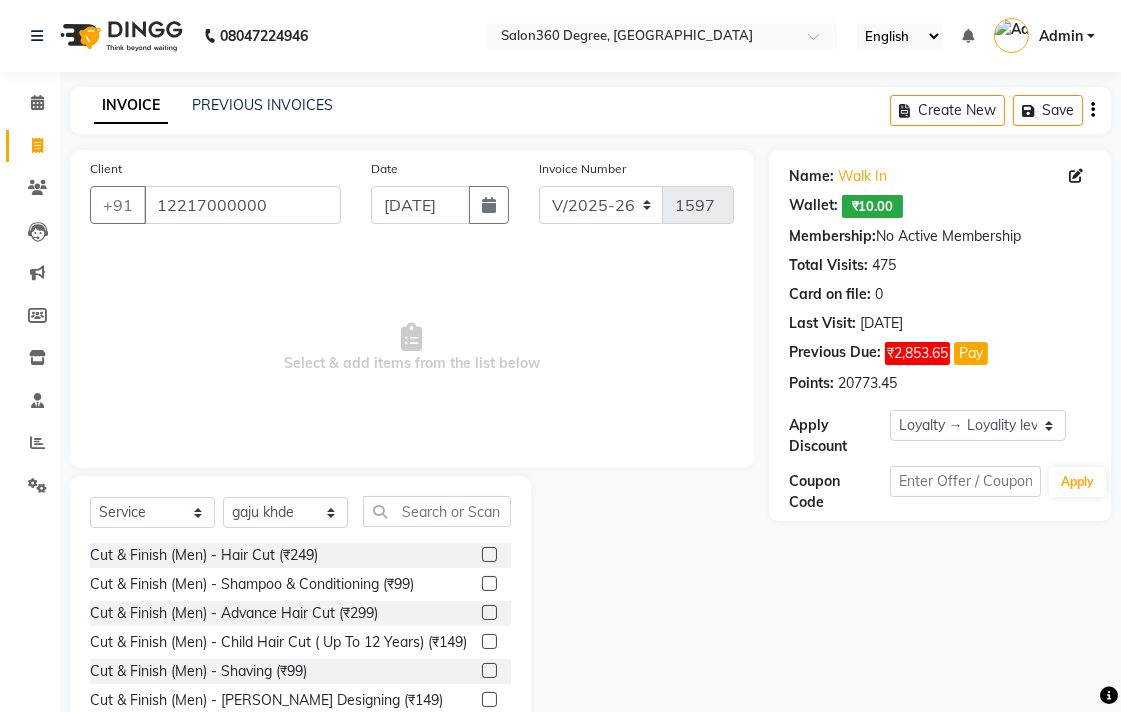 click 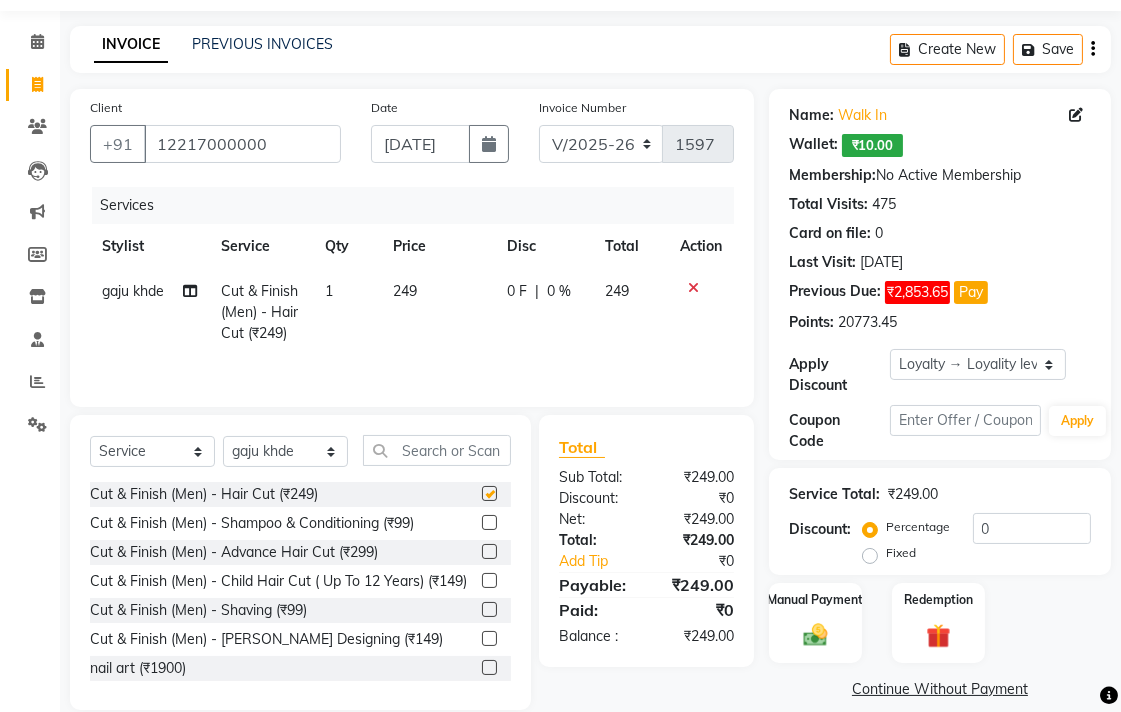 scroll, scrollTop: 91, scrollLeft: 0, axis: vertical 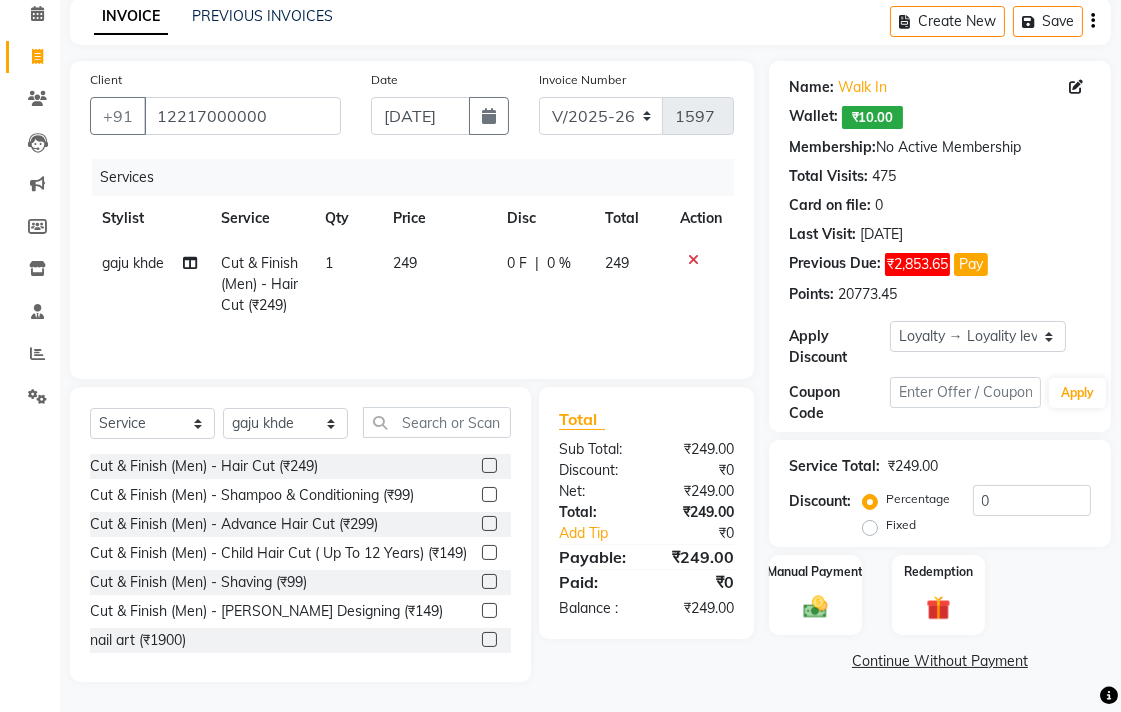 checkbox on "false" 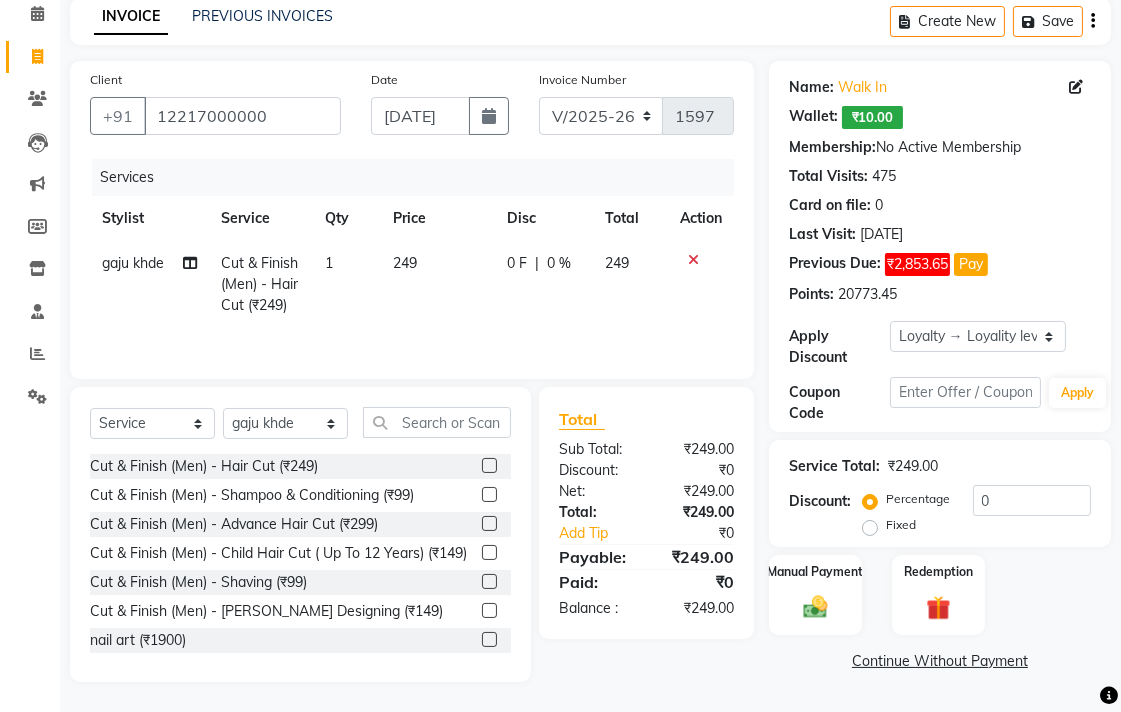 click 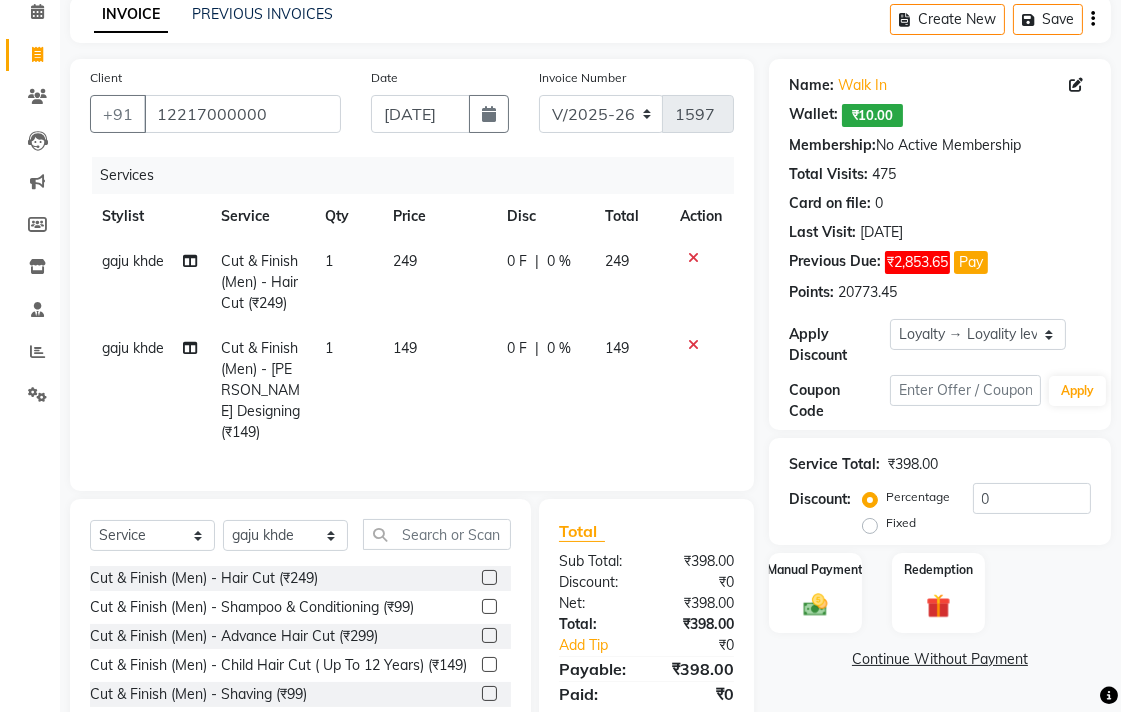 checkbox on "false" 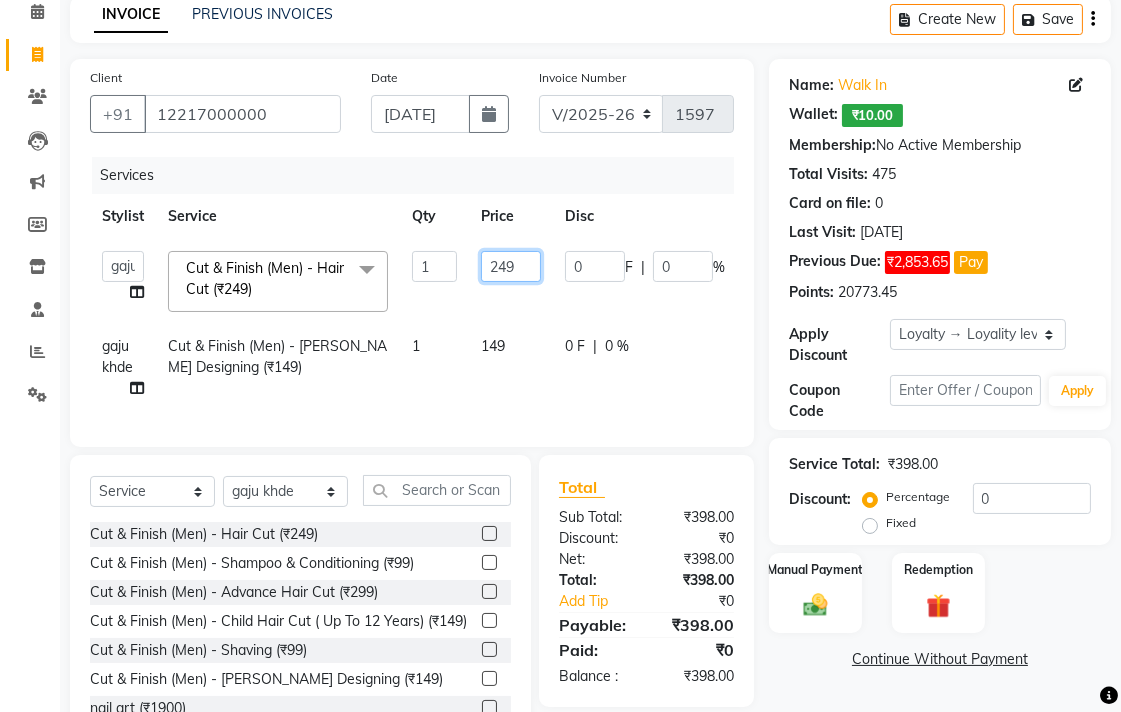 click on "249" 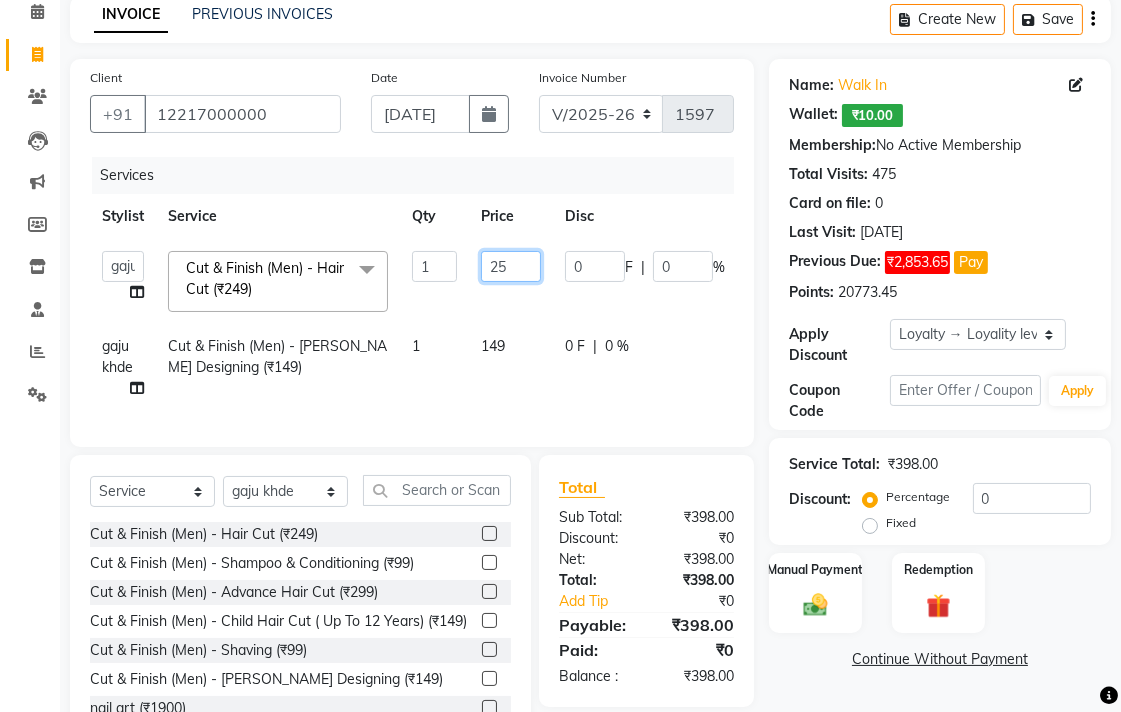 type on "250" 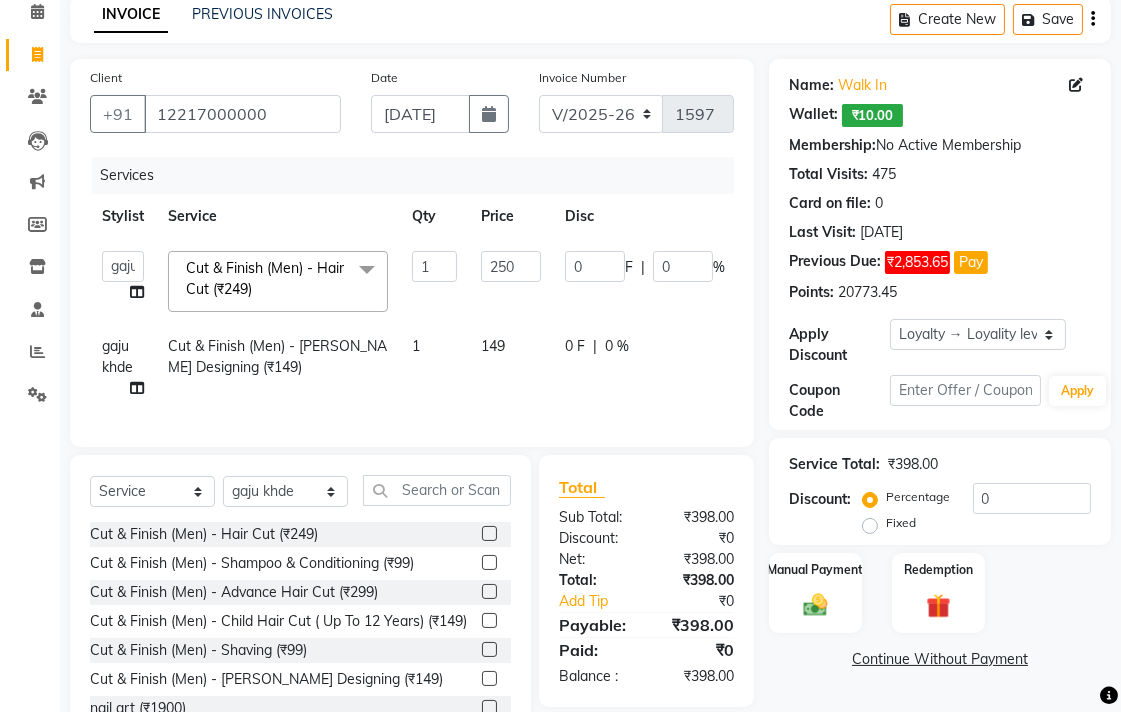 click on "gaju khde Cut & Finish (Men) - [PERSON_NAME] Designing (₹149) 1 149 0 F | 0 % 149" 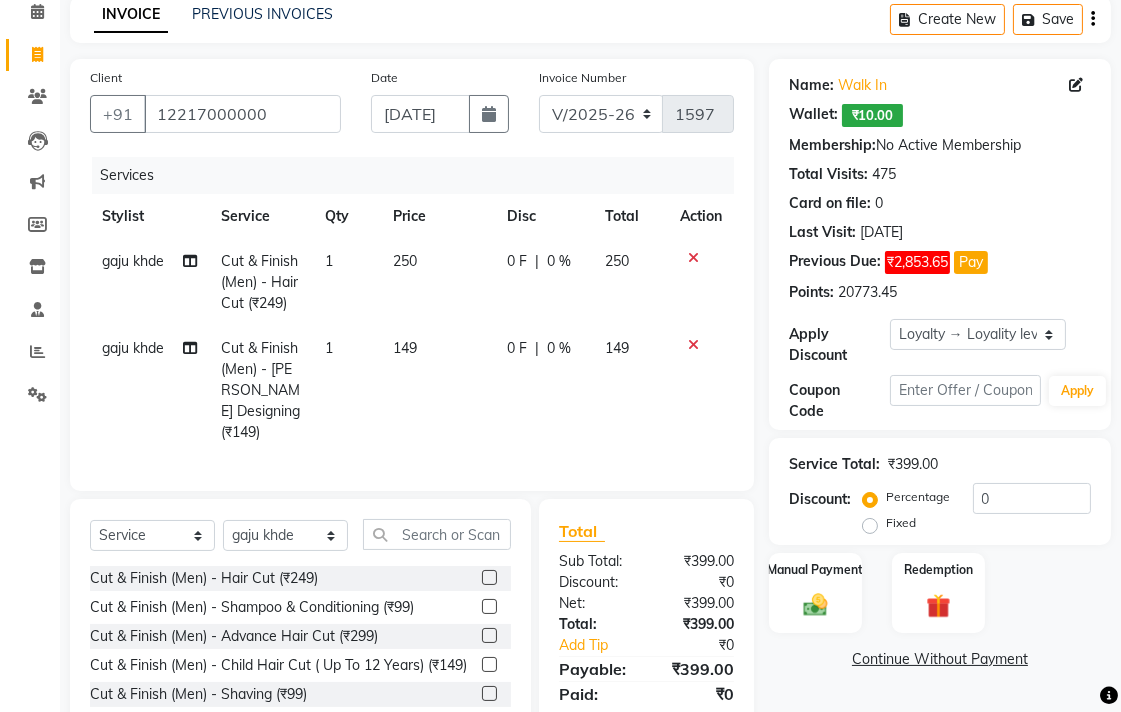 click on "149" 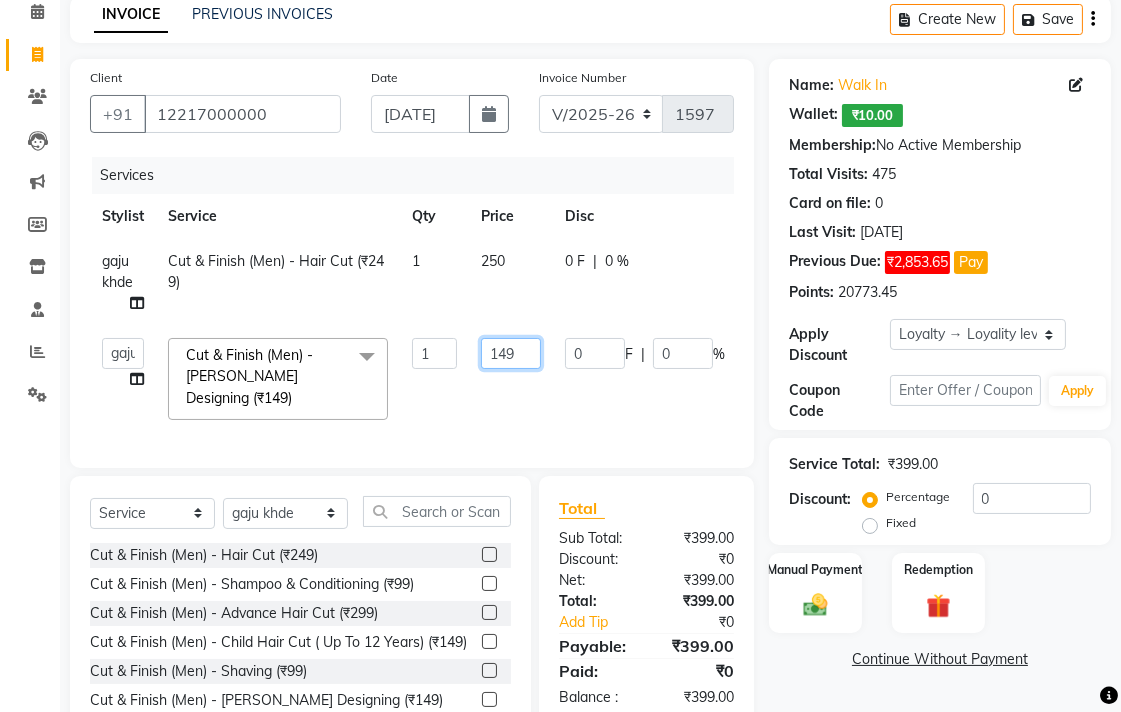 click on "149" 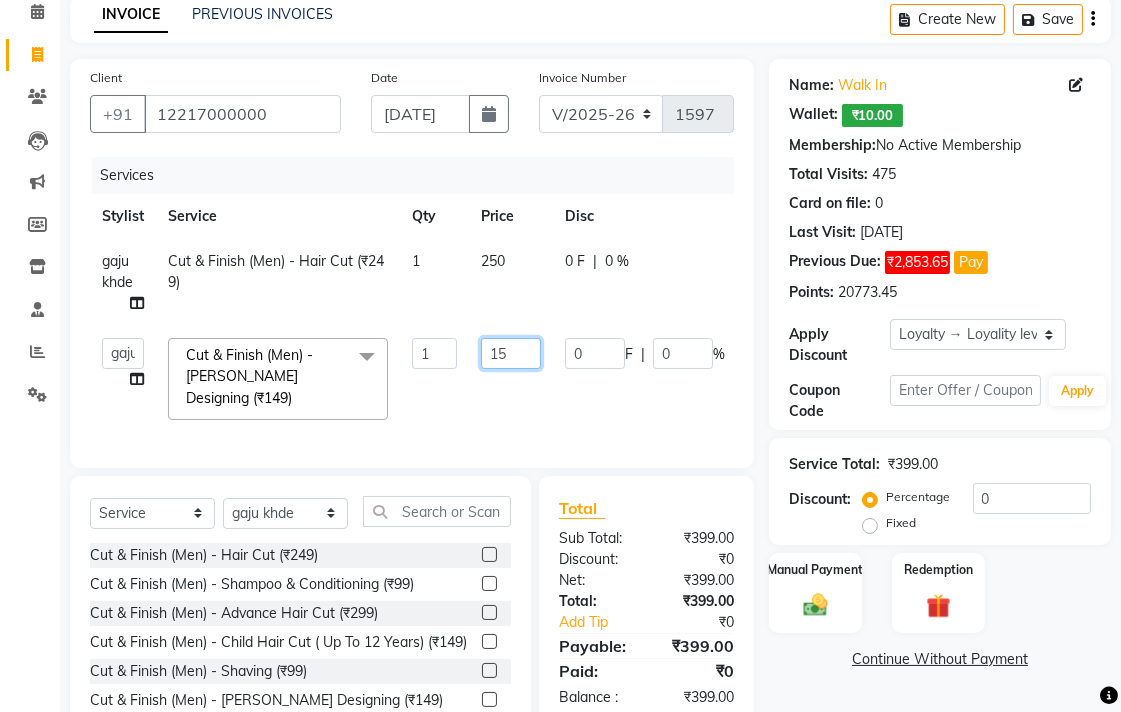 type on "150" 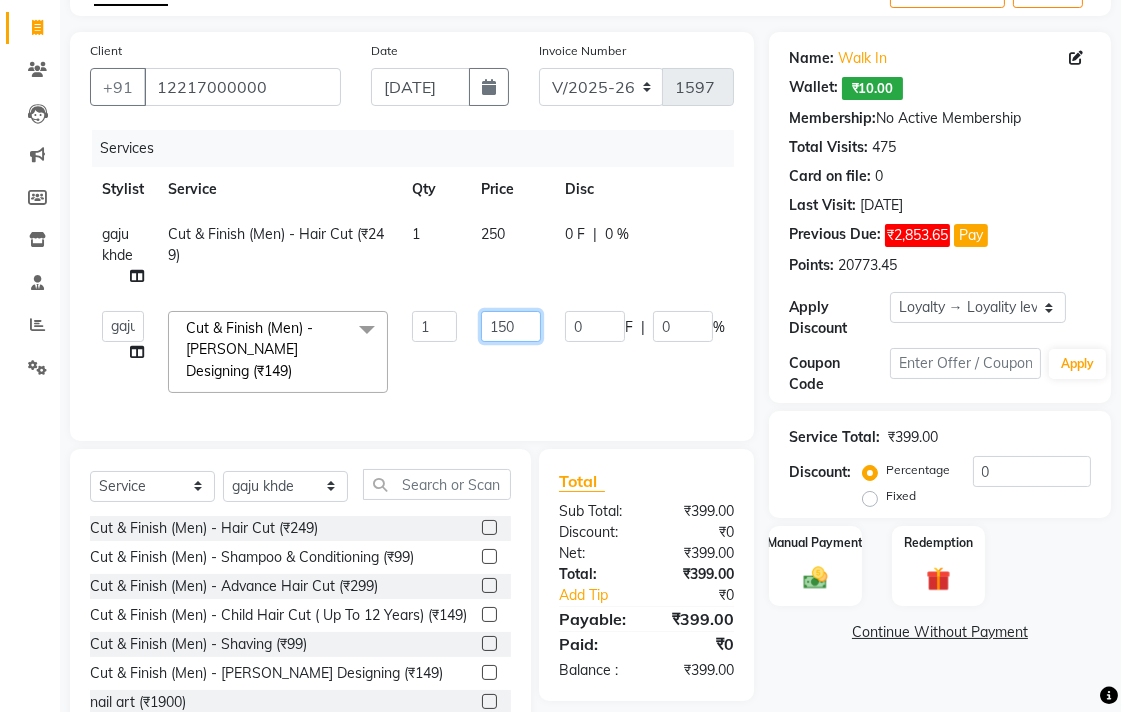 scroll, scrollTop: 196, scrollLeft: 0, axis: vertical 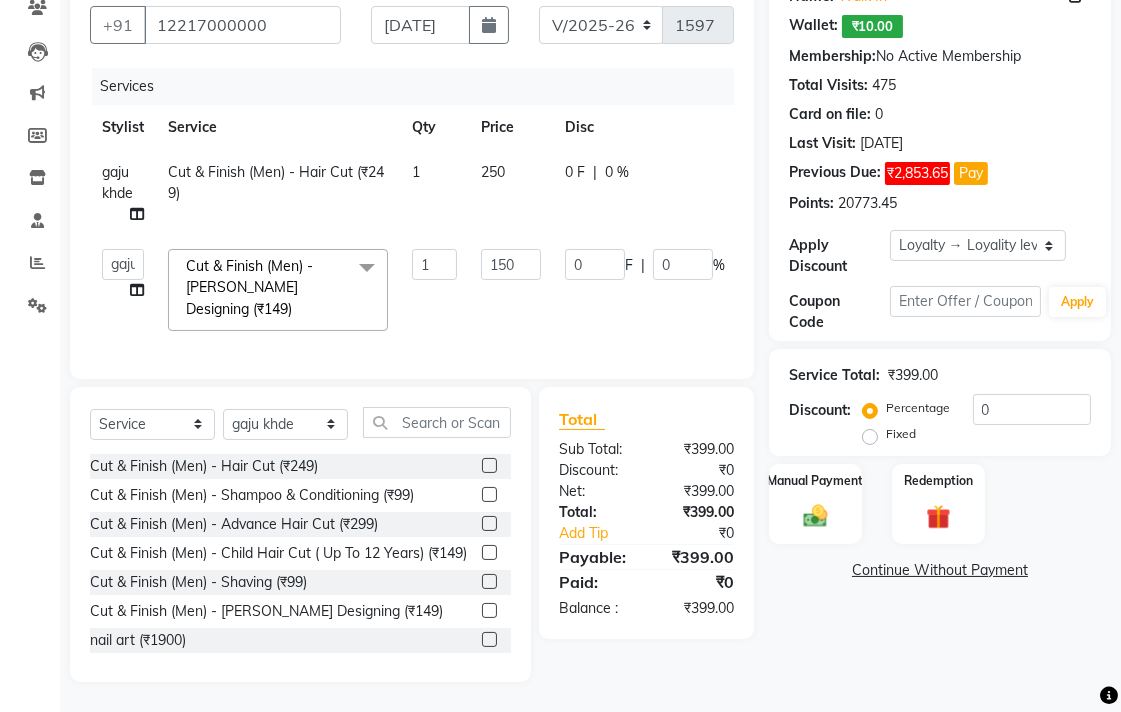 click on "Name: Walk In  Wallet:   ₹10.00  Membership:  No Active Membership  Total Visits:  475 Card on file:  0 Last Visit:   [DATE] Previous Due:  ₹2,853.65 Pay Points:   20773.45  Apply Discount Select  Loyalty → Loyality level 1  Coupon Code Apply Service Total:  ₹399.00  Discount:  Percentage   Fixed  0 Manual Payment Redemption  Continue Without Payment" 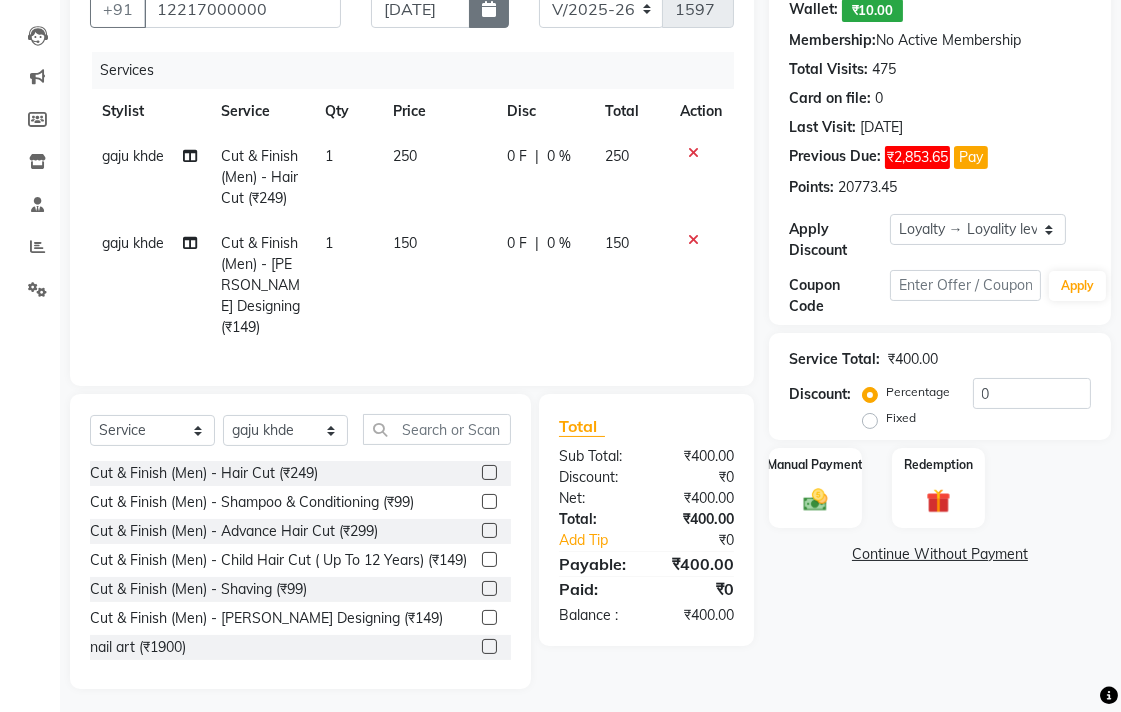 click 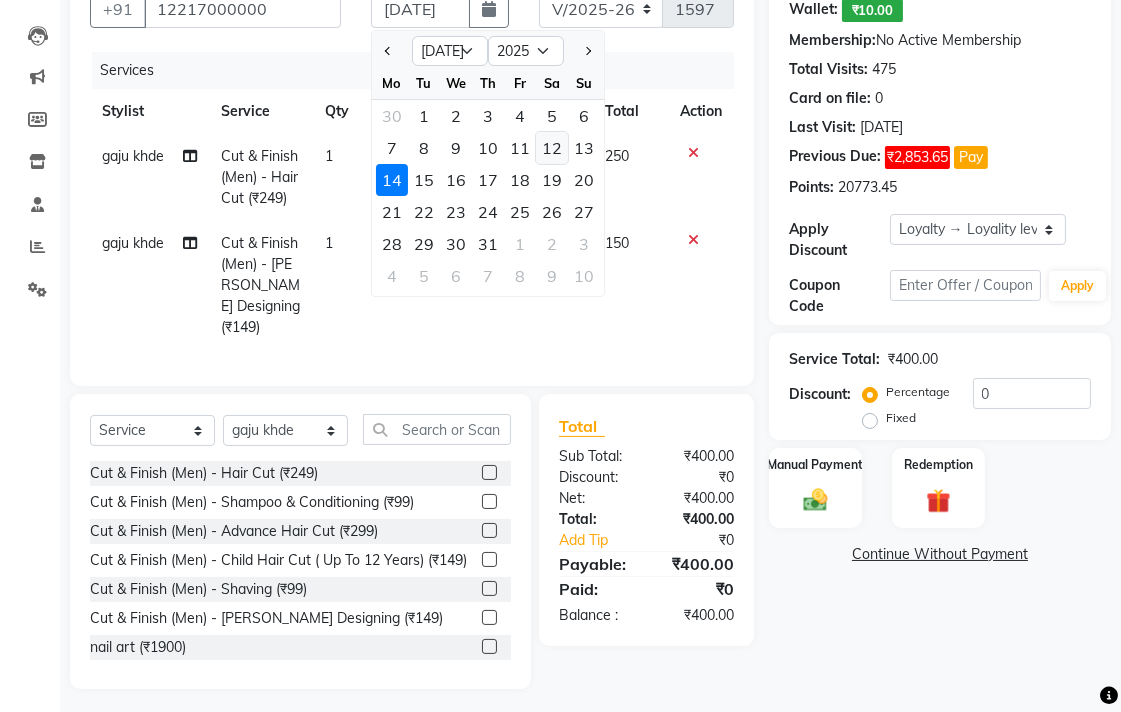 click on "12" 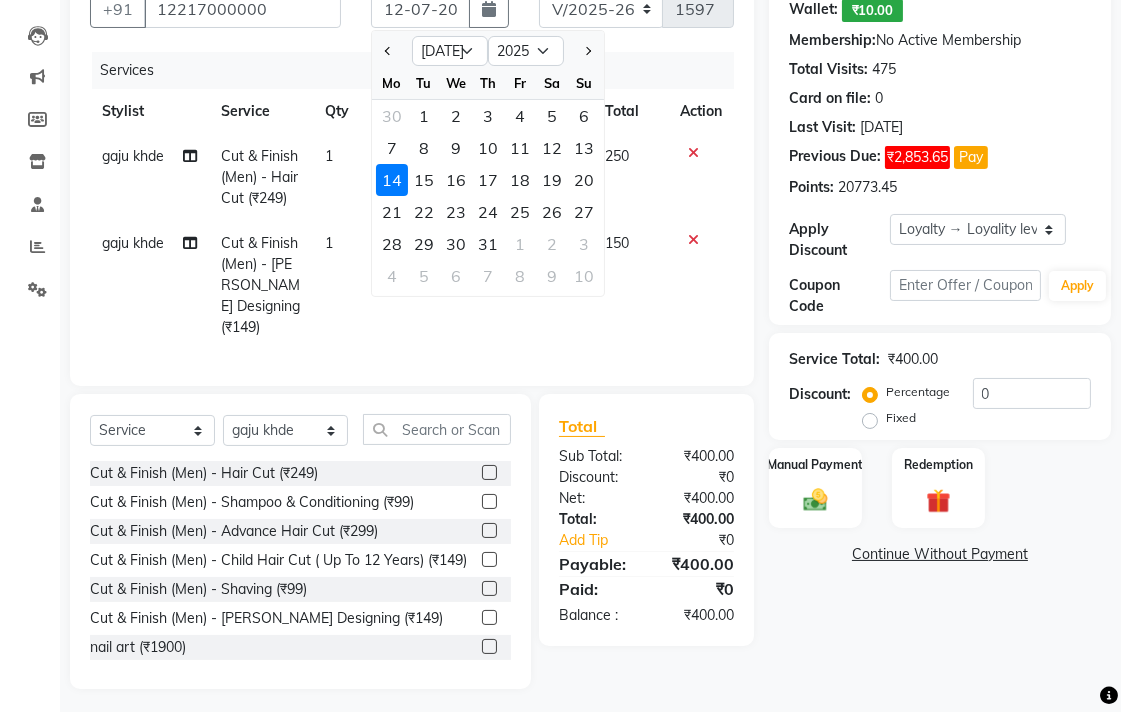 scroll, scrollTop: 186, scrollLeft: 0, axis: vertical 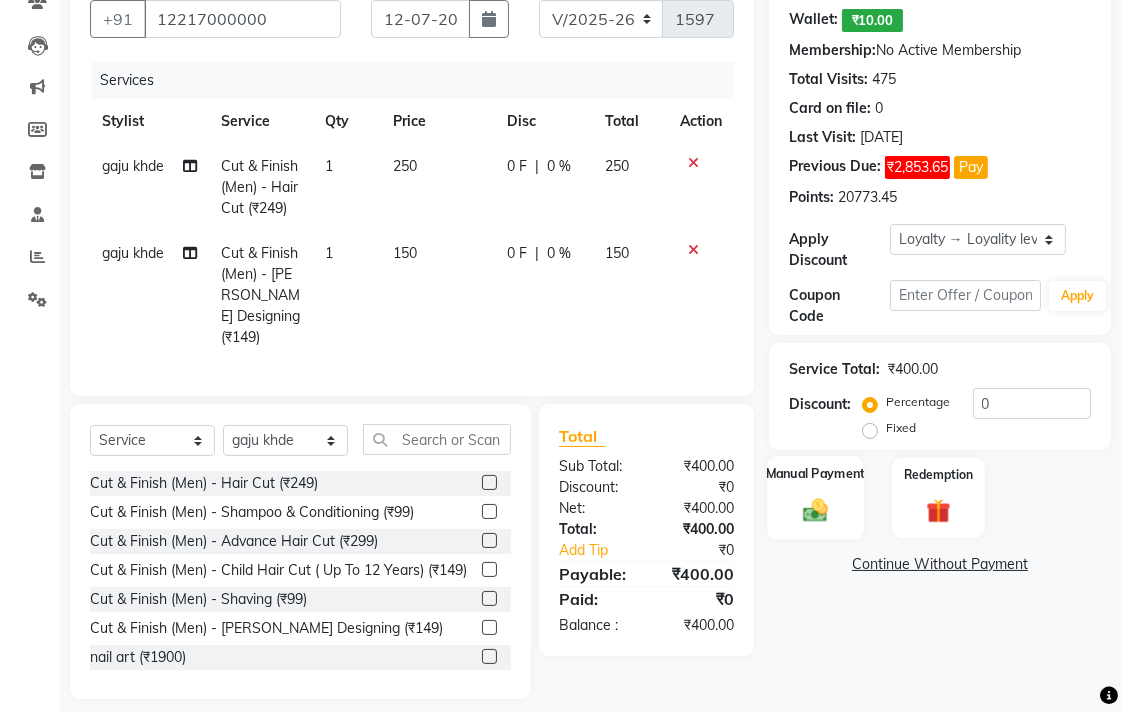 click on "Manual Payment" 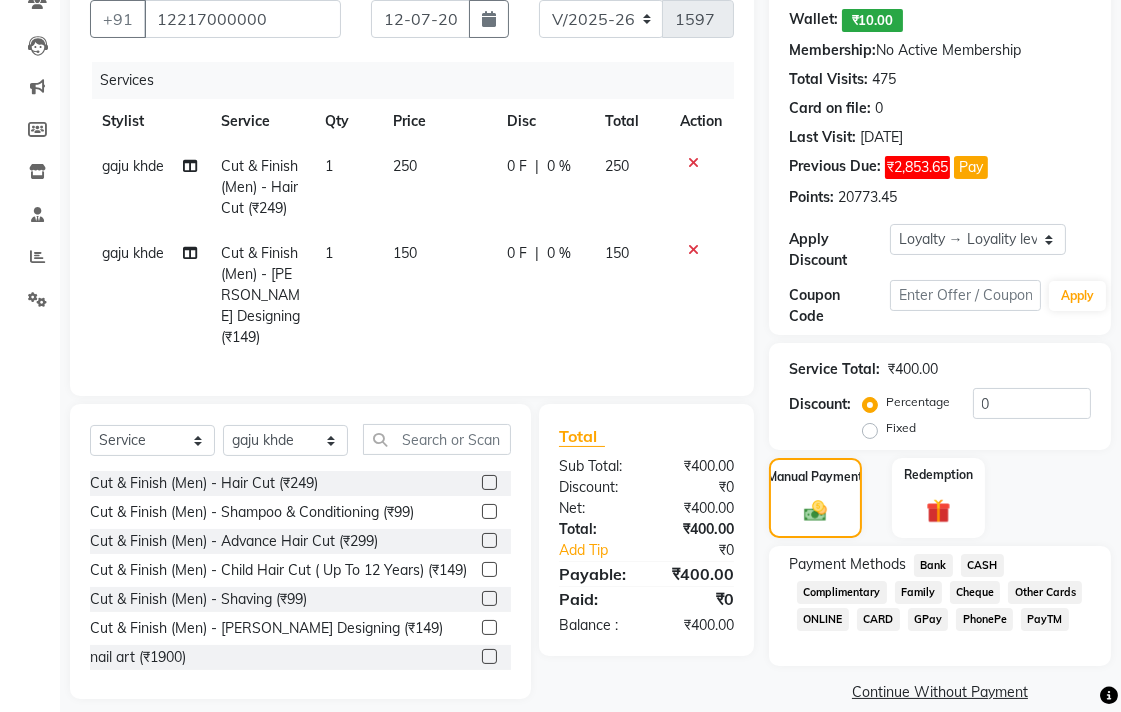 click on "Bank" 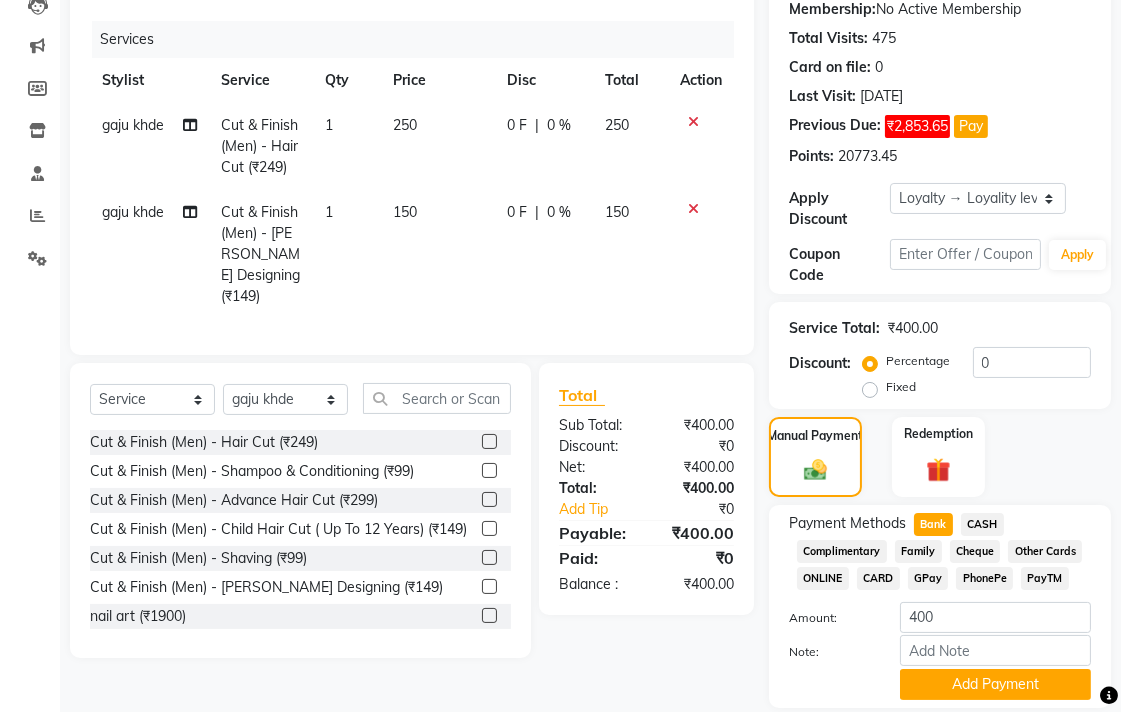 scroll, scrollTop: 295, scrollLeft: 0, axis: vertical 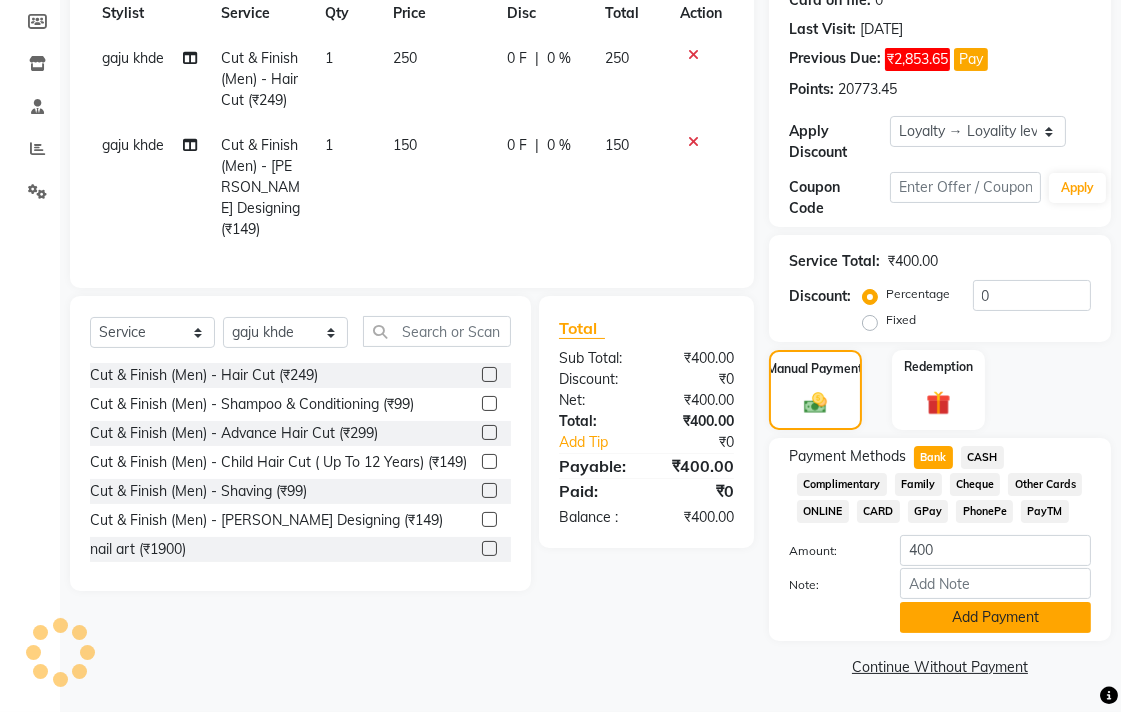 click on "Add Payment" 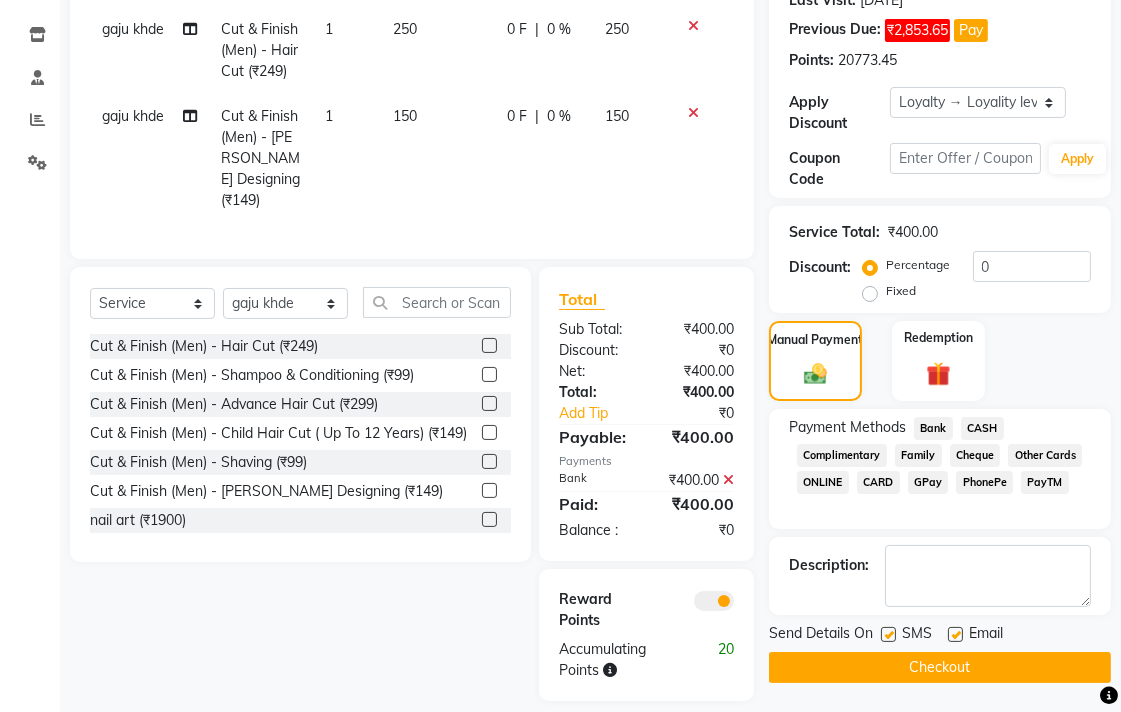 scroll, scrollTop: 337, scrollLeft: 0, axis: vertical 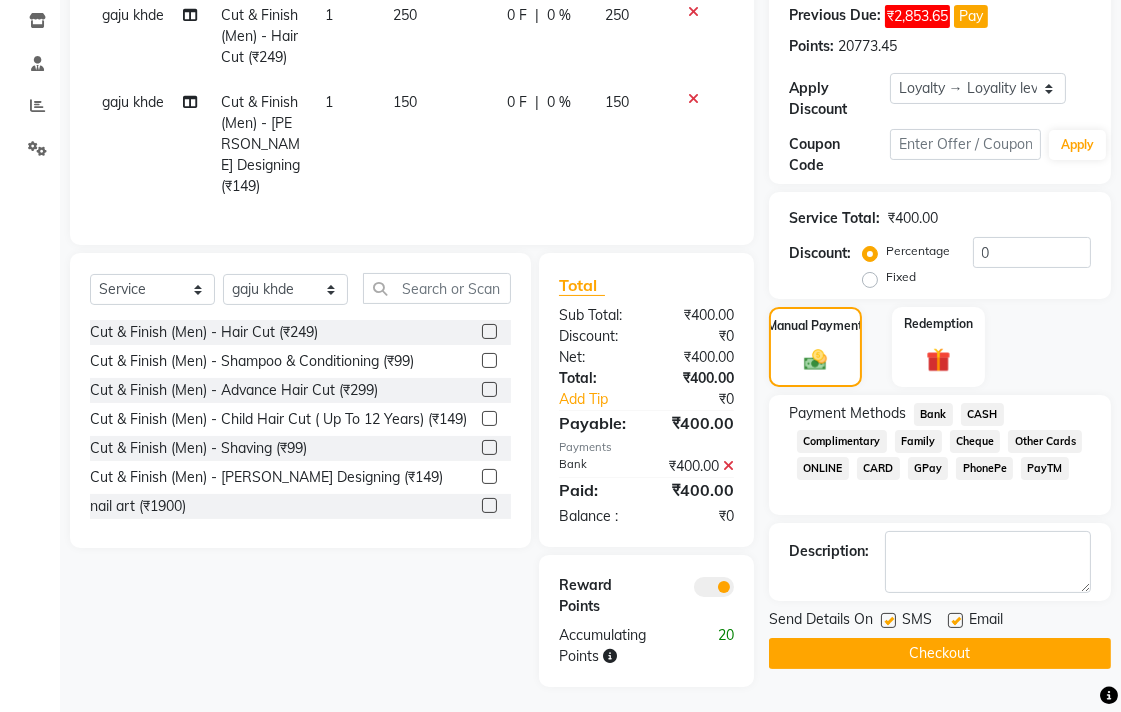 click on "Checkout" 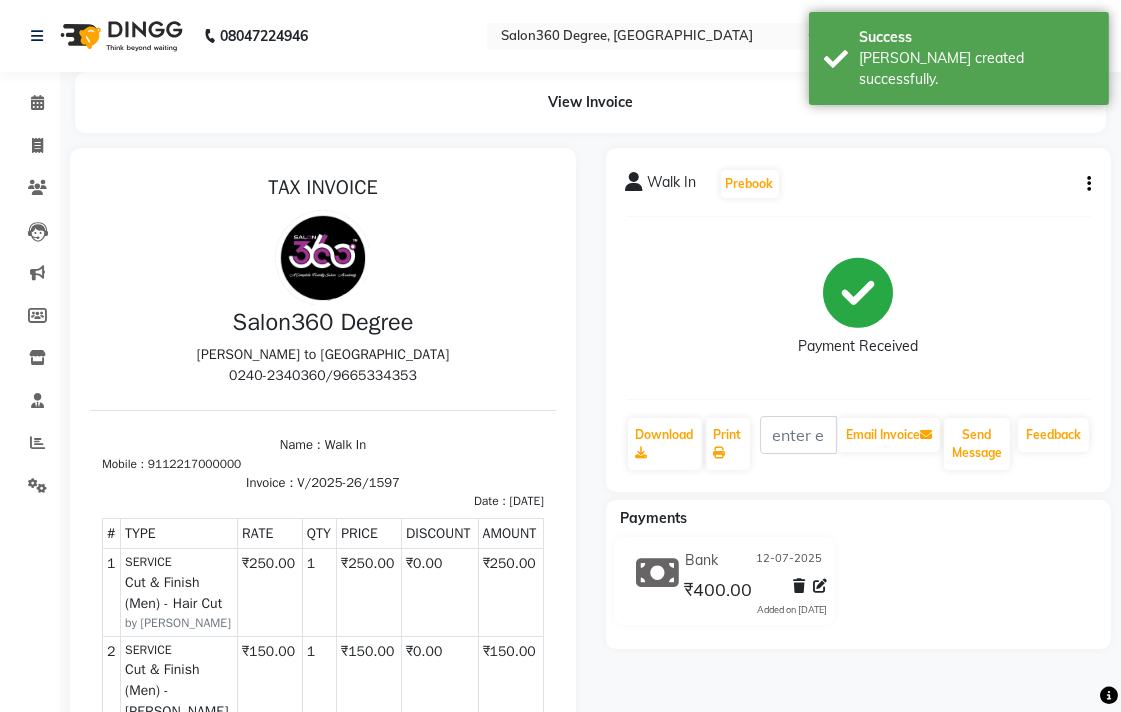 scroll, scrollTop: 0, scrollLeft: 0, axis: both 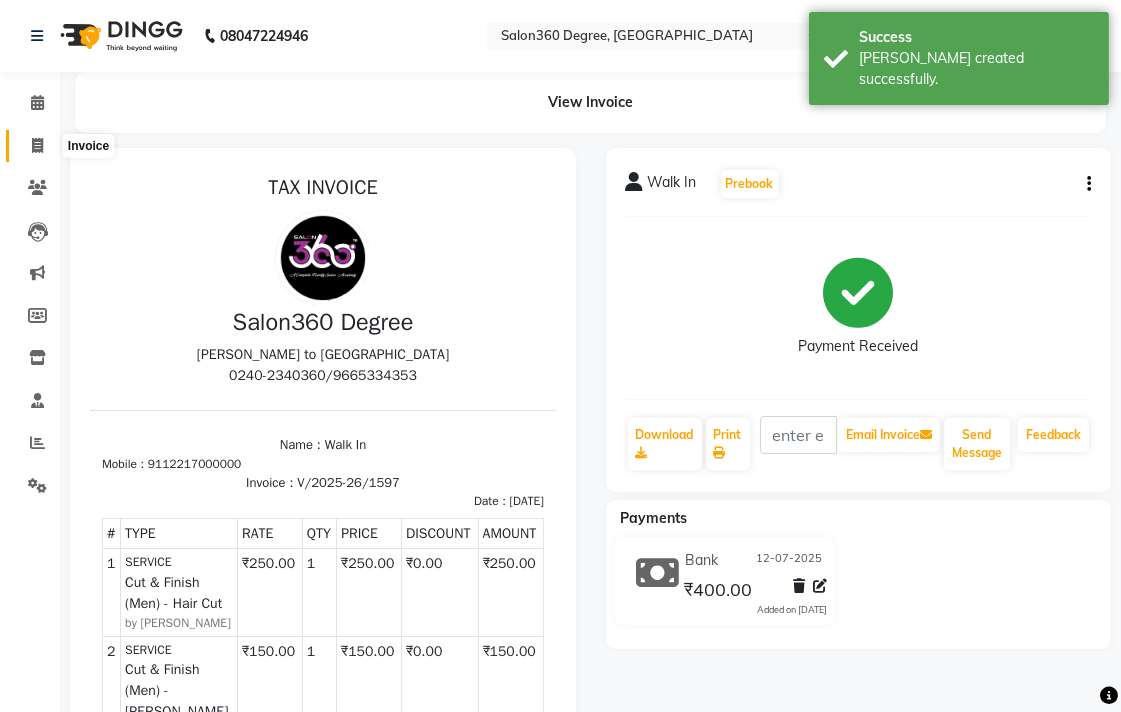click 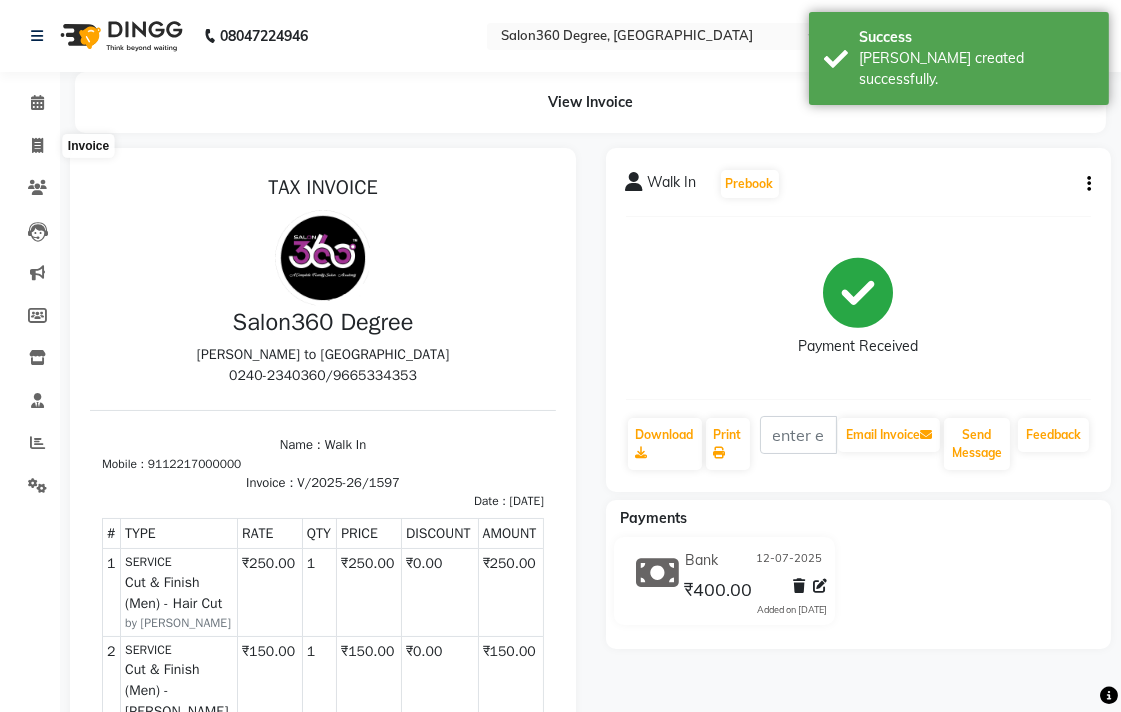 select on "service" 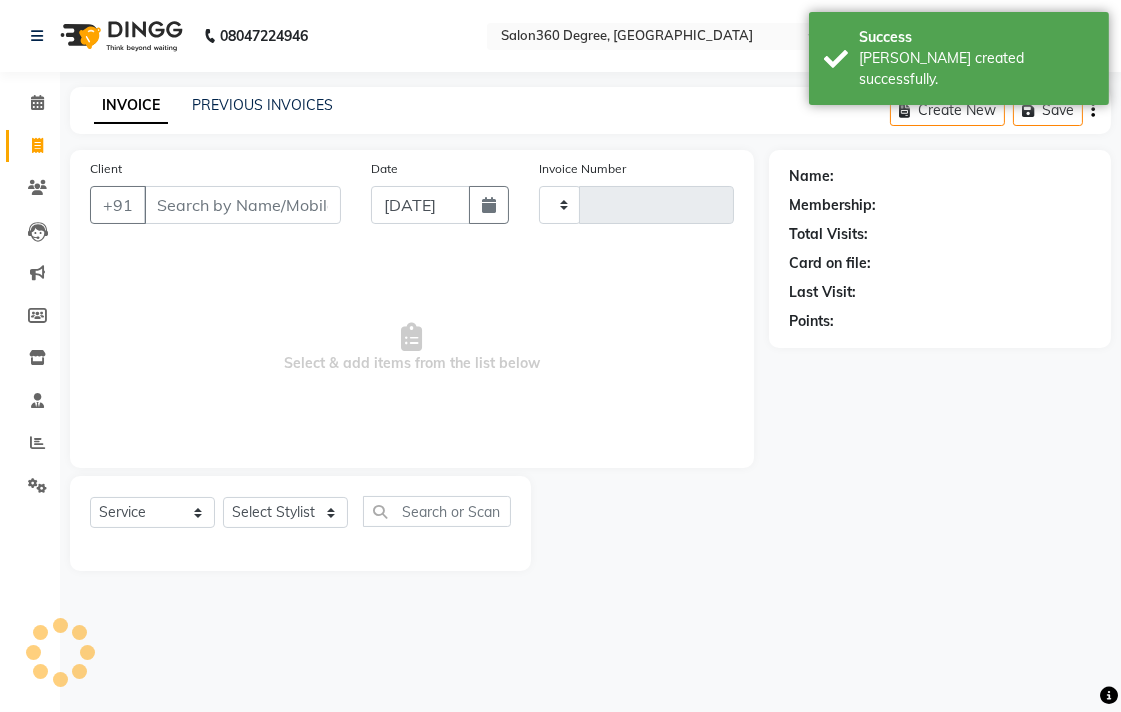 type on "1598" 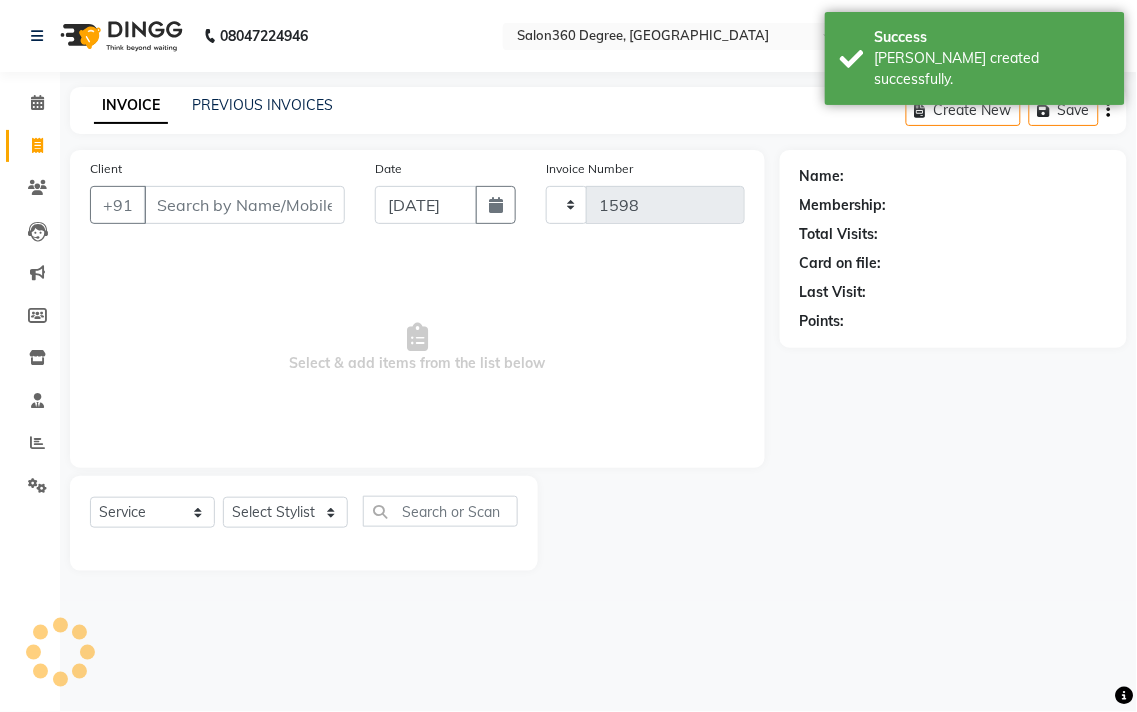 select on "5215" 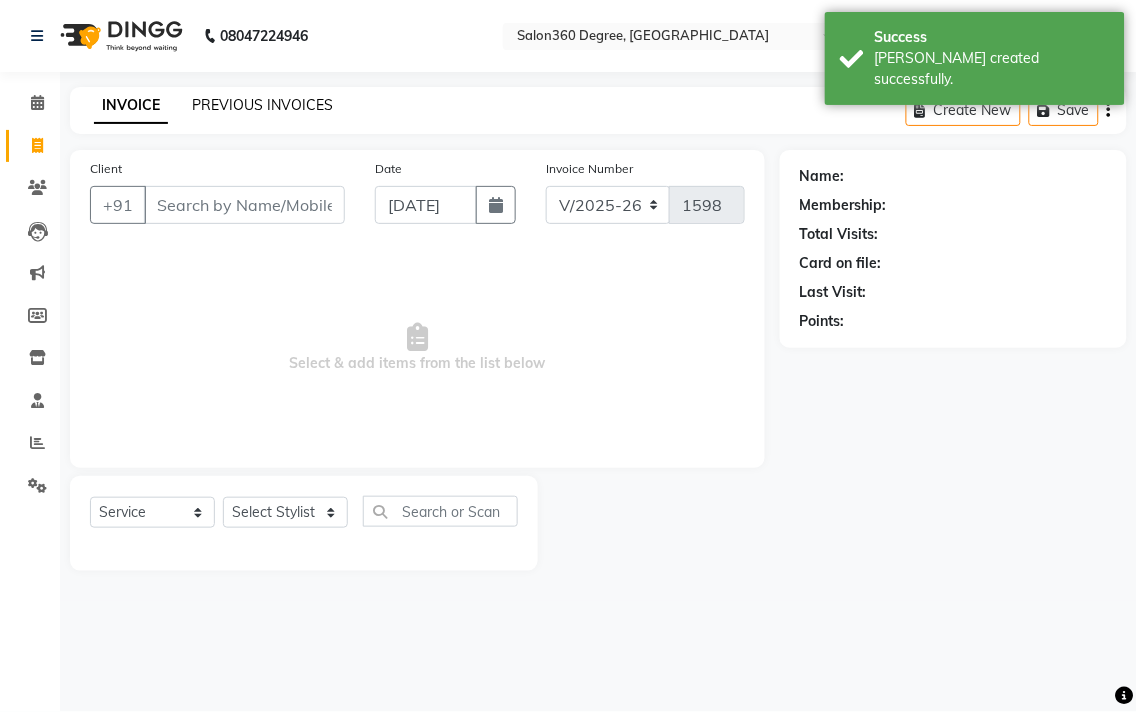 click on "PREVIOUS INVOICES" 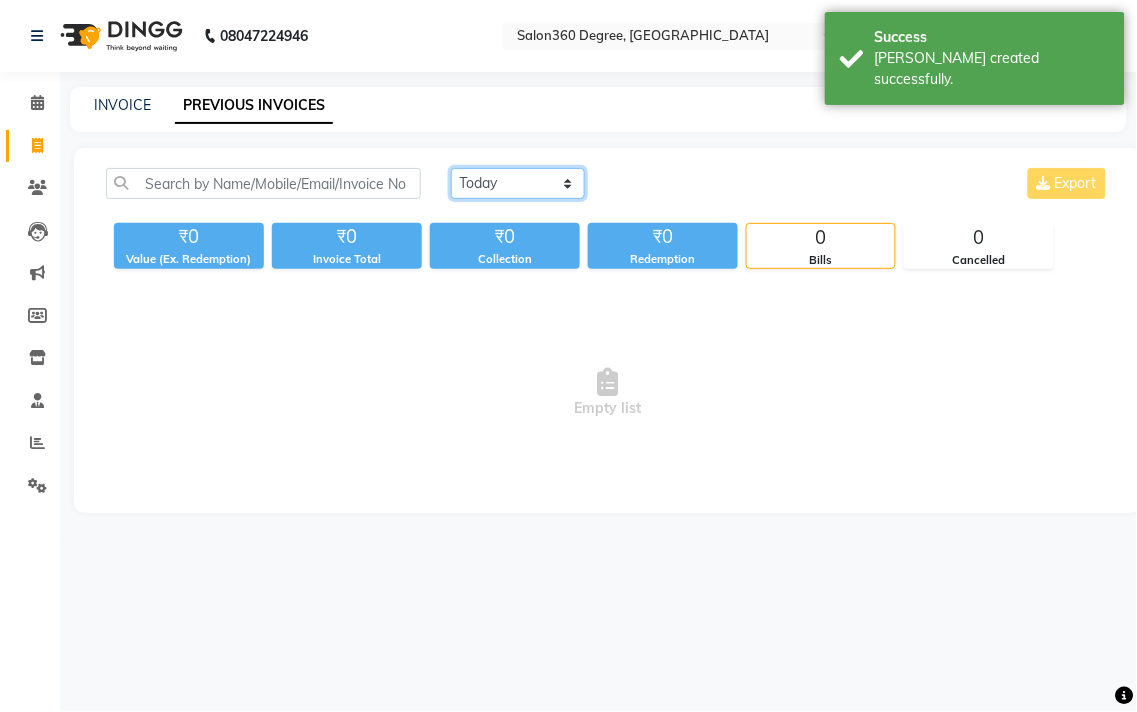 drag, startPoint x: 488, startPoint y: 183, endPoint x: 501, endPoint y: 197, distance: 19.104973 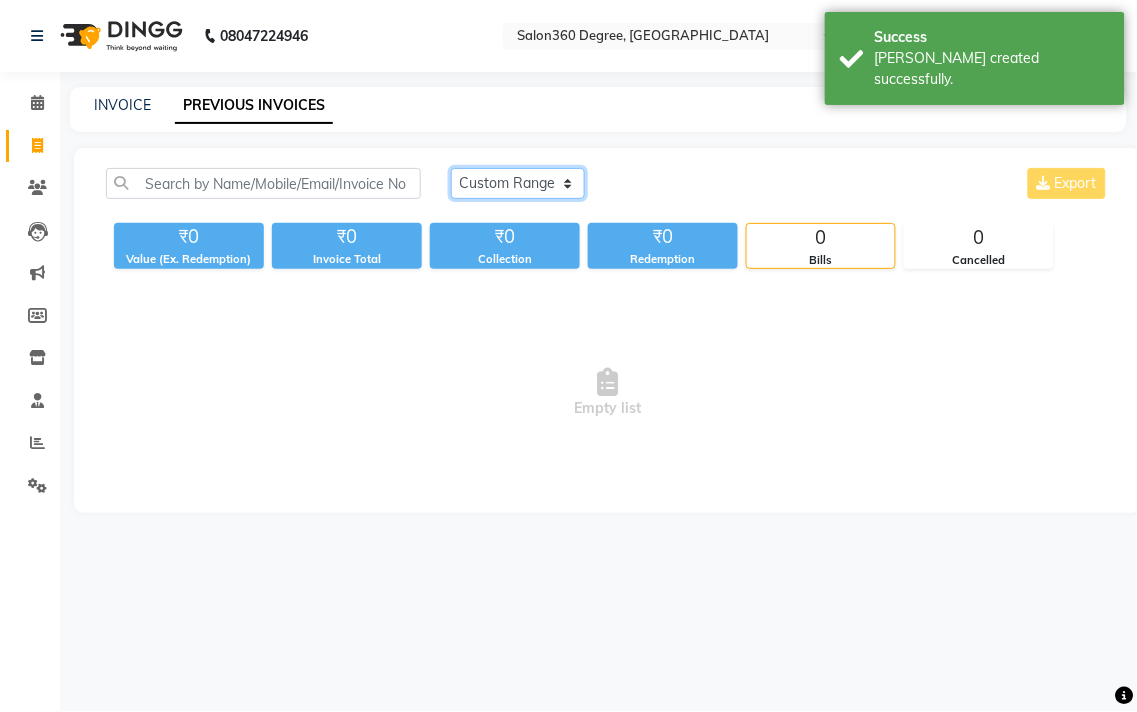 click on "[DATE] [DATE] Custom Range" 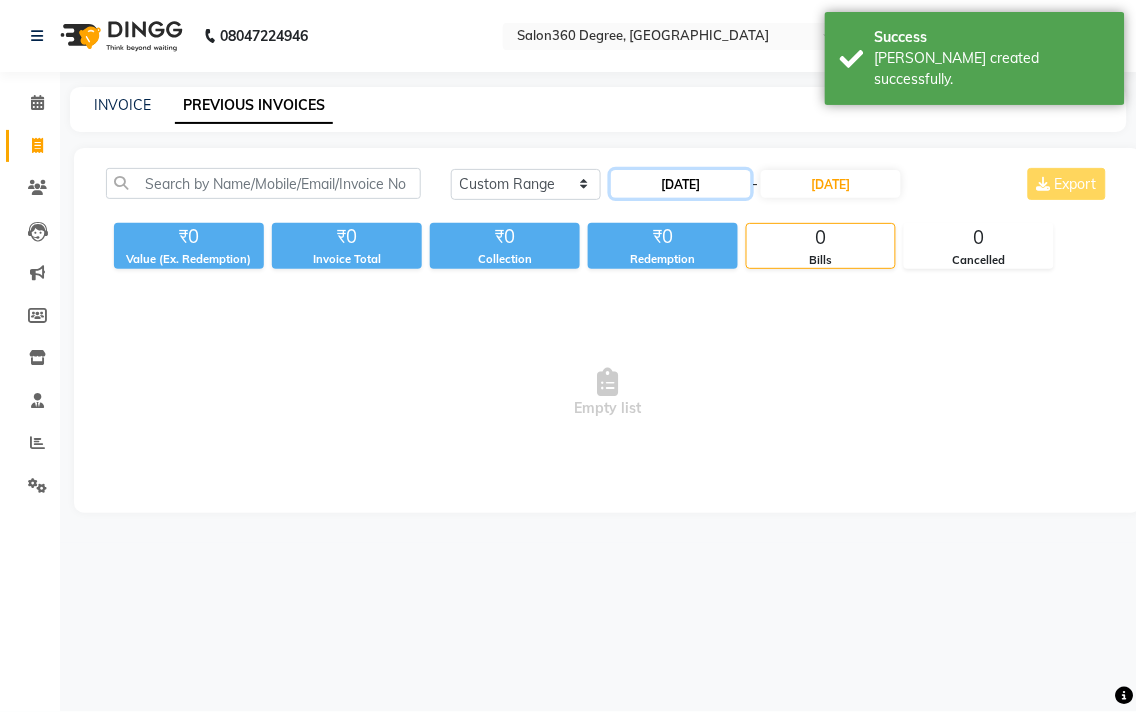 click on "[DATE]" 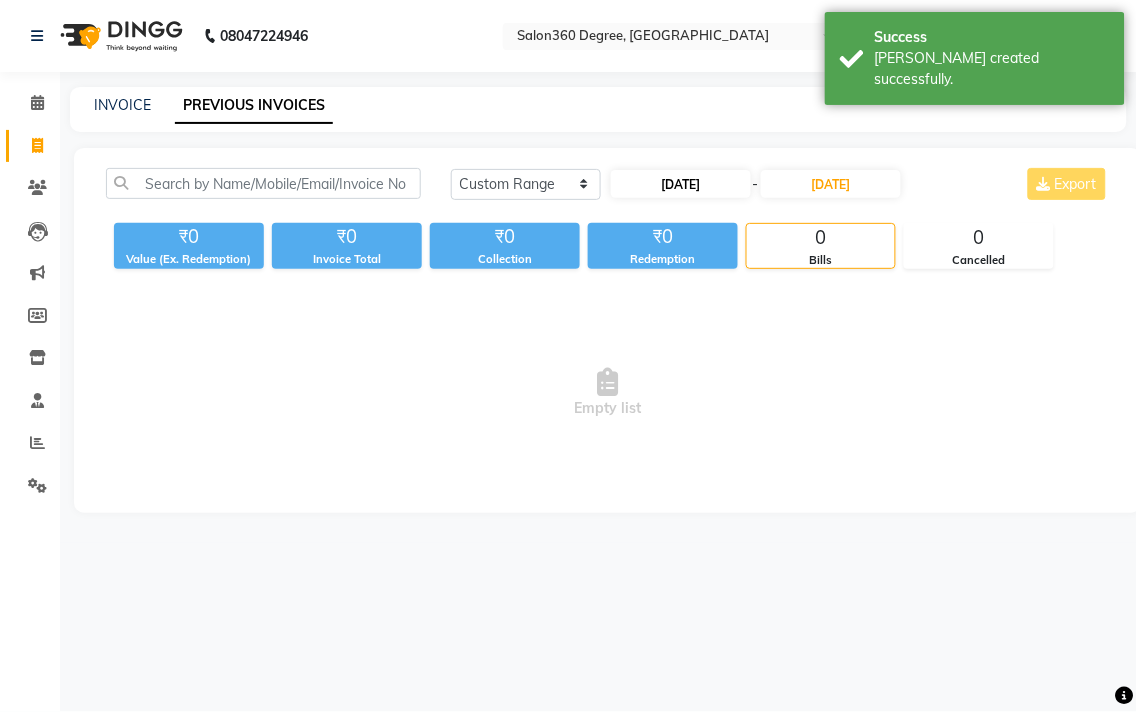 select on "7" 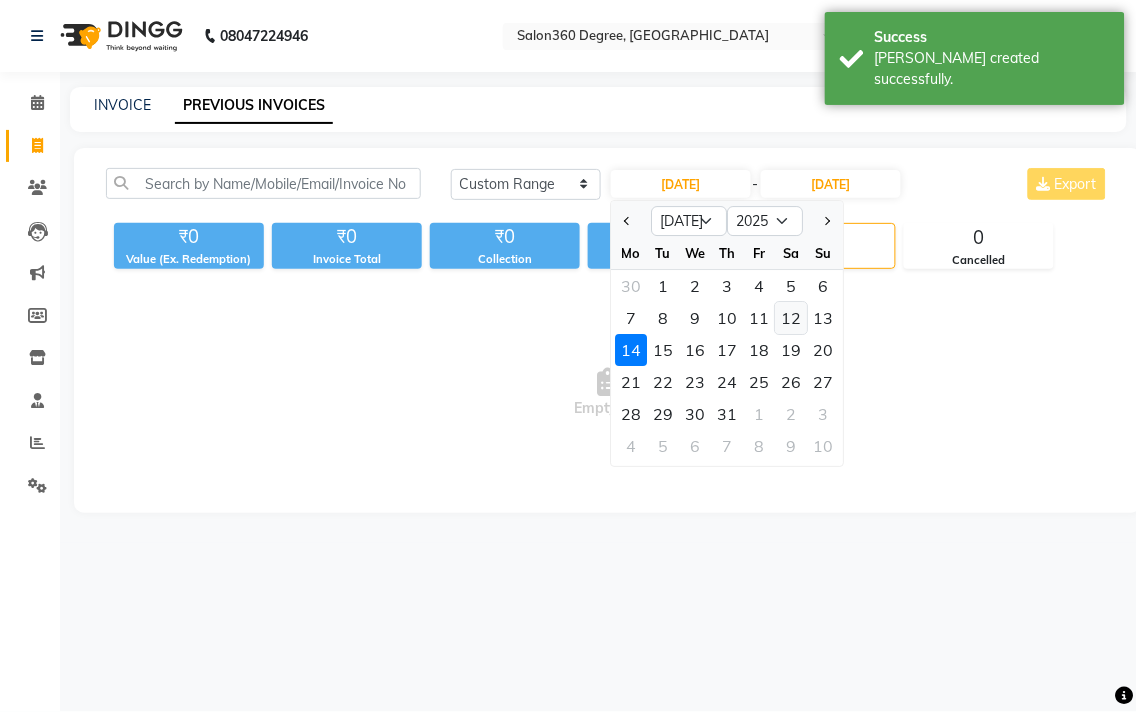 click on "12" 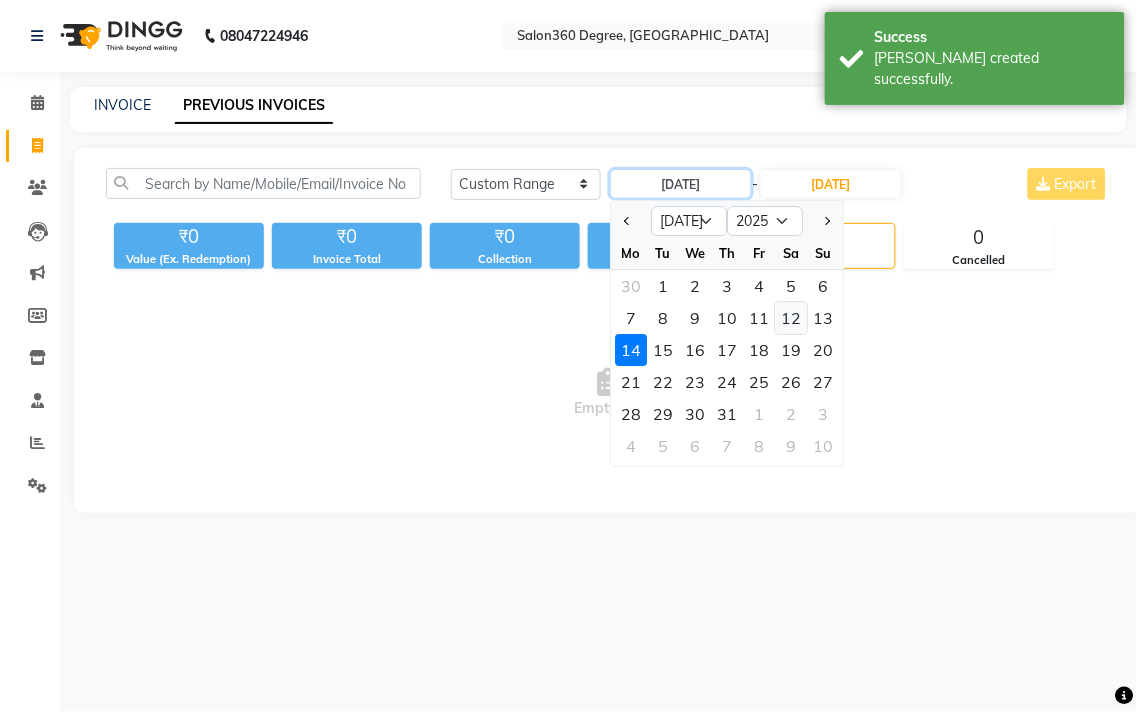type on "12-07-2025" 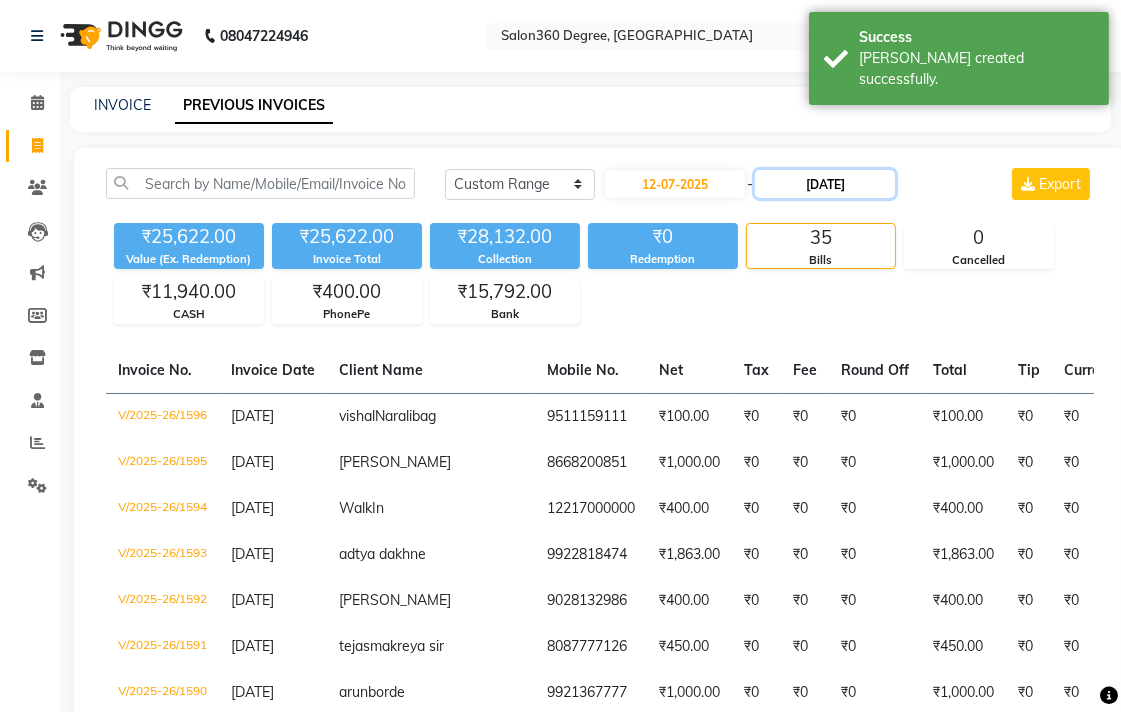 click on "[DATE]" 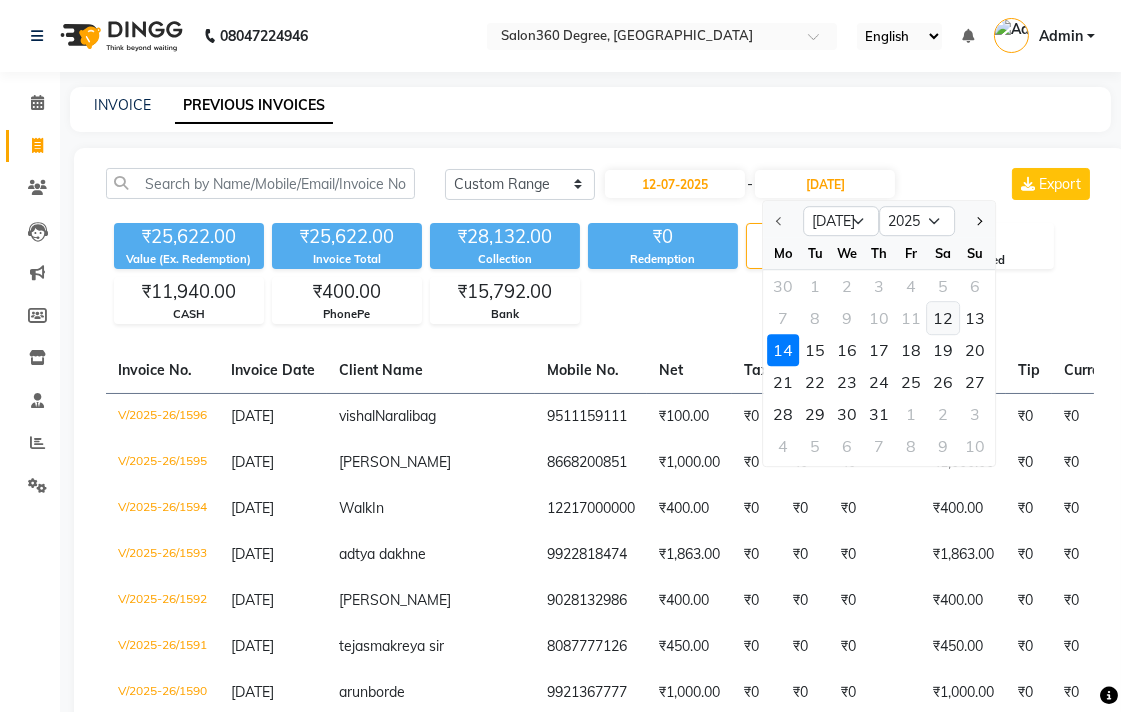 click on "12" 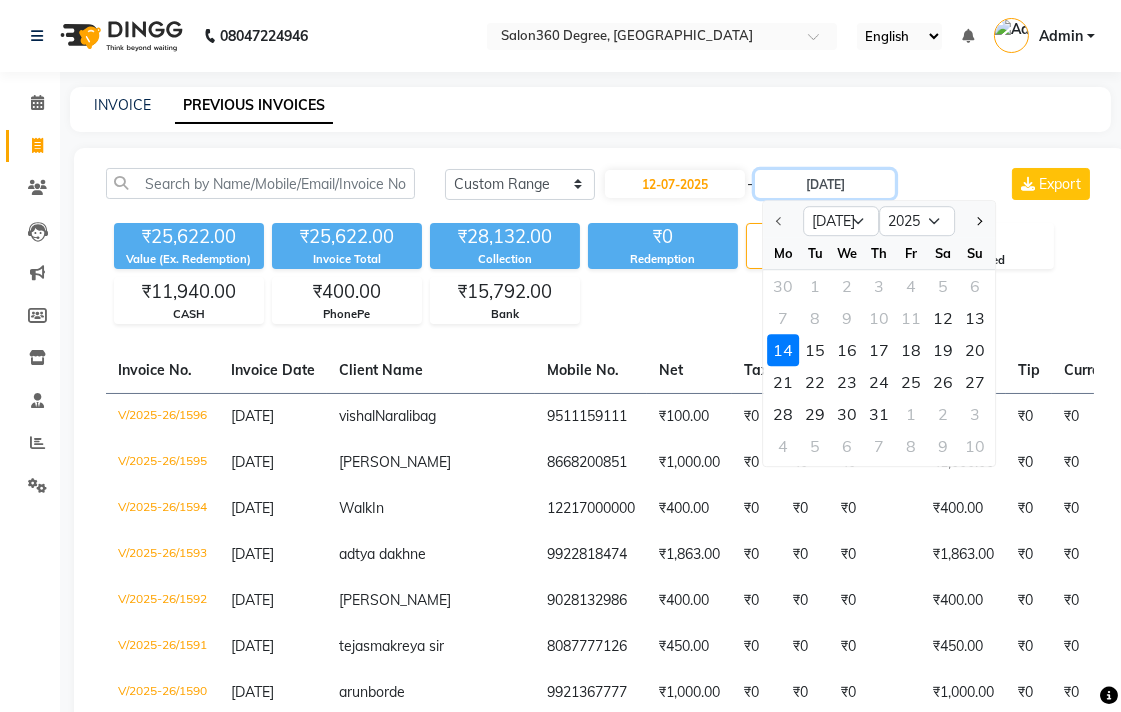 type on "12-07-2025" 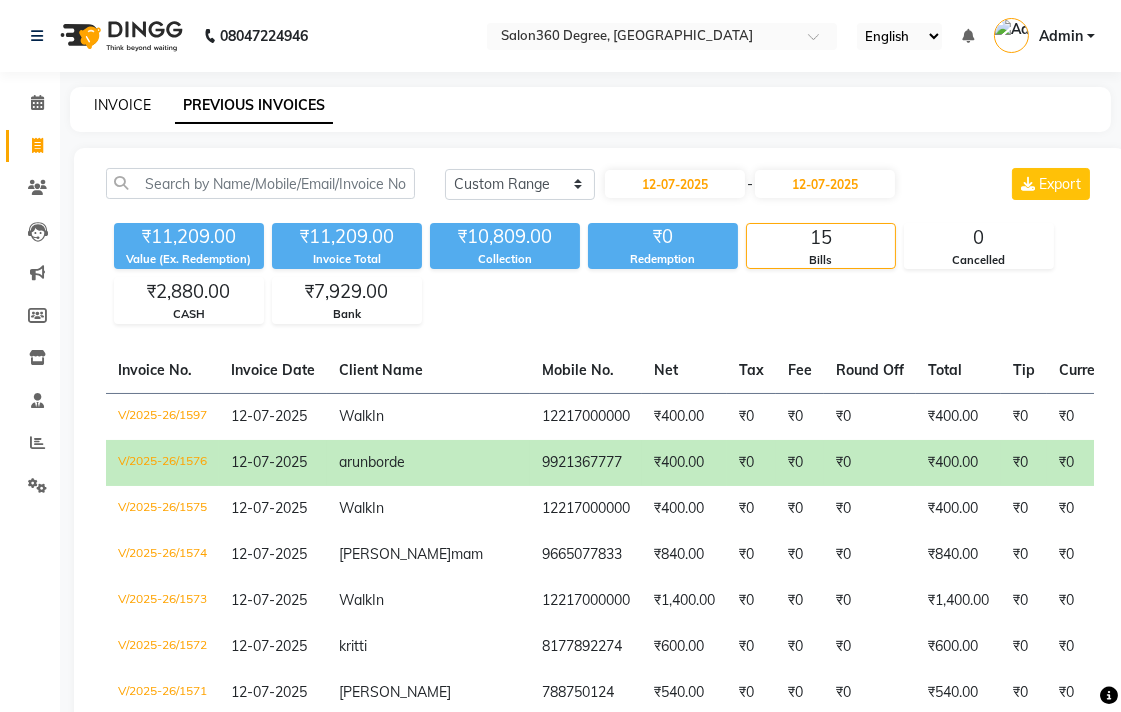 click on "INVOICE" 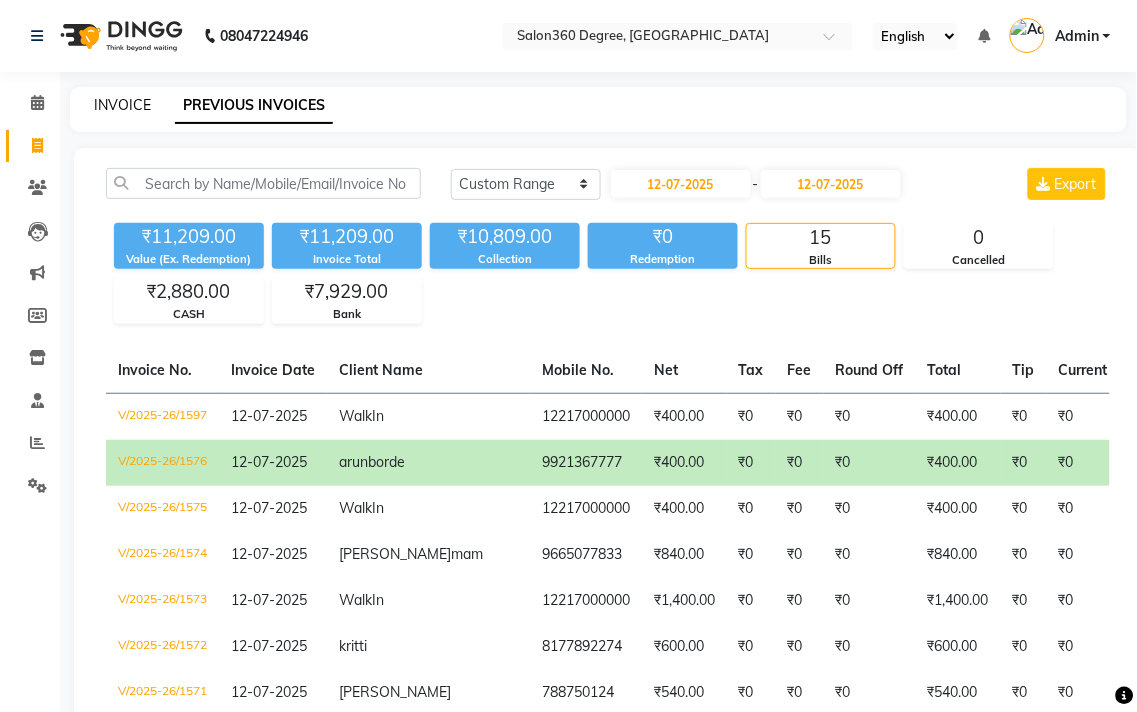 select on "5215" 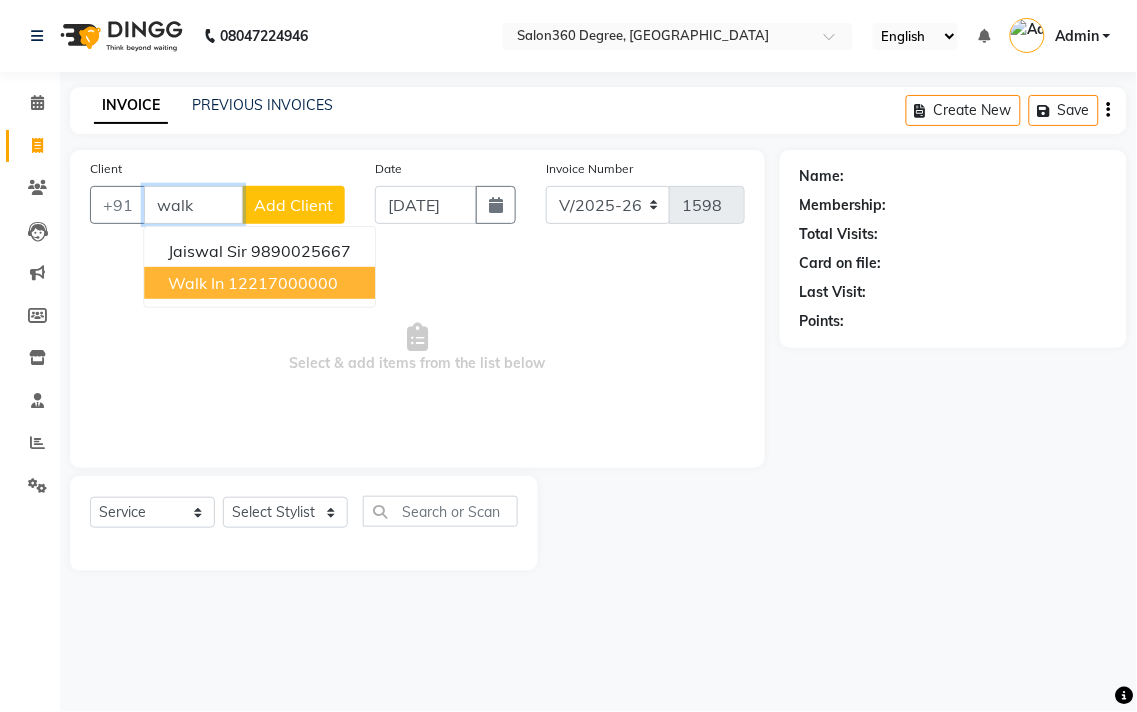 click on "Walk In" at bounding box center [196, 283] 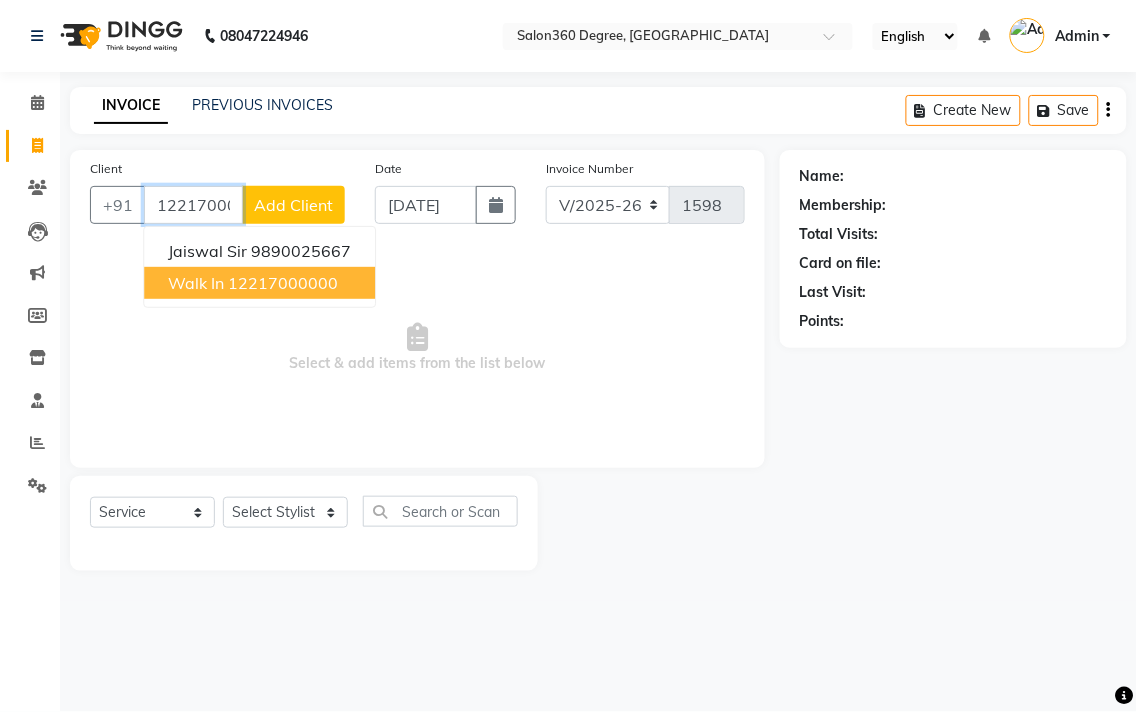 type on "12217000000" 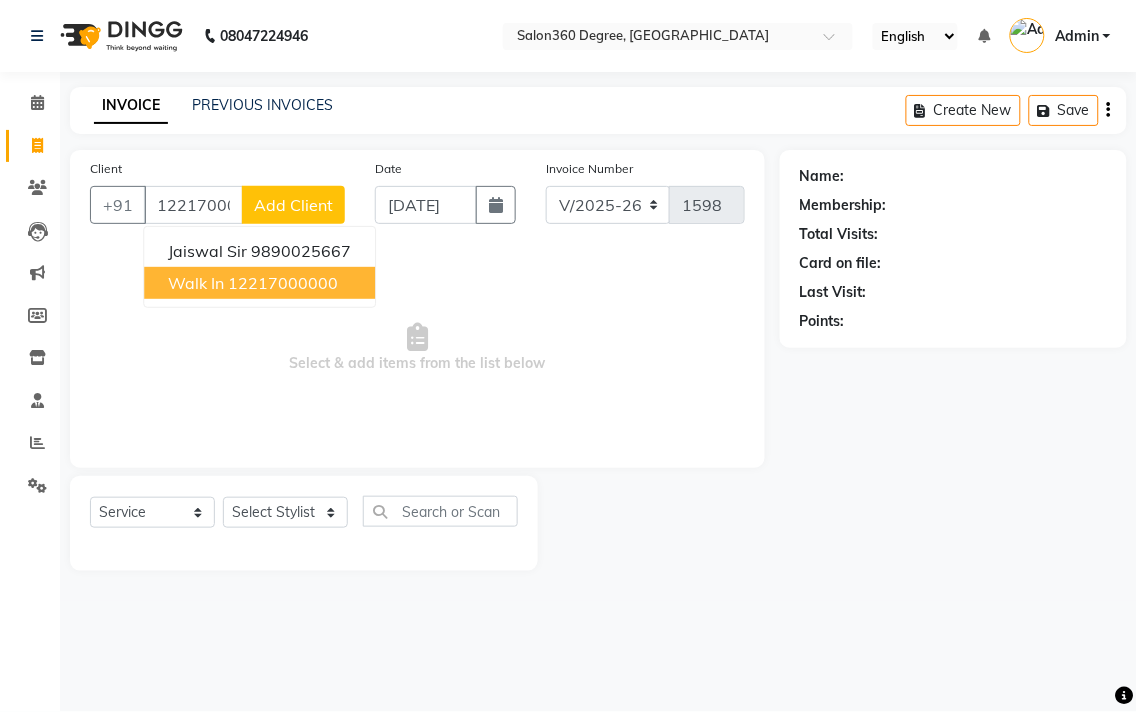select on "1: Object" 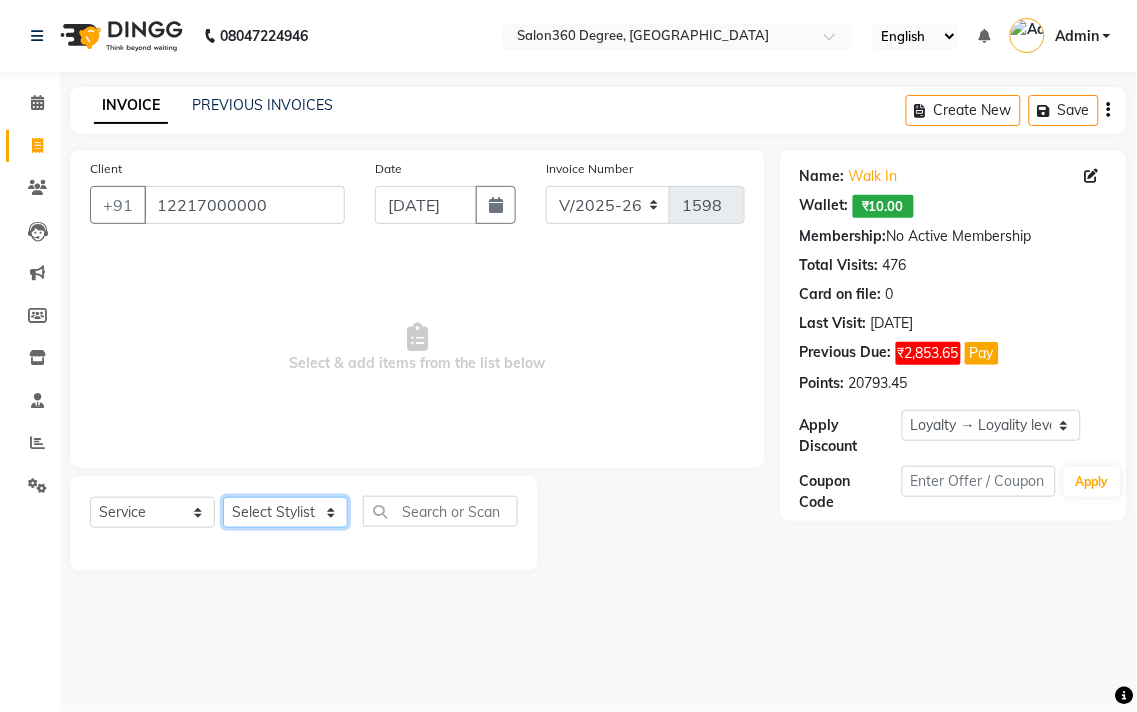 drag, startPoint x: 270, startPoint y: 508, endPoint x: 276, endPoint y: 498, distance: 11.661903 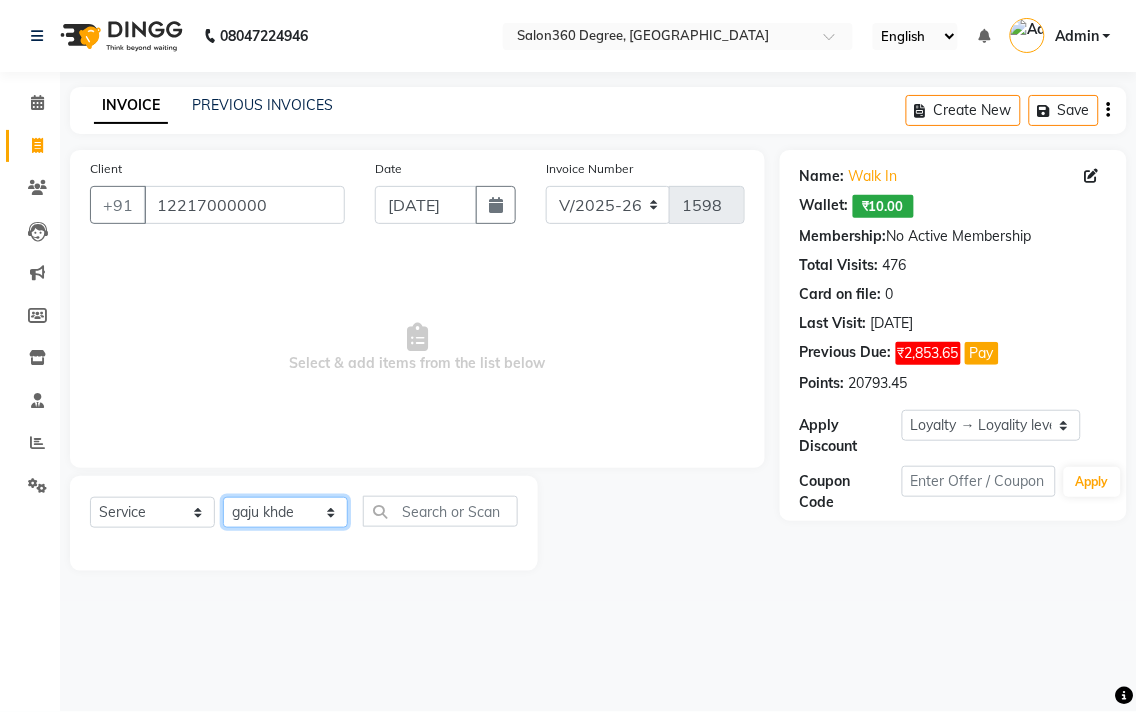 click on "Select Stylist [PERSON_NAME] [PERSON_NAME] dwarka [PERSON_NAME] khde [PERSON_NAME] [PERSON_NAME] pooja pansai [PERSON_NAME] [PERSON_NAME] savli [PERSON_NAME] [PERSON_NAME]" 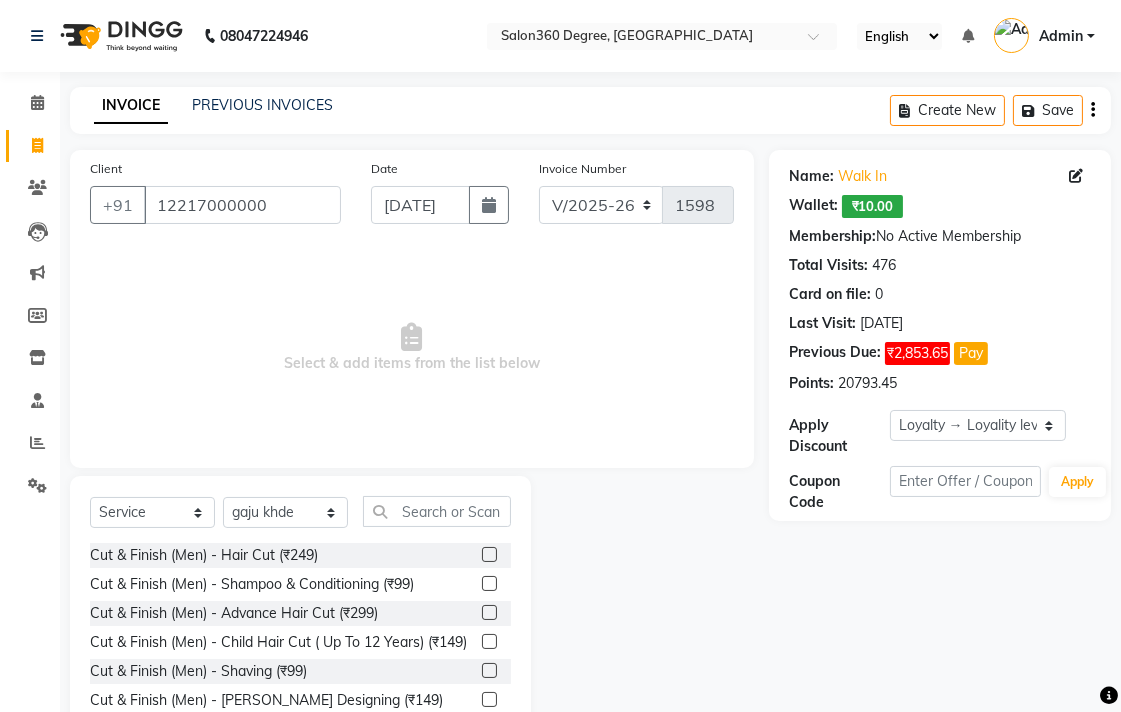 click 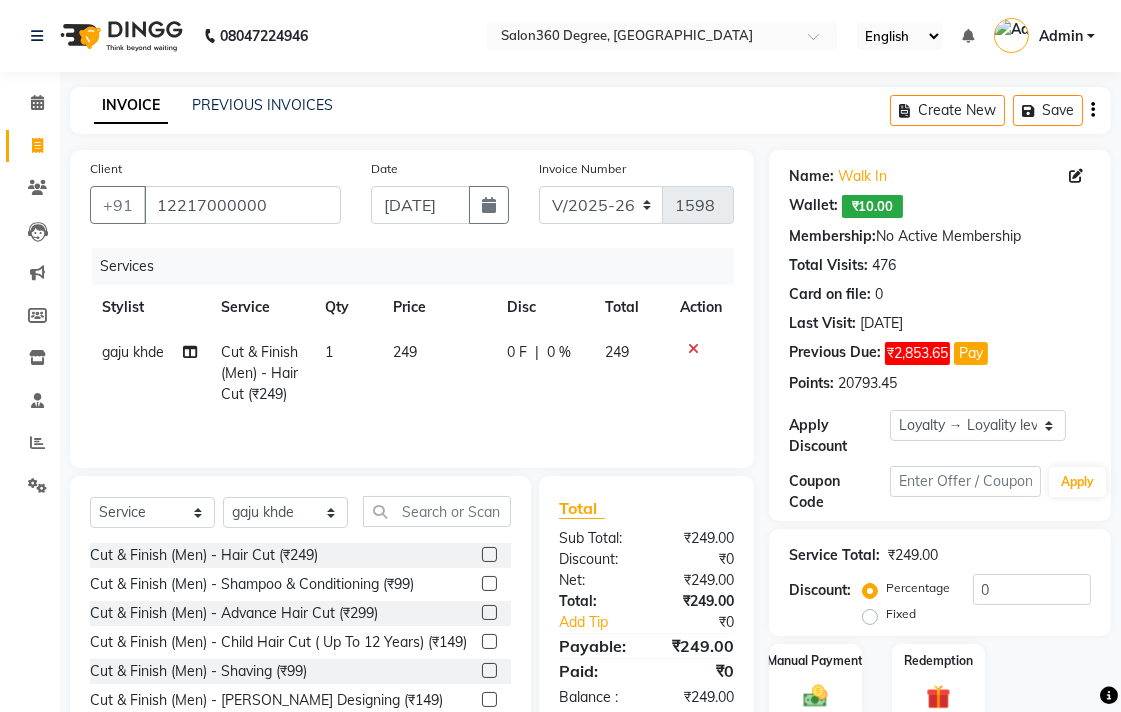 checkbox on "false" 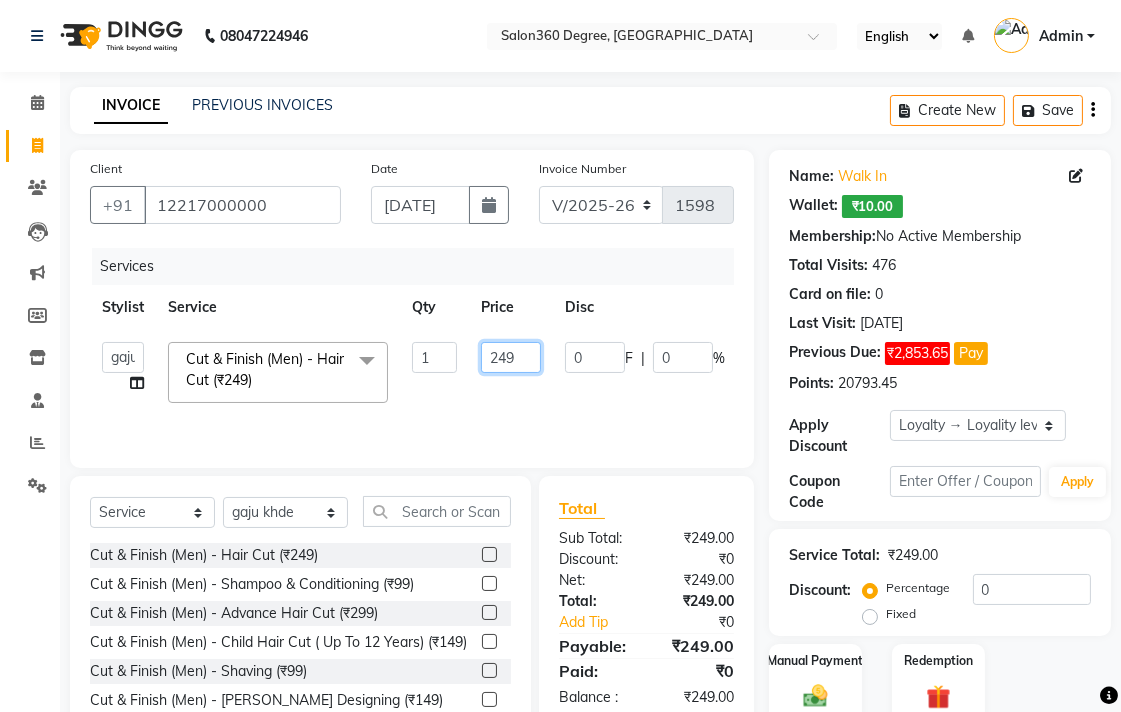 click on "249" 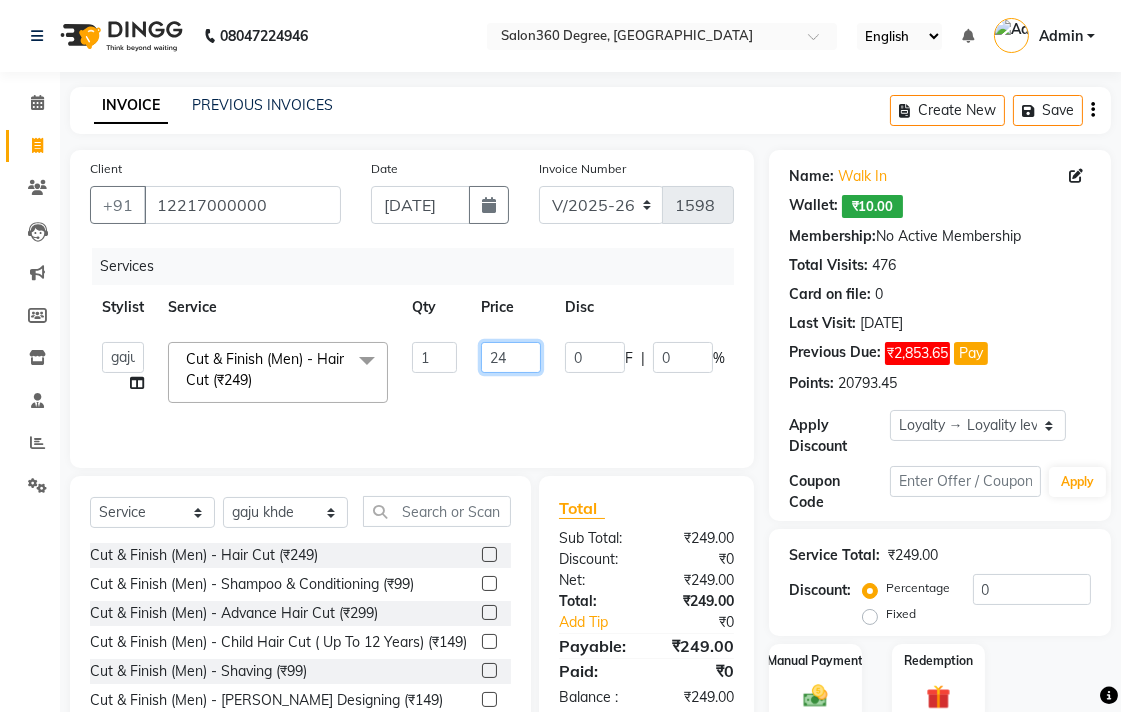 type on "2" 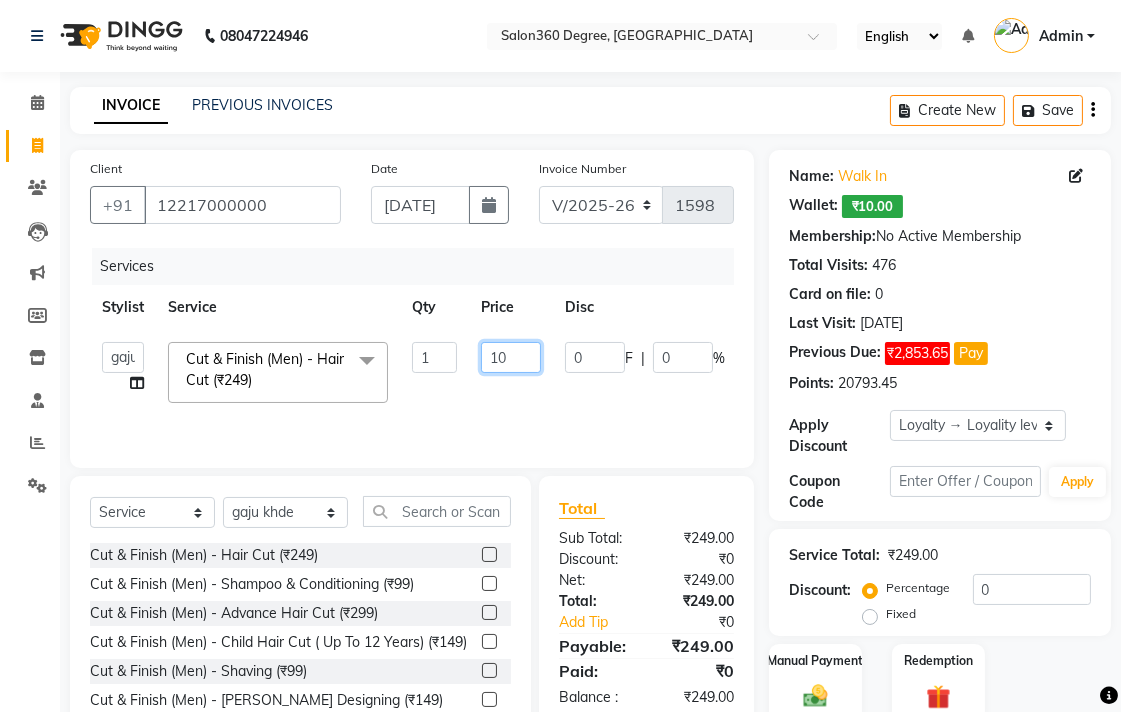 type on "100" 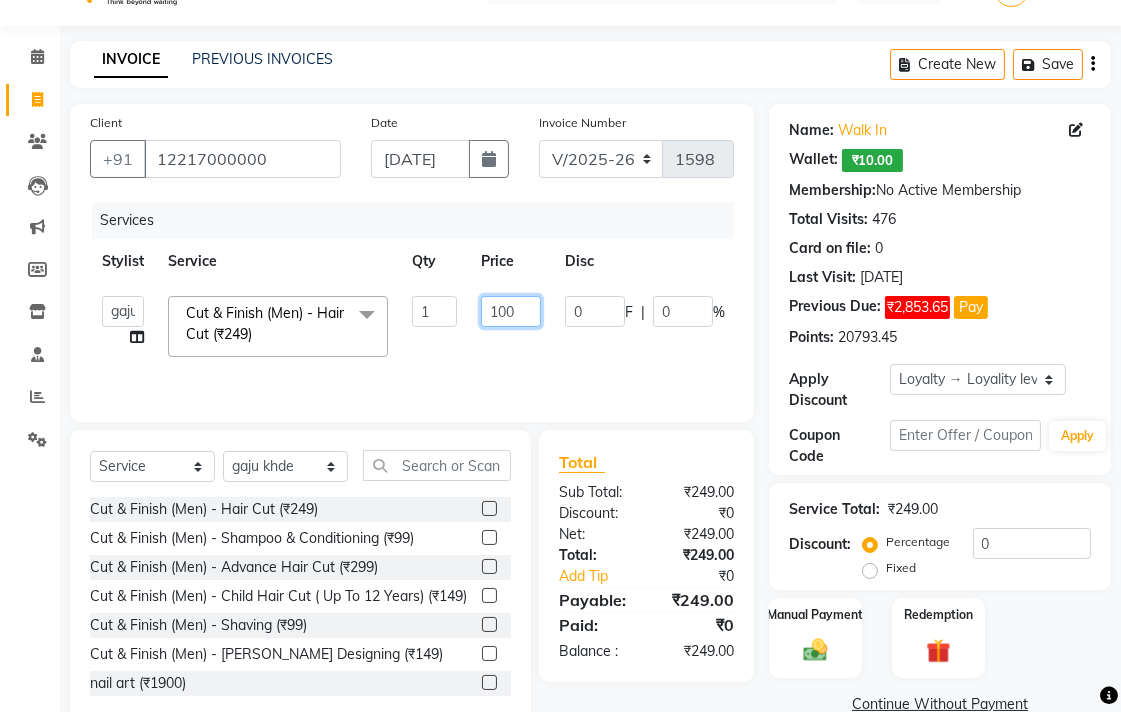 scroll, scrollTop: 88, scrollLeft: 0, axis: vertical 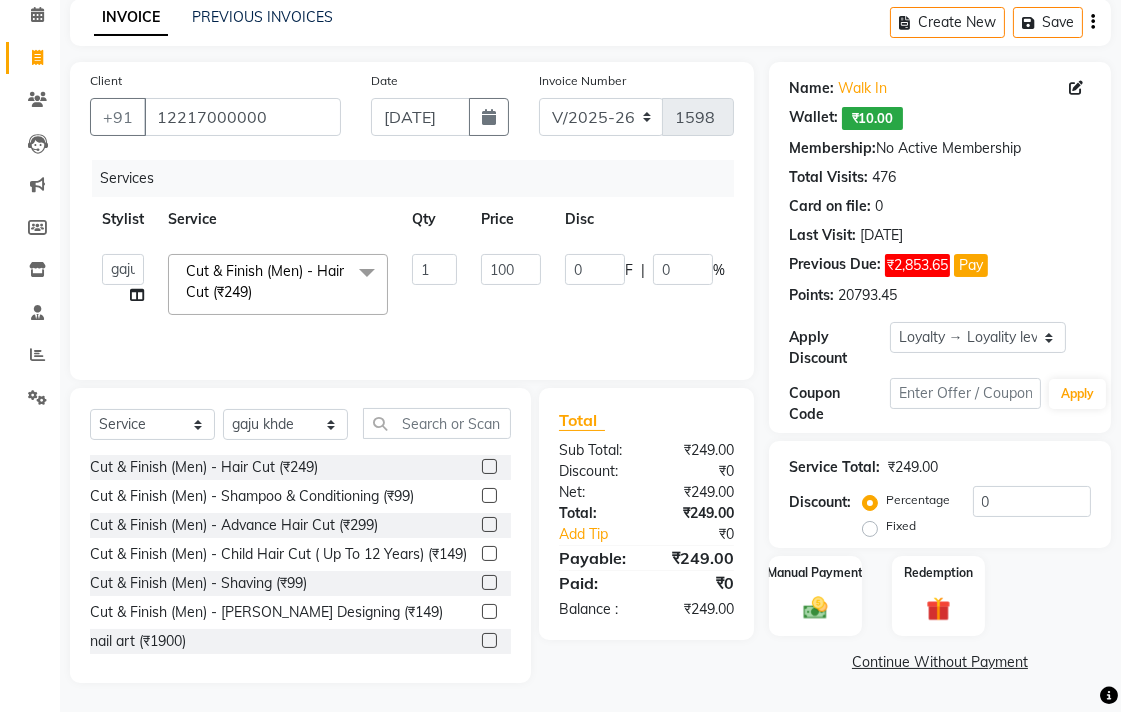 drag, startPoint x: 737, startPoint y: 663, endPoint x: 732, endPoint y: 653, distance: 11.18034 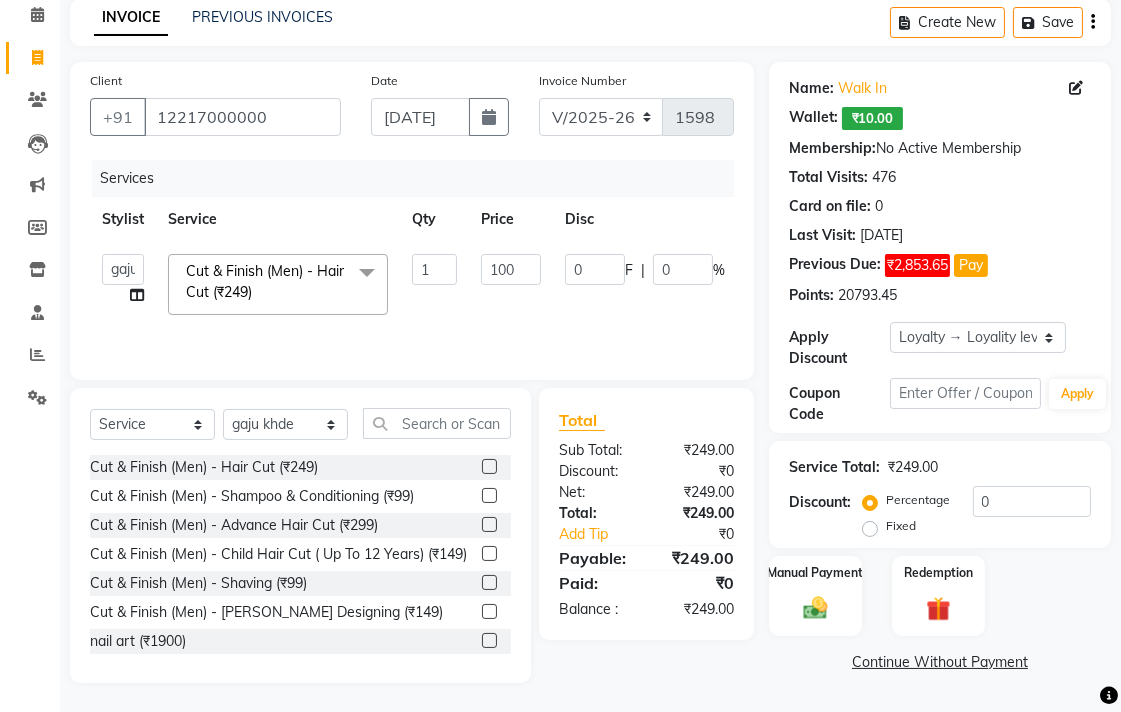 click on "Total Sub Total: ₹249.00 Discount: ₹0 Net: ₹249.00 Total: ₹249.00 Add Tip ₹0 Payable: ₹249.00 Paid: ₹0 Balance   : ₹249.00" 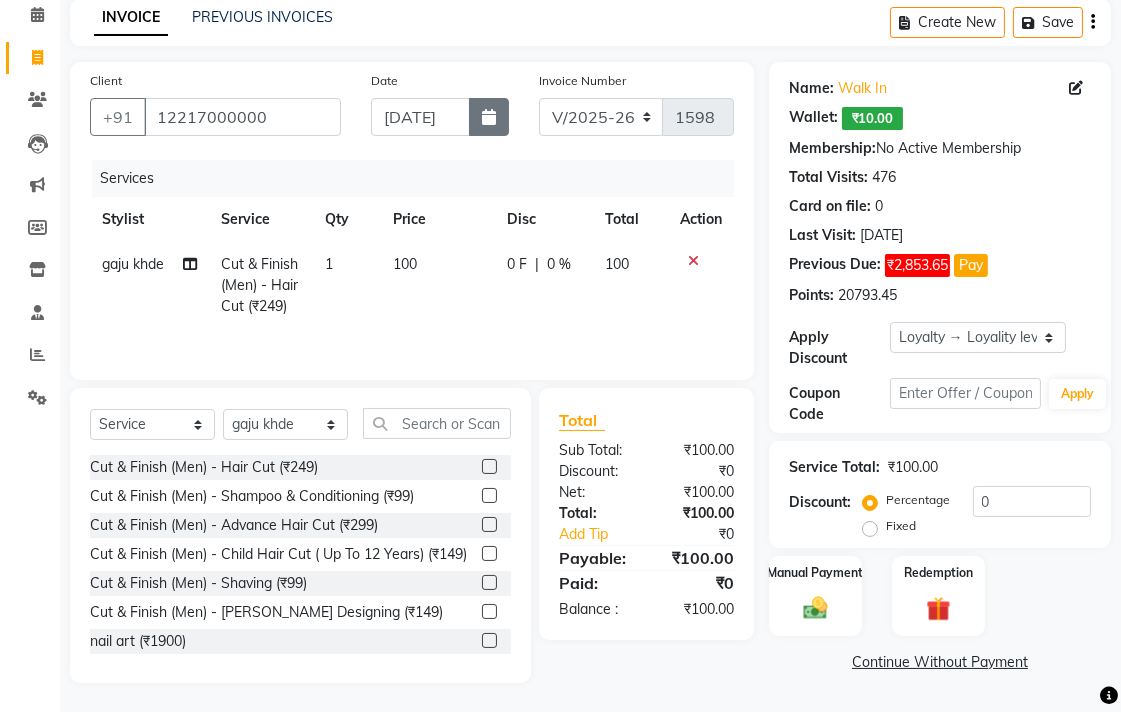 click 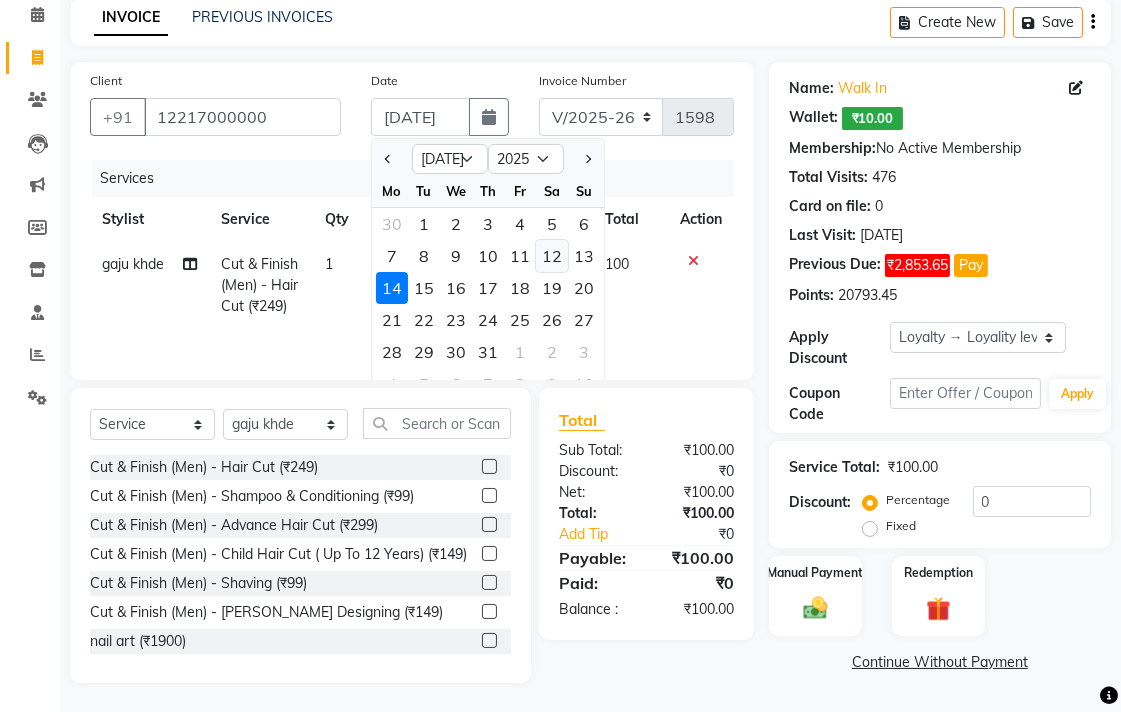 click on "12" 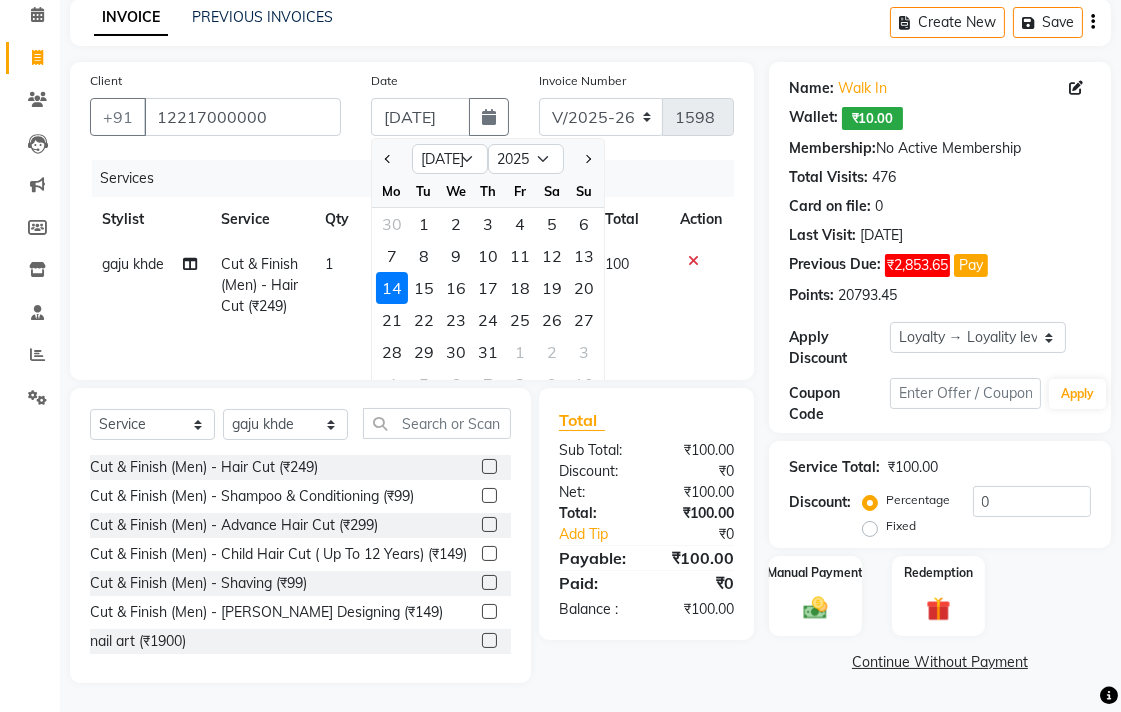 type on "12-07-2025" 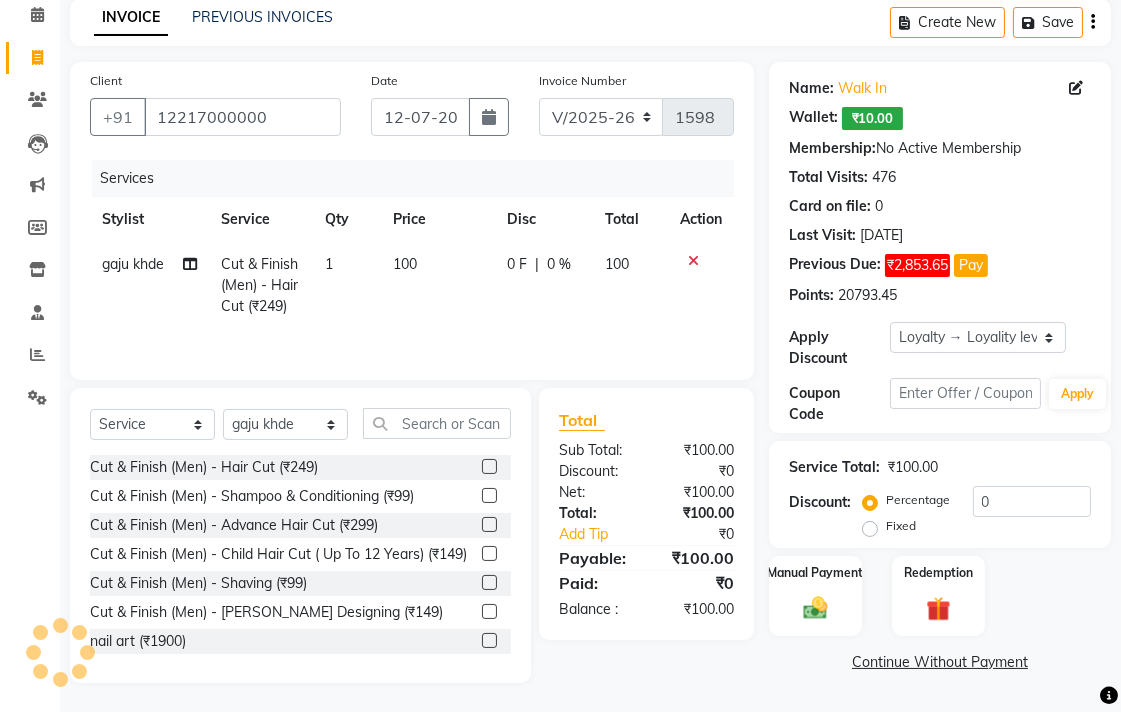 scroll, scrollTop: 91, scrollLeft: 0, axis: vertical 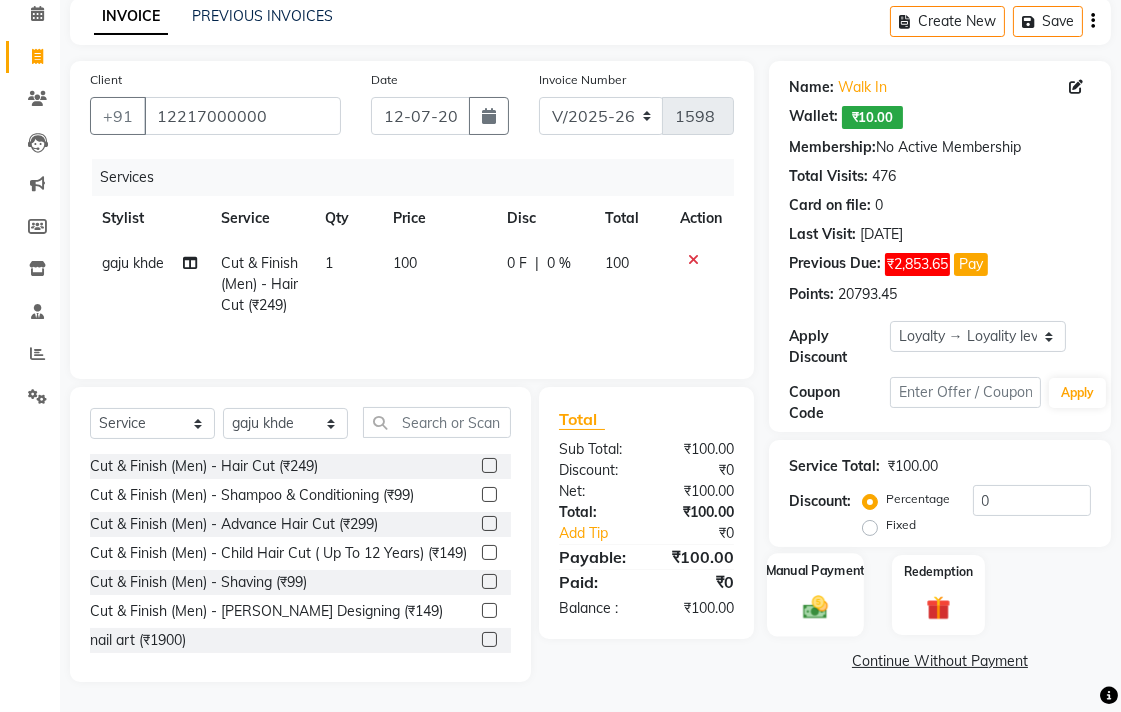 click on "Manual Payment" 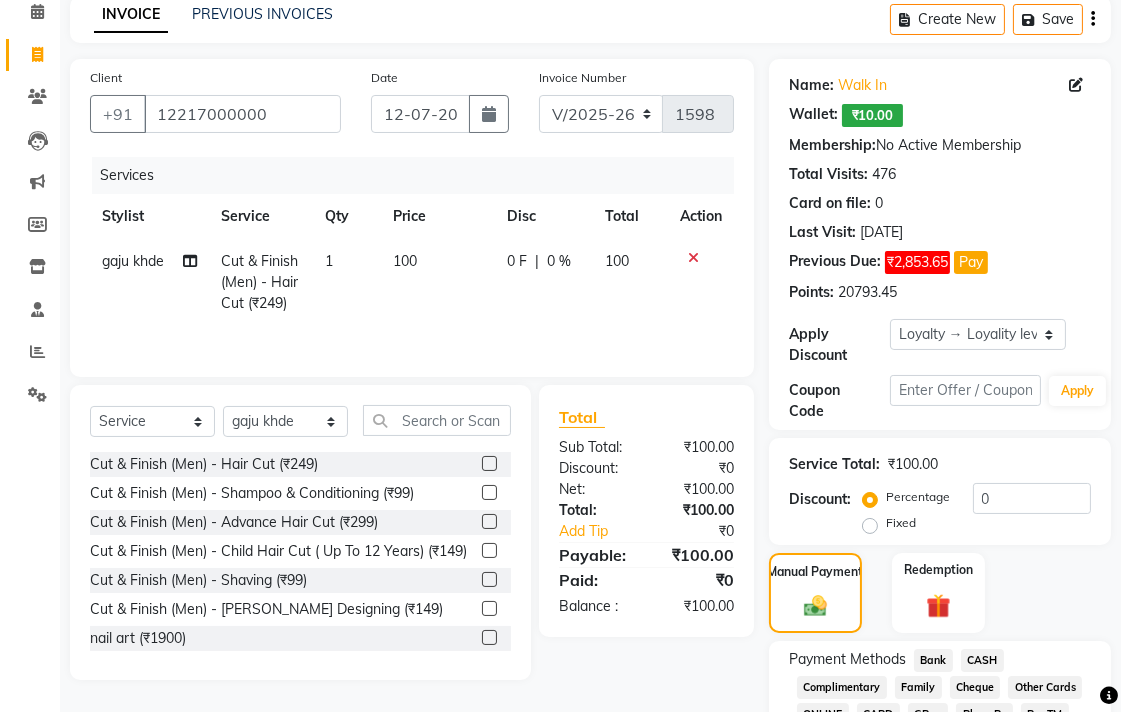click on "Bank" 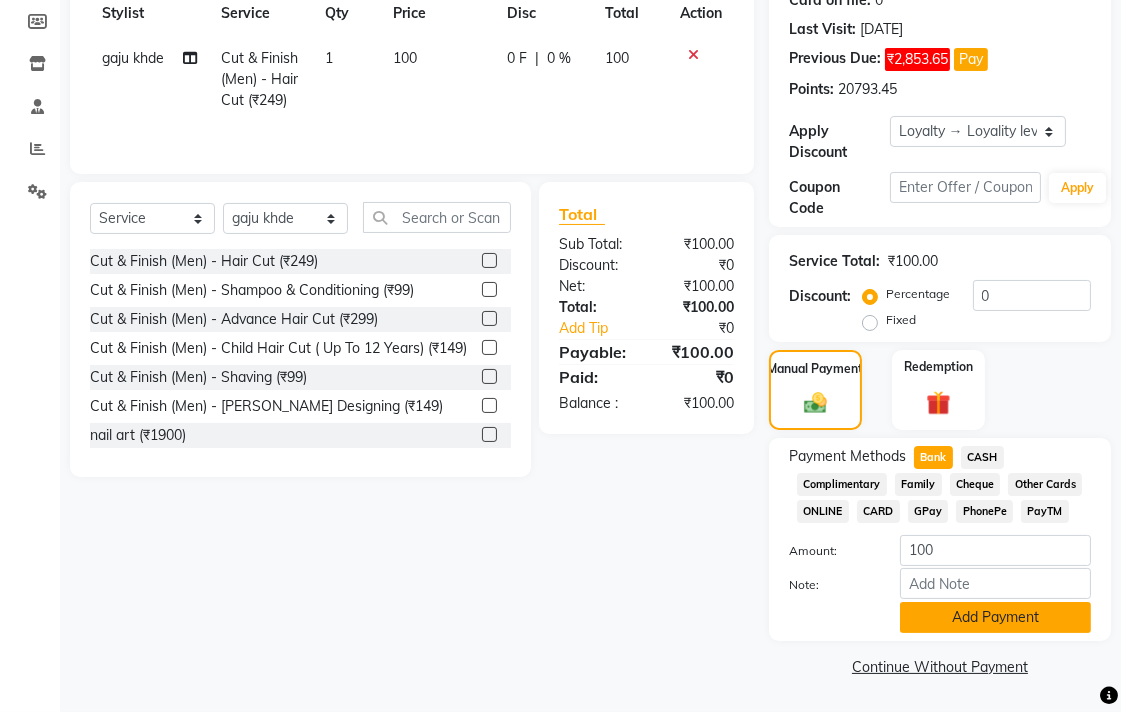 click on "Add Payment" 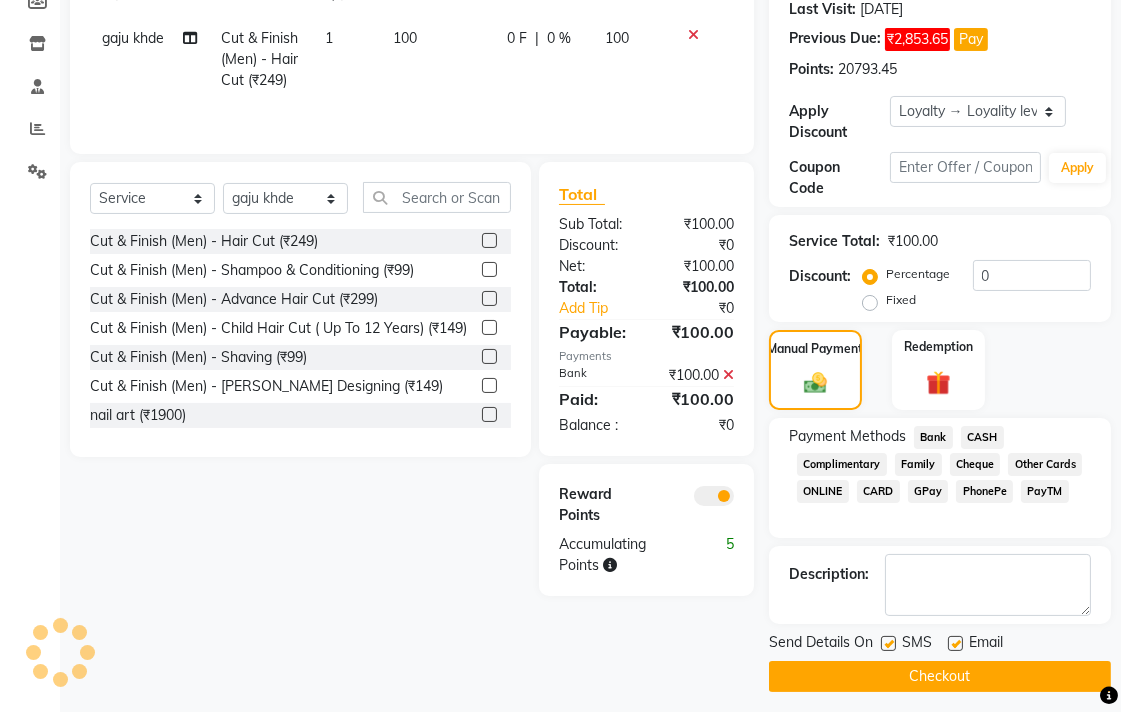 scroll, scrollTop: 324, scrollLeft: 0, axis: vertical 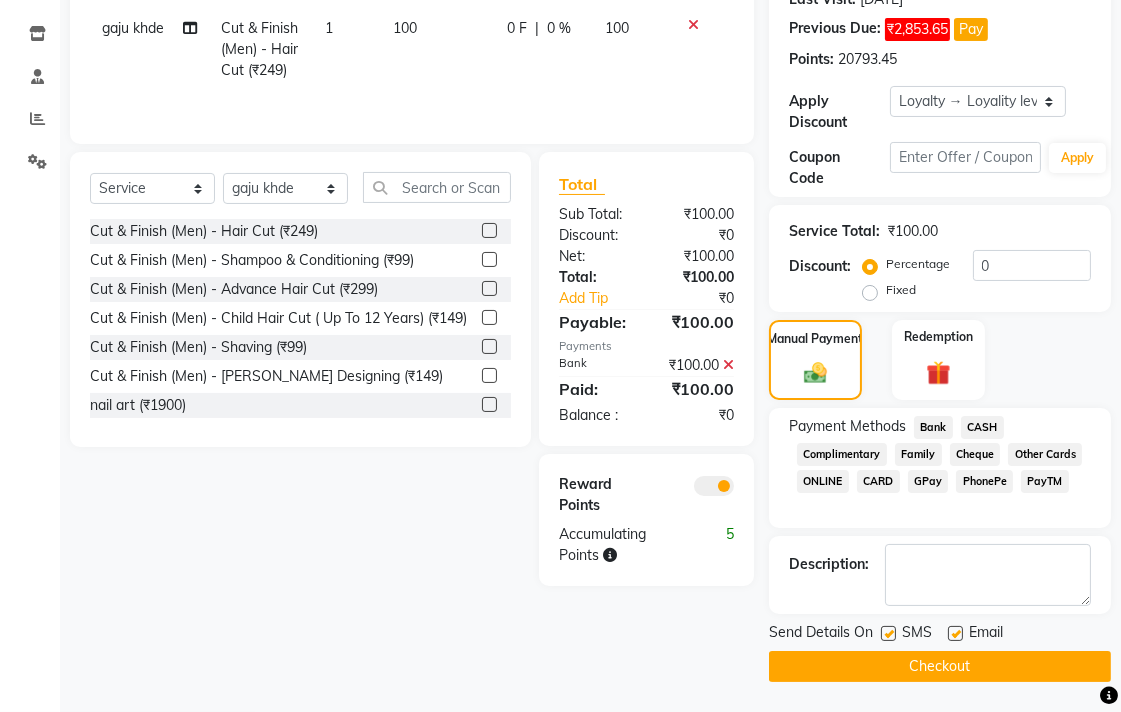 click on "Checkout" 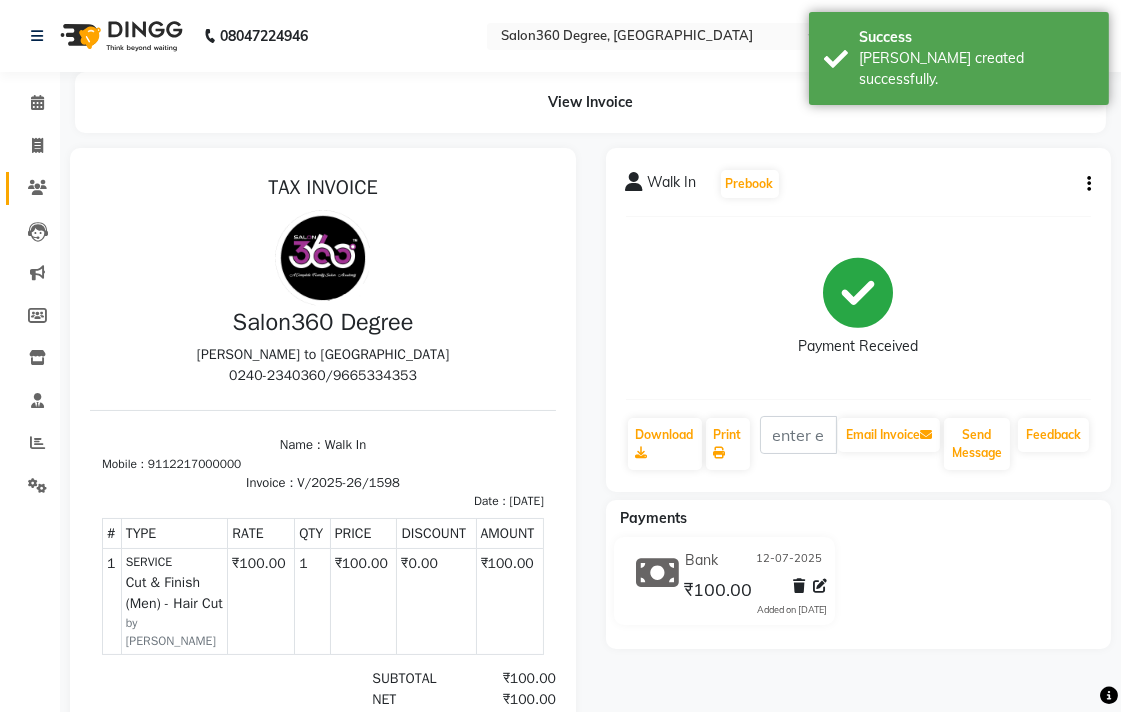 scroll, scrollTop: 0, scrollLeft: 0, axis: both 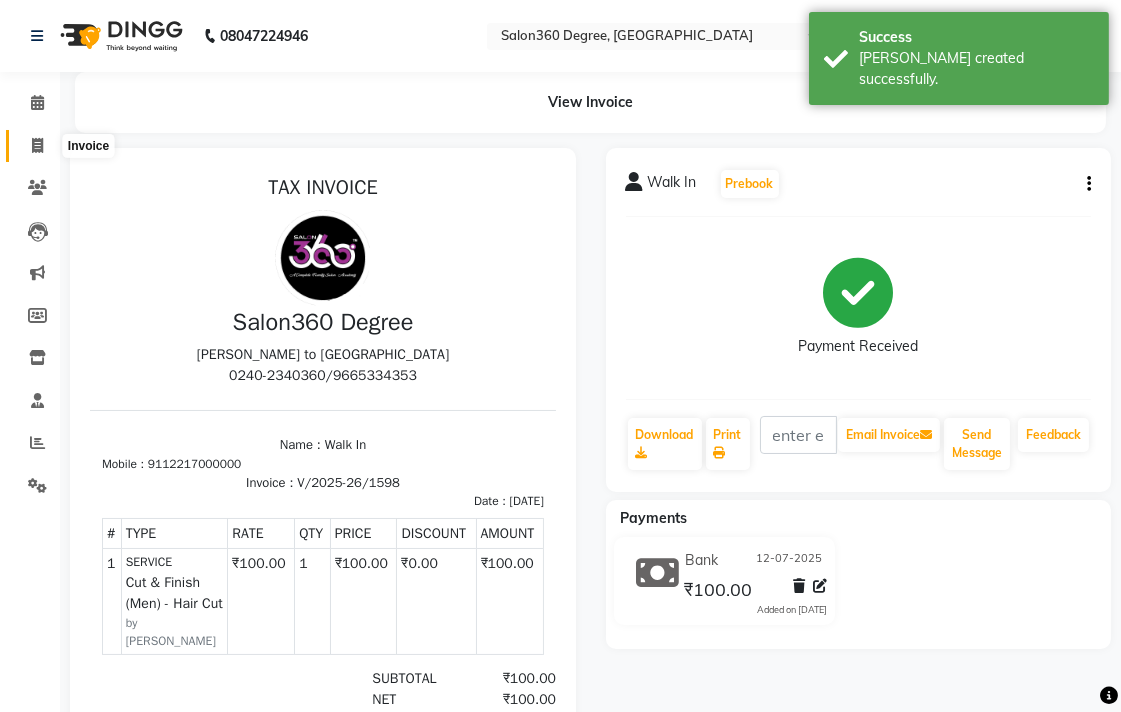 click 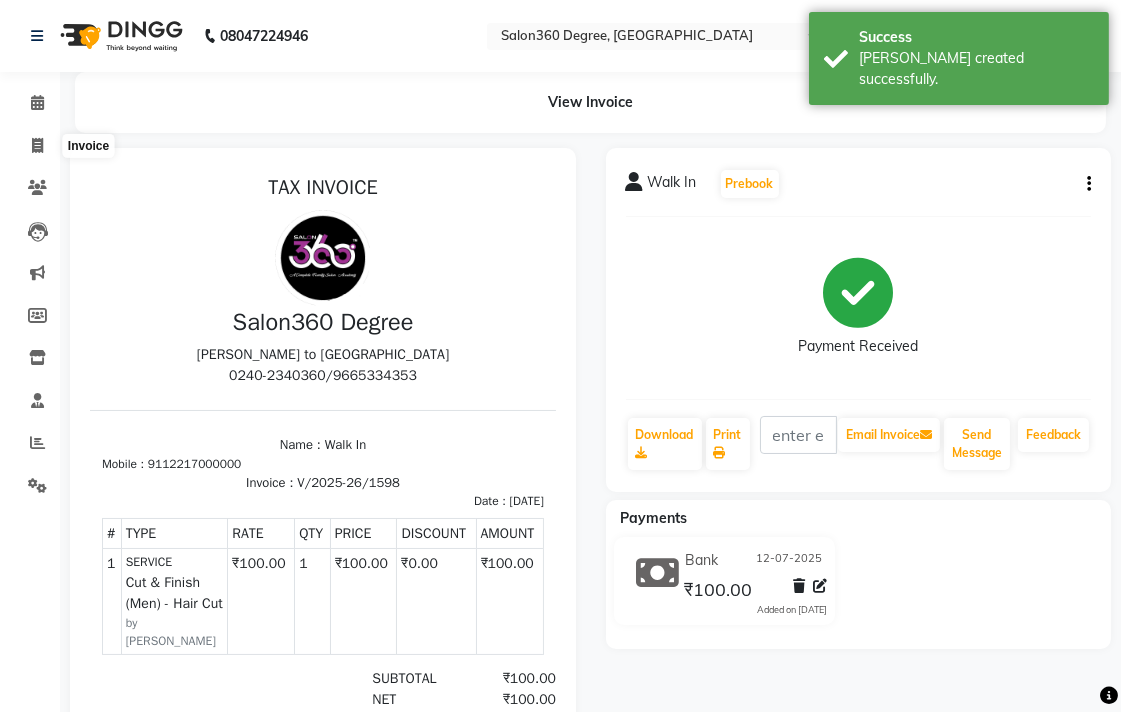 select on "service" 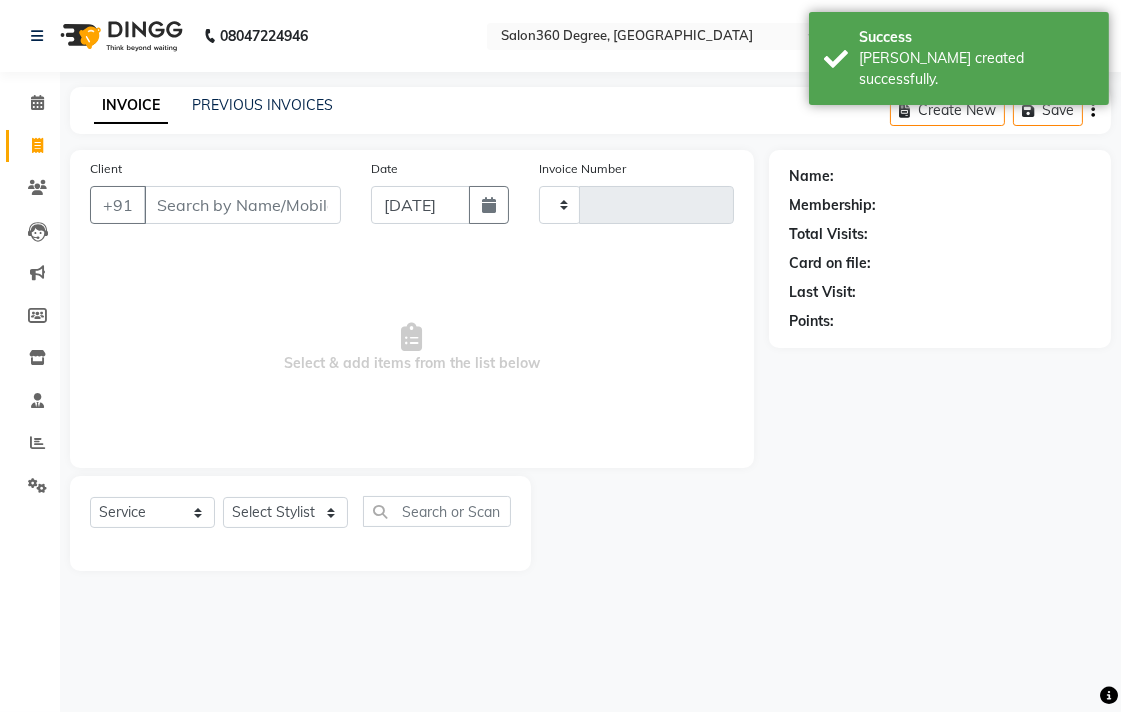type on "1599" 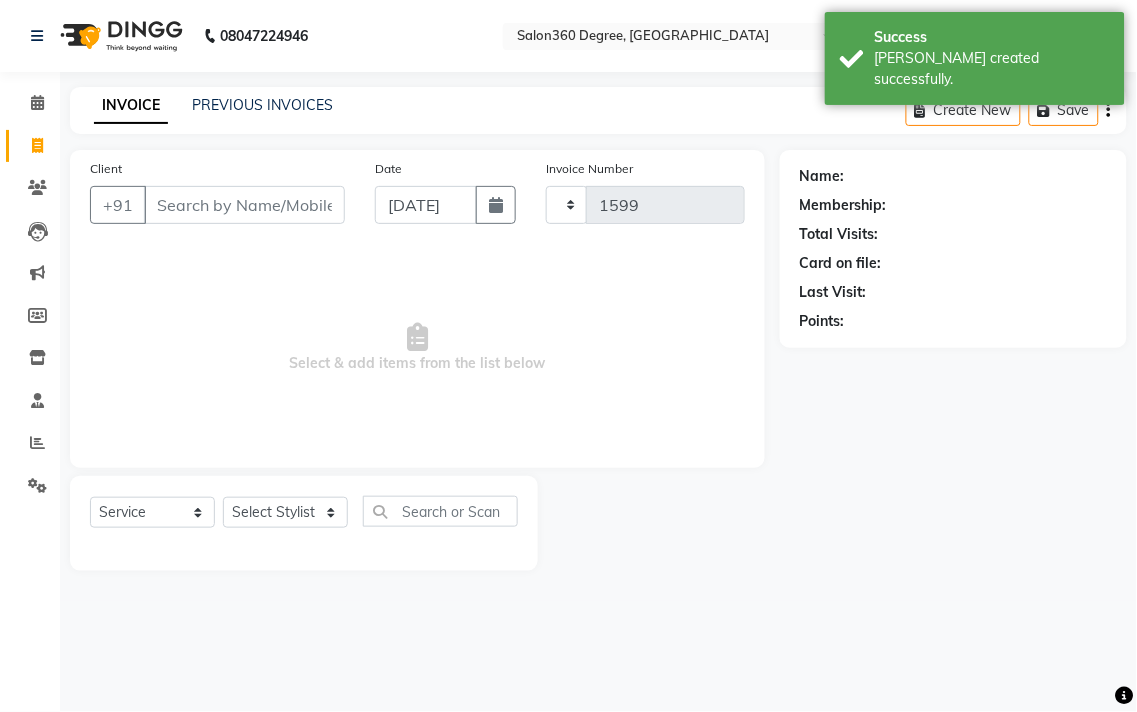 select on "5215" 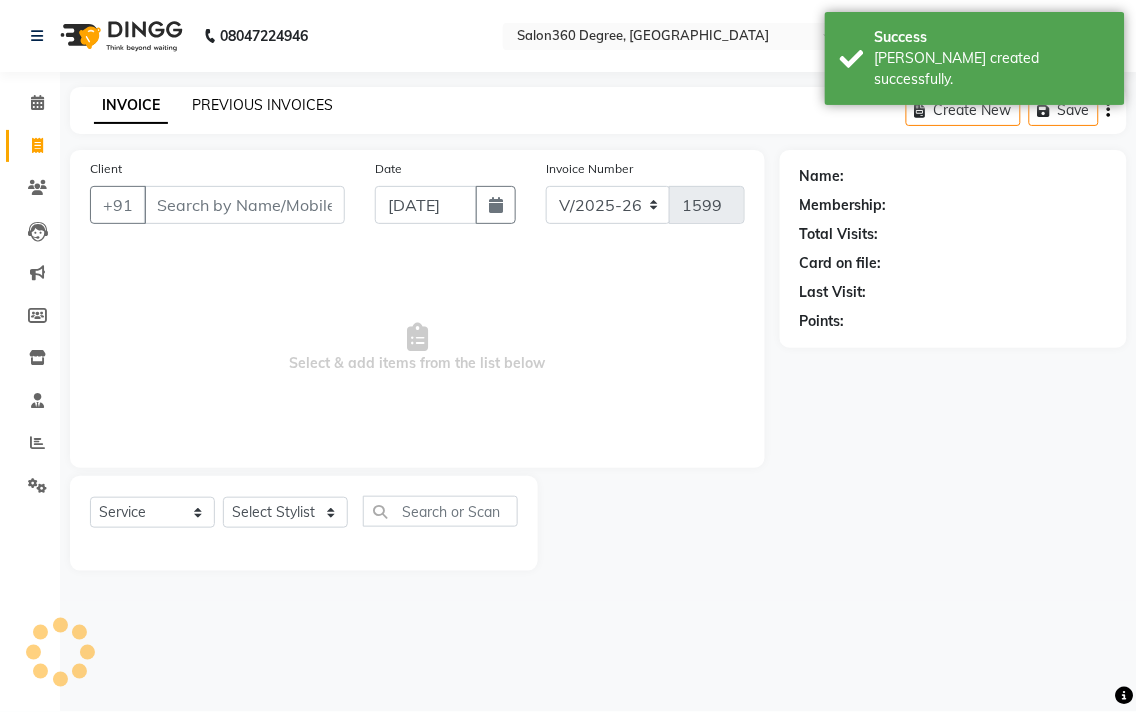 click on "PREVIOUS INVOICES" 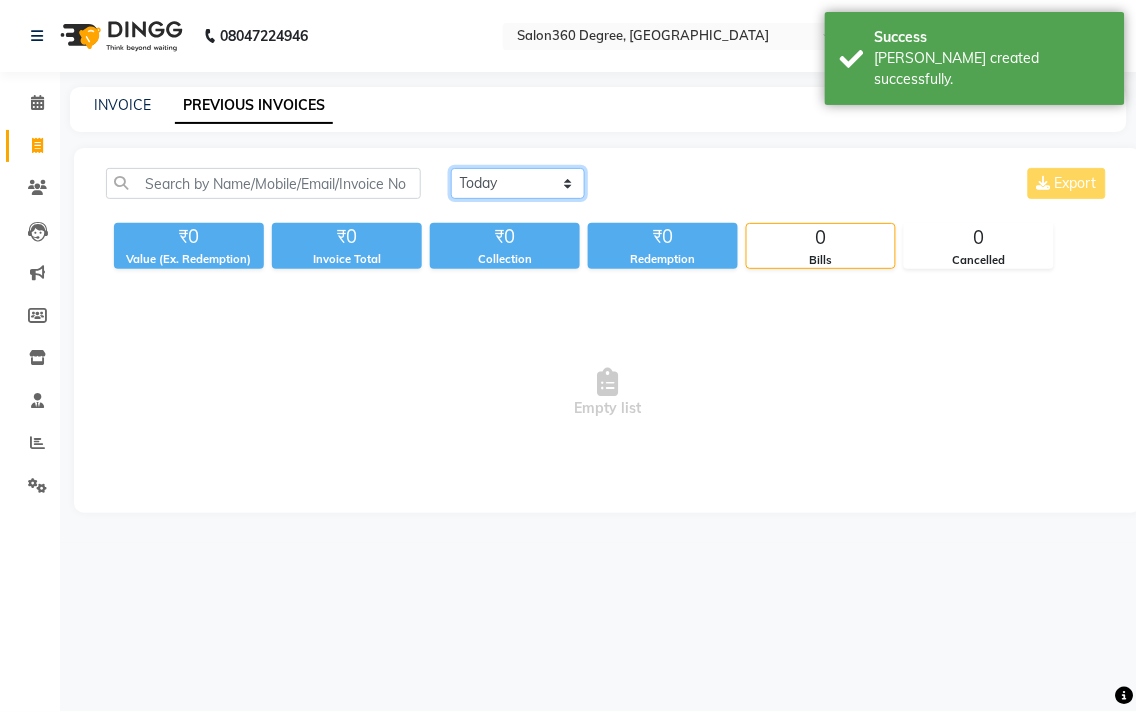click on "[DATE] [DATE] Custom Range" 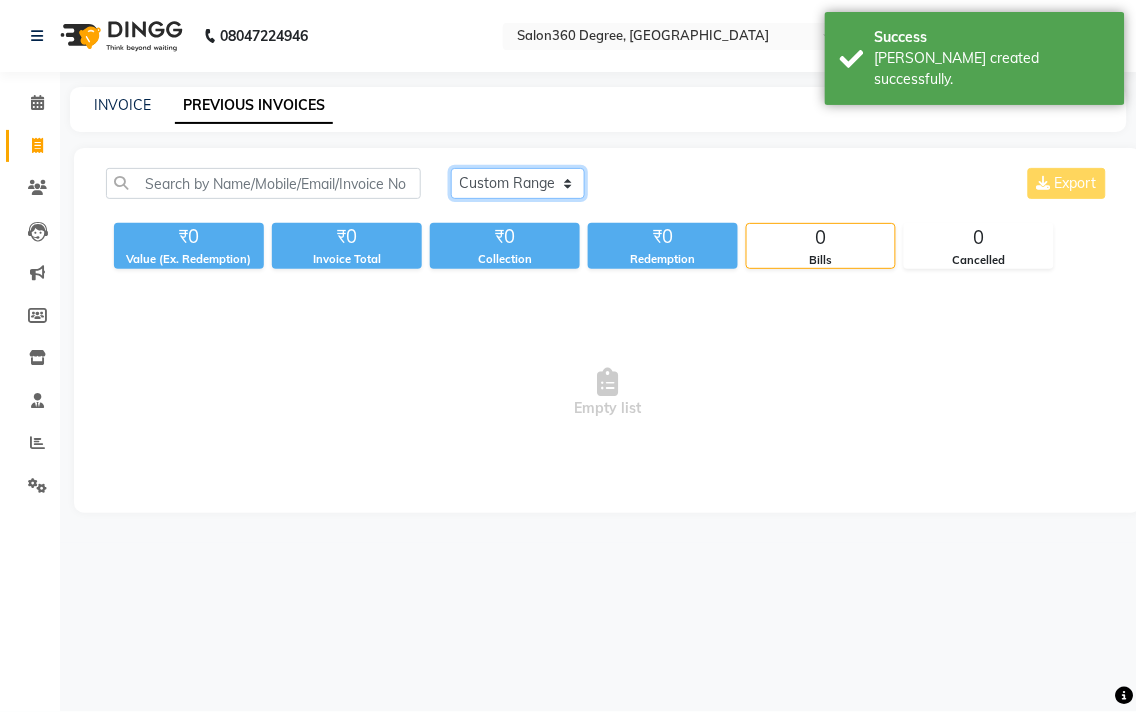 click on "[DATE] [DATE] Custom Range" 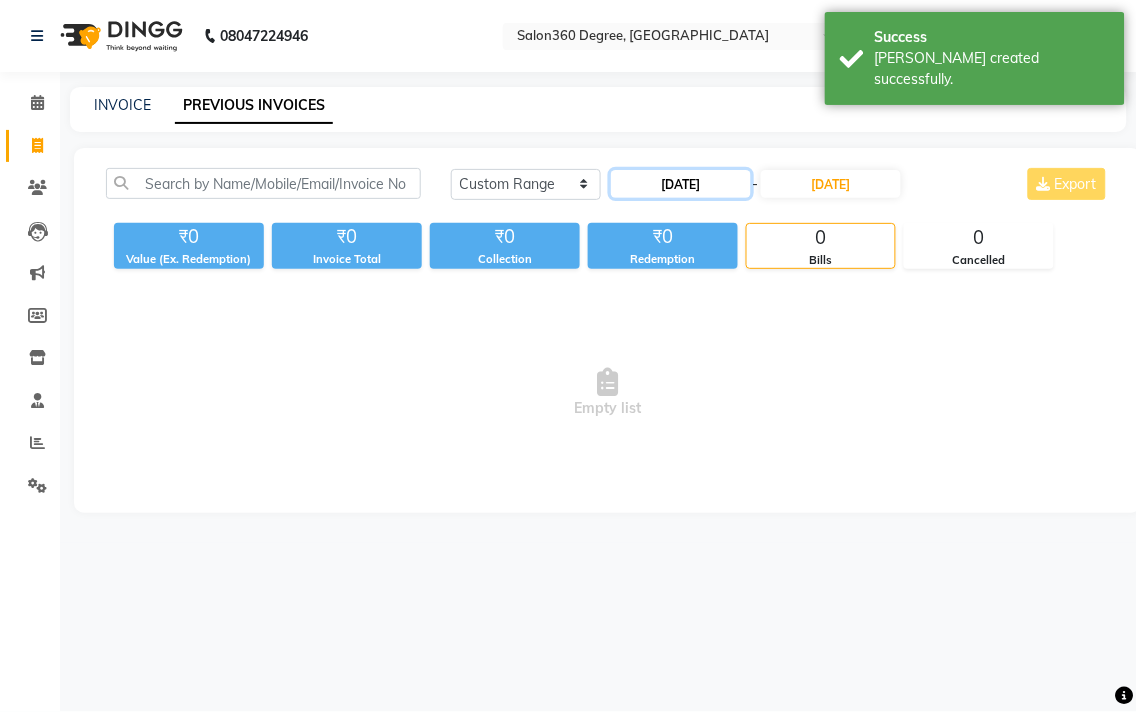 click on "[DATE]" 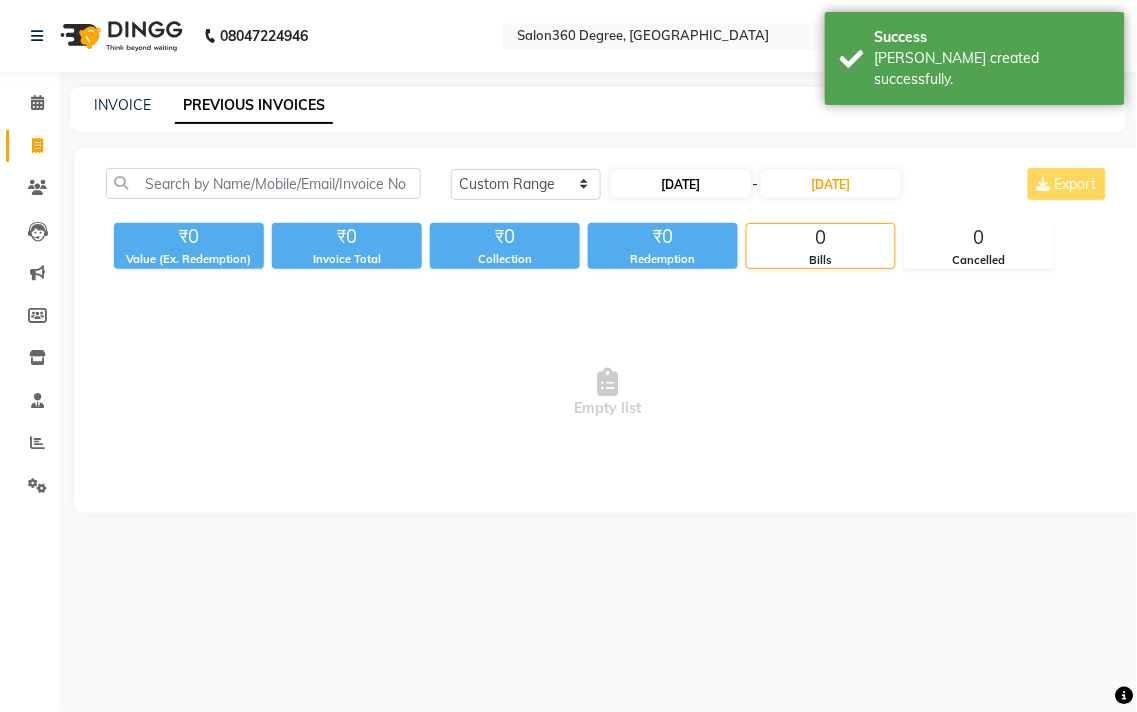 select on "7" 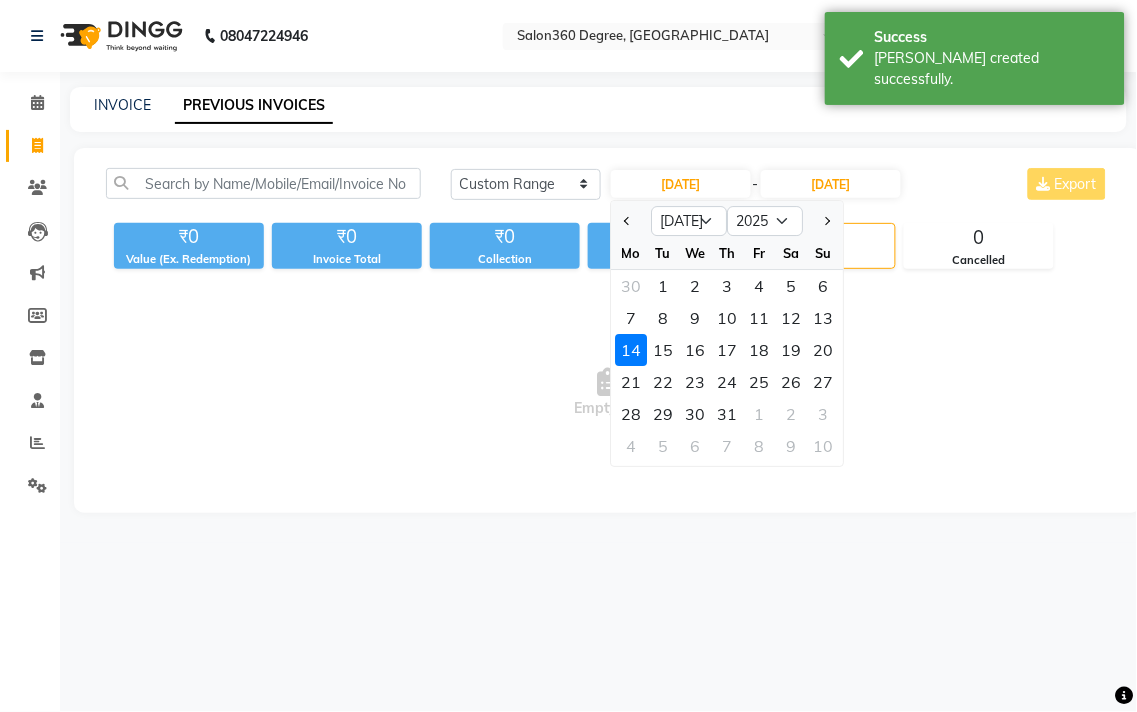 drag, startPoint x: 795, startPoint y: 318, endPoint x: 850, endPoint y: 205, distance: 125.67418 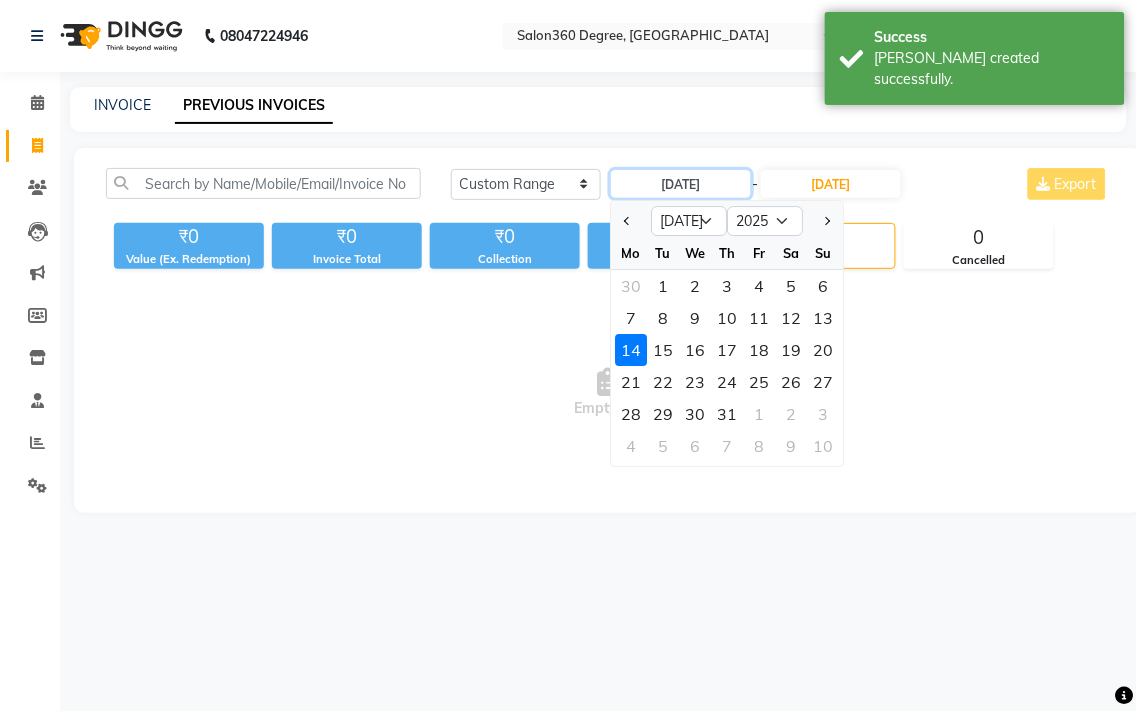 type on "12-07-2025" 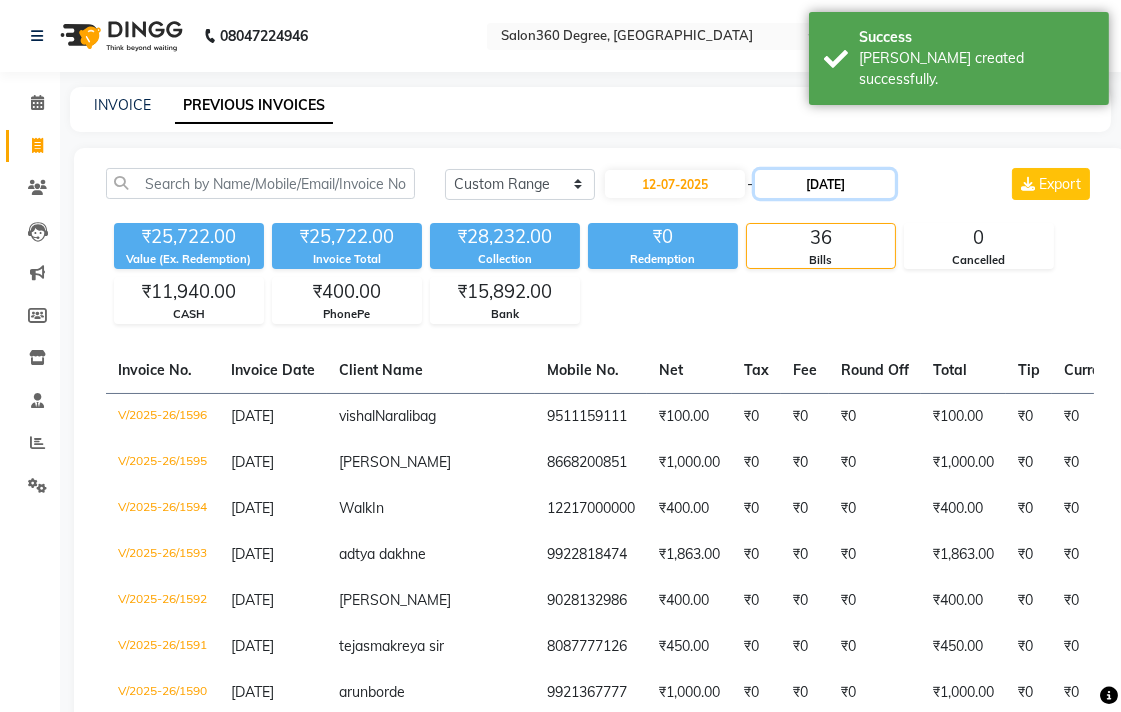 click on "[DATE]" 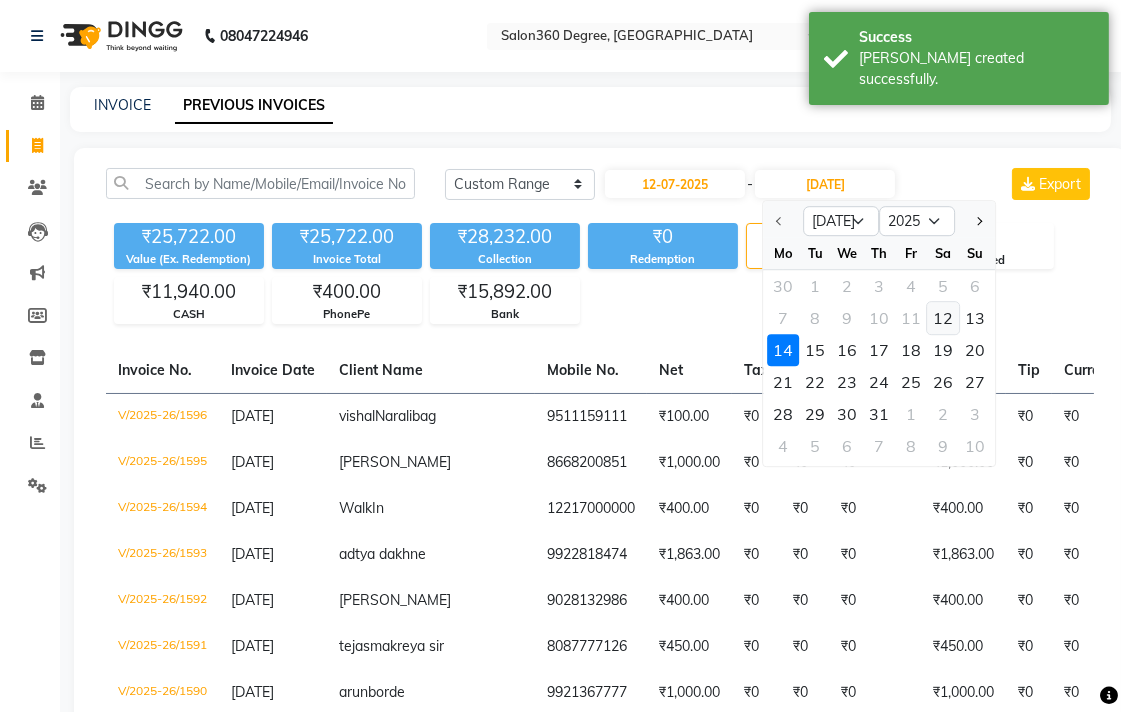 click on "12" 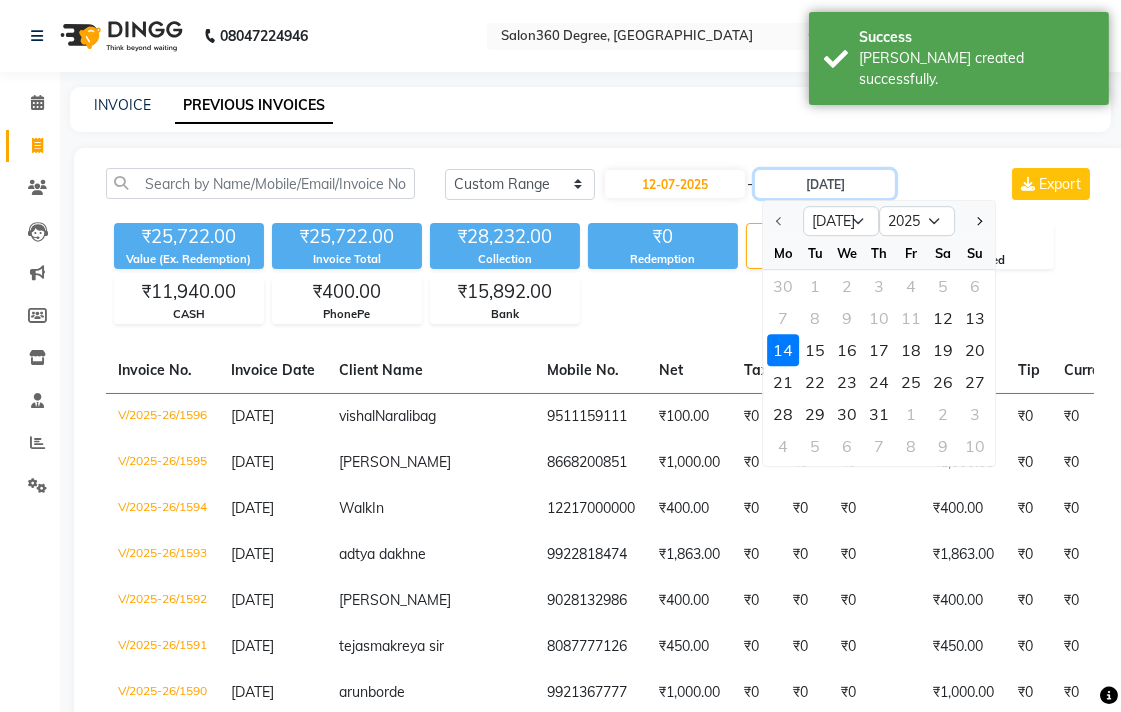 type on "12-07-2025" 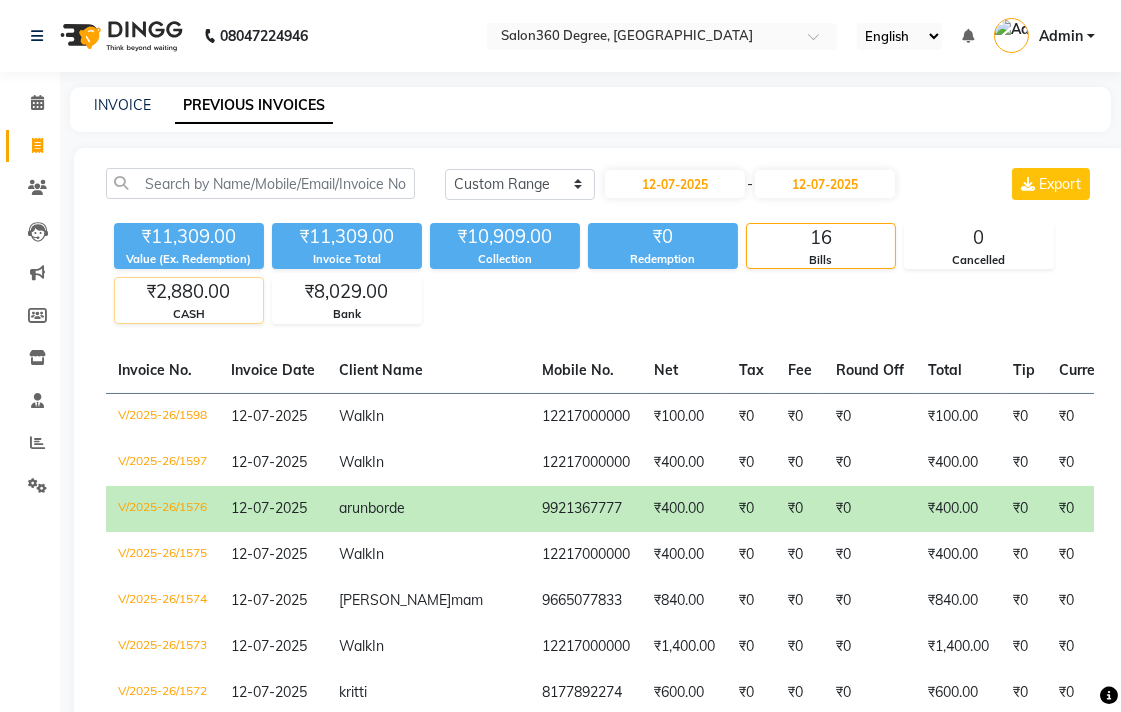 click on "₹2,880.00" 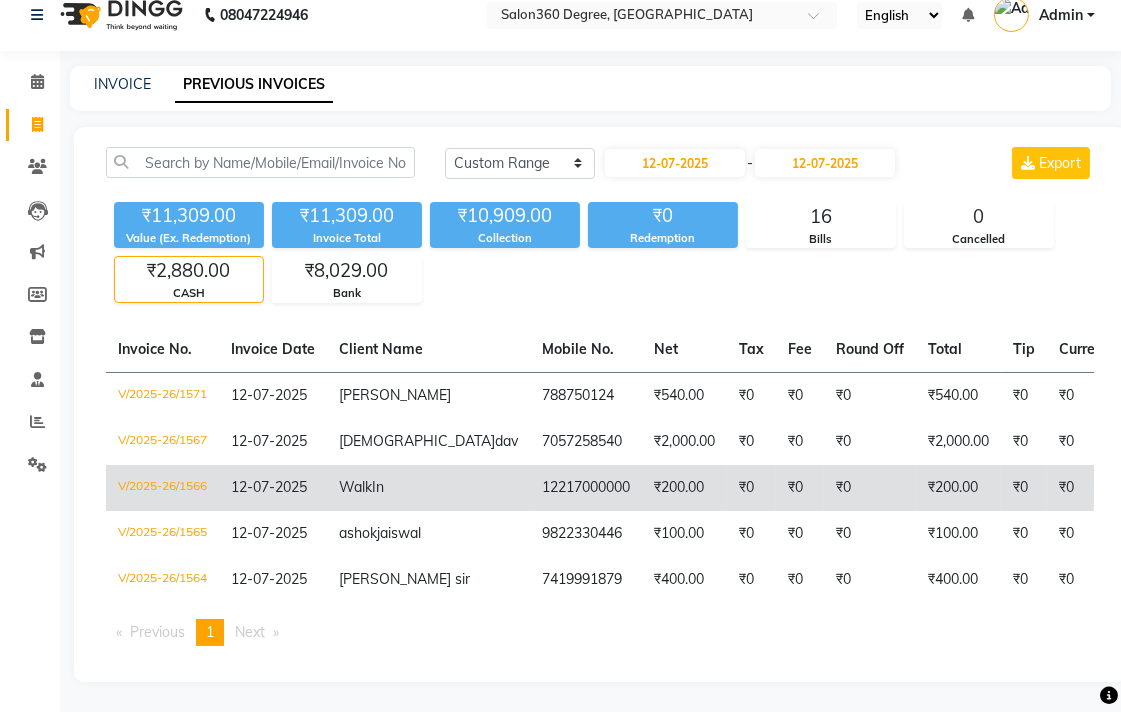 scroll, scrollTop: 56, scrollLeft: 0, axis: vertical 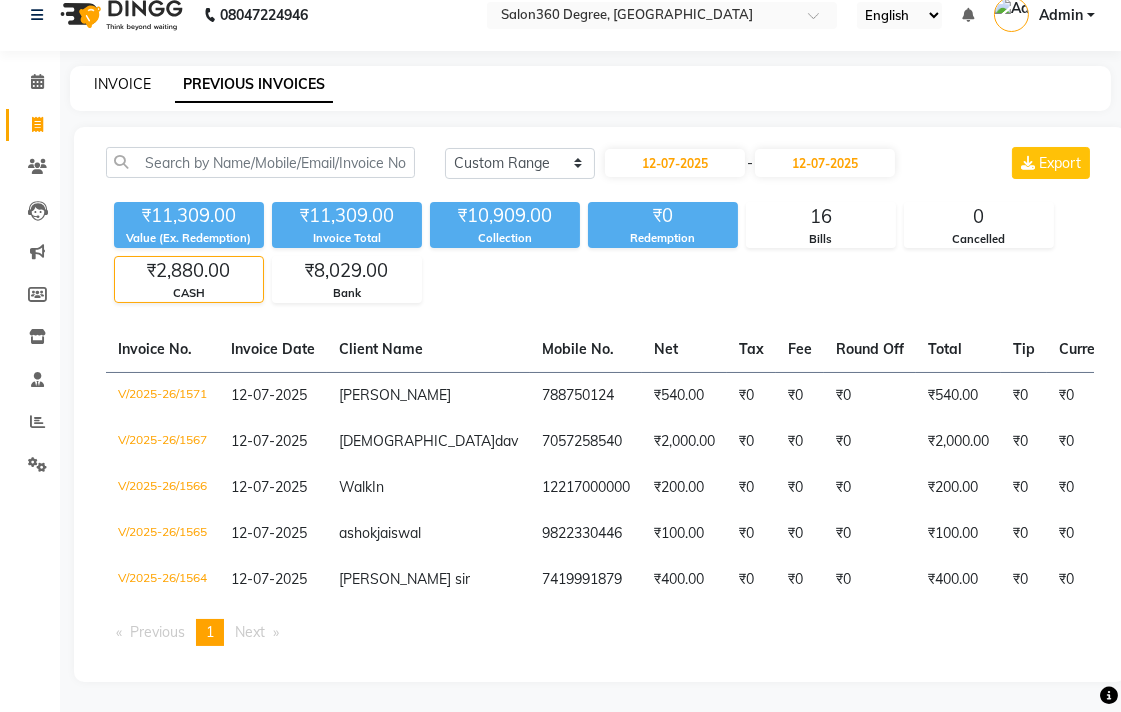 click on "INVOICE" 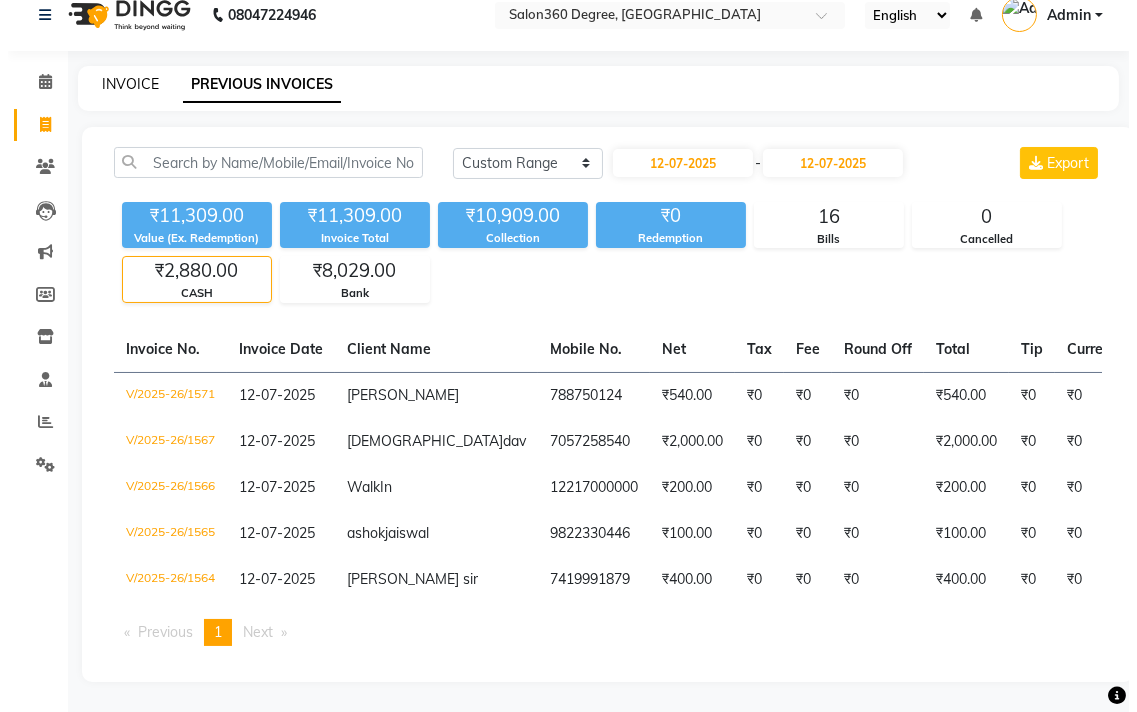 scroll, scrollTop: 0, scrollLeft: 0, axis: both 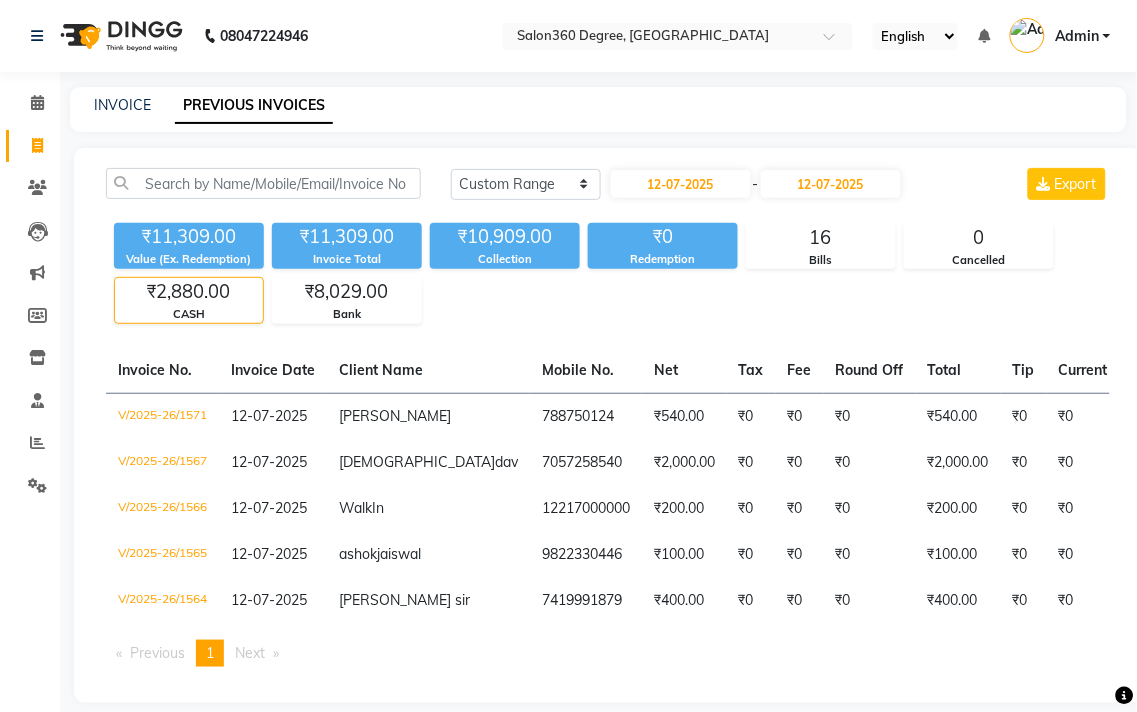 select on "5215" 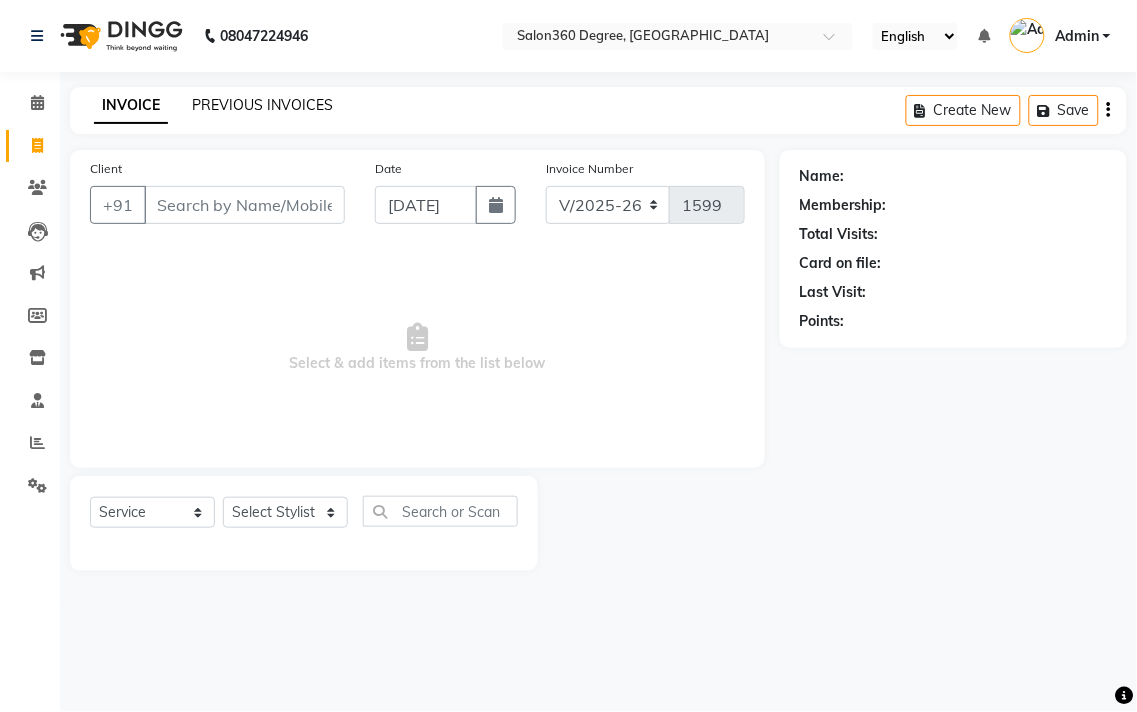 click on "PREVIOUS INVOICES" 